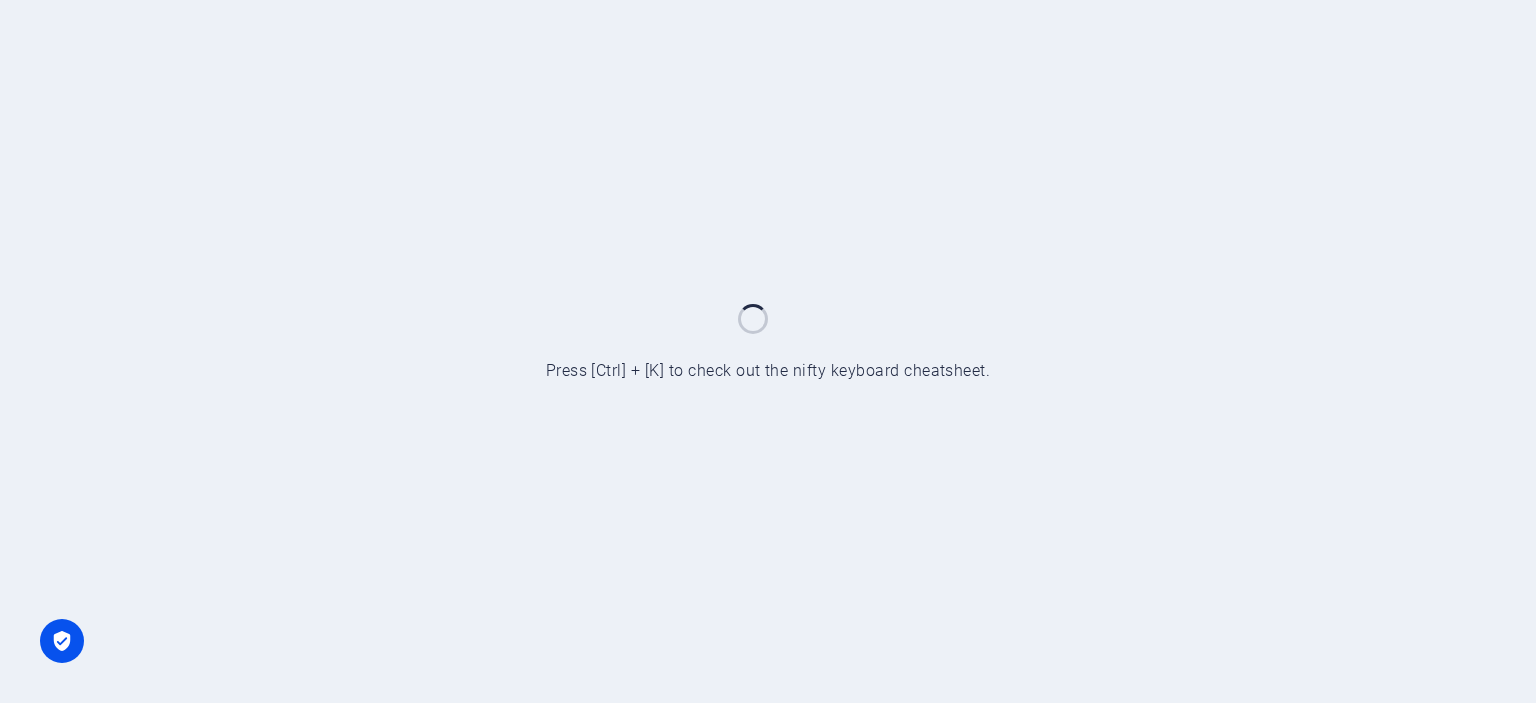 scroll, scrollTop: 0, scrollLeft: 0, axis: both 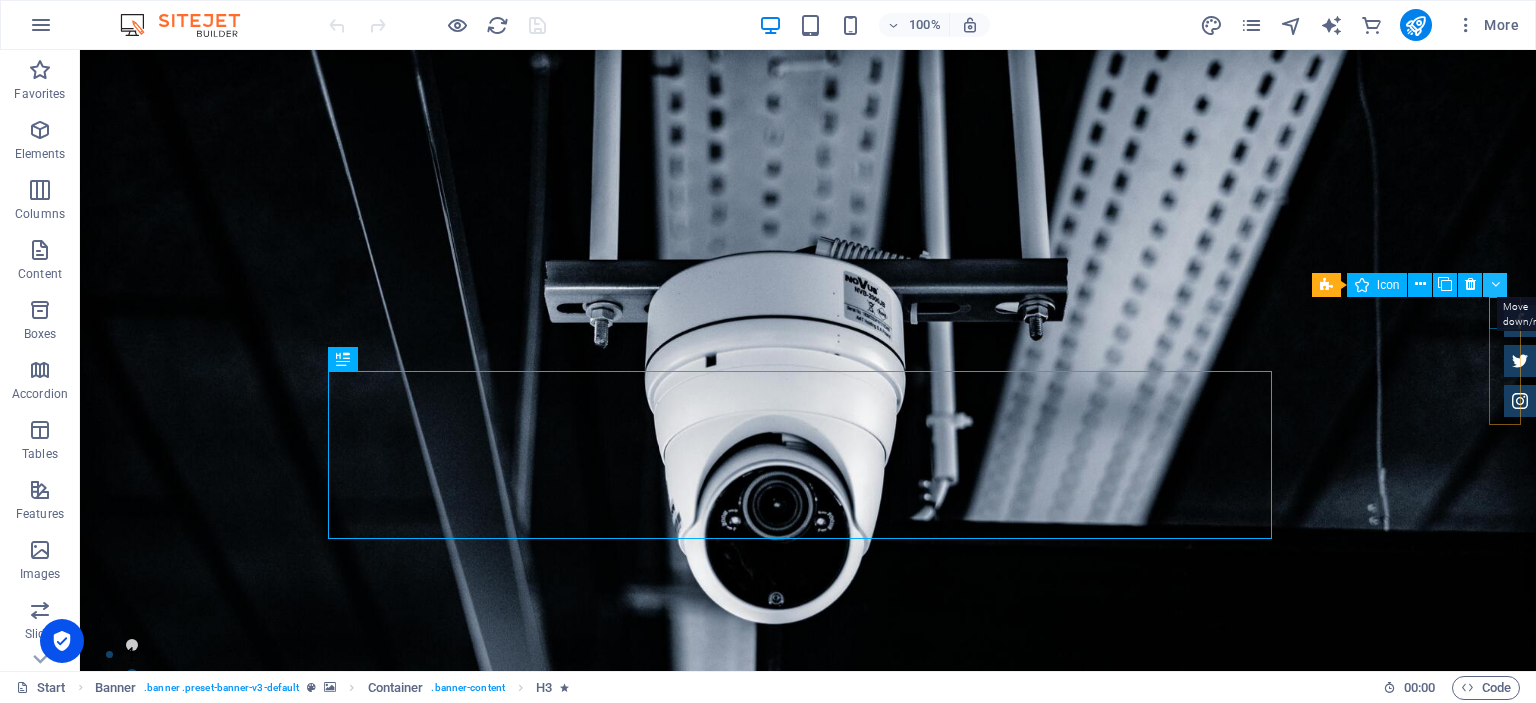 click at bounding box center [1495, 284] 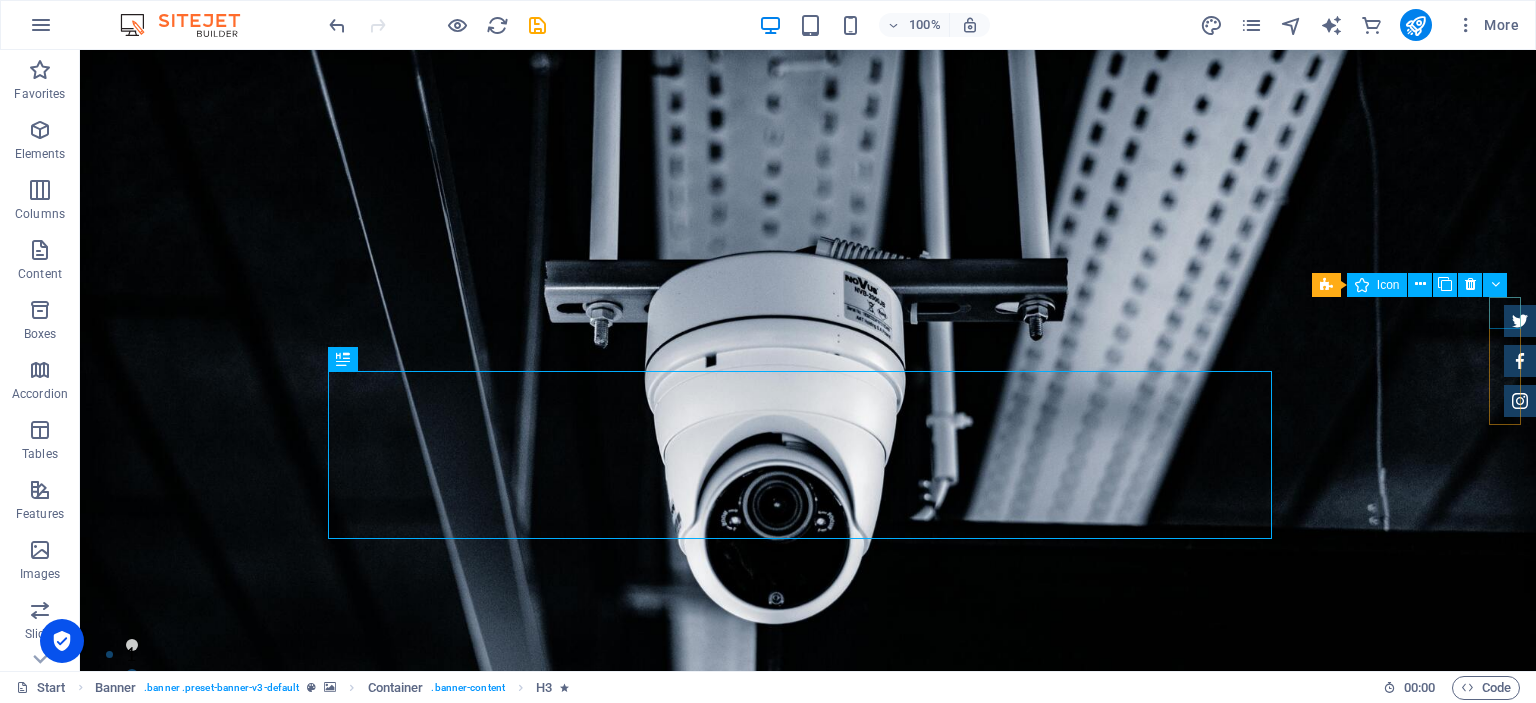 click at bounding box center (1520, 321) 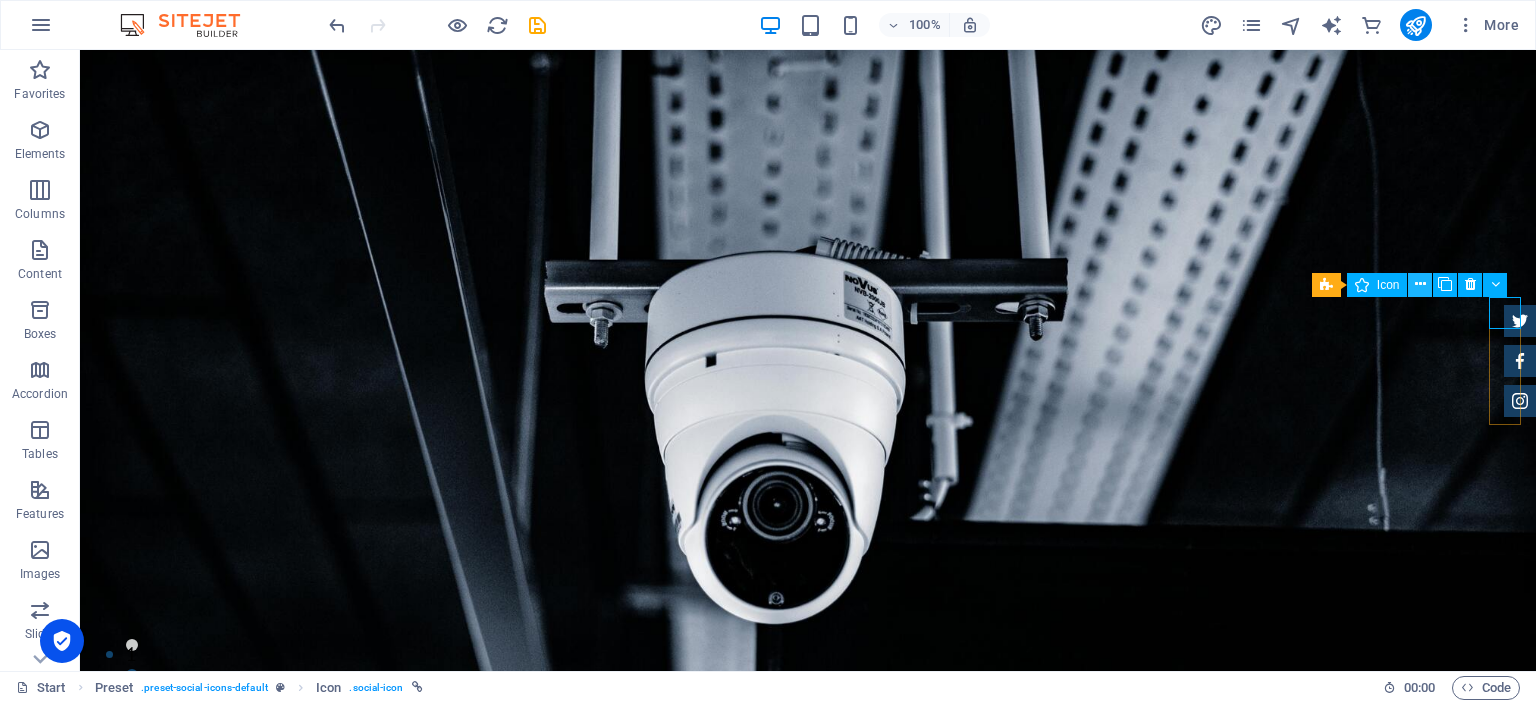click at bounding box center [1420, 284] 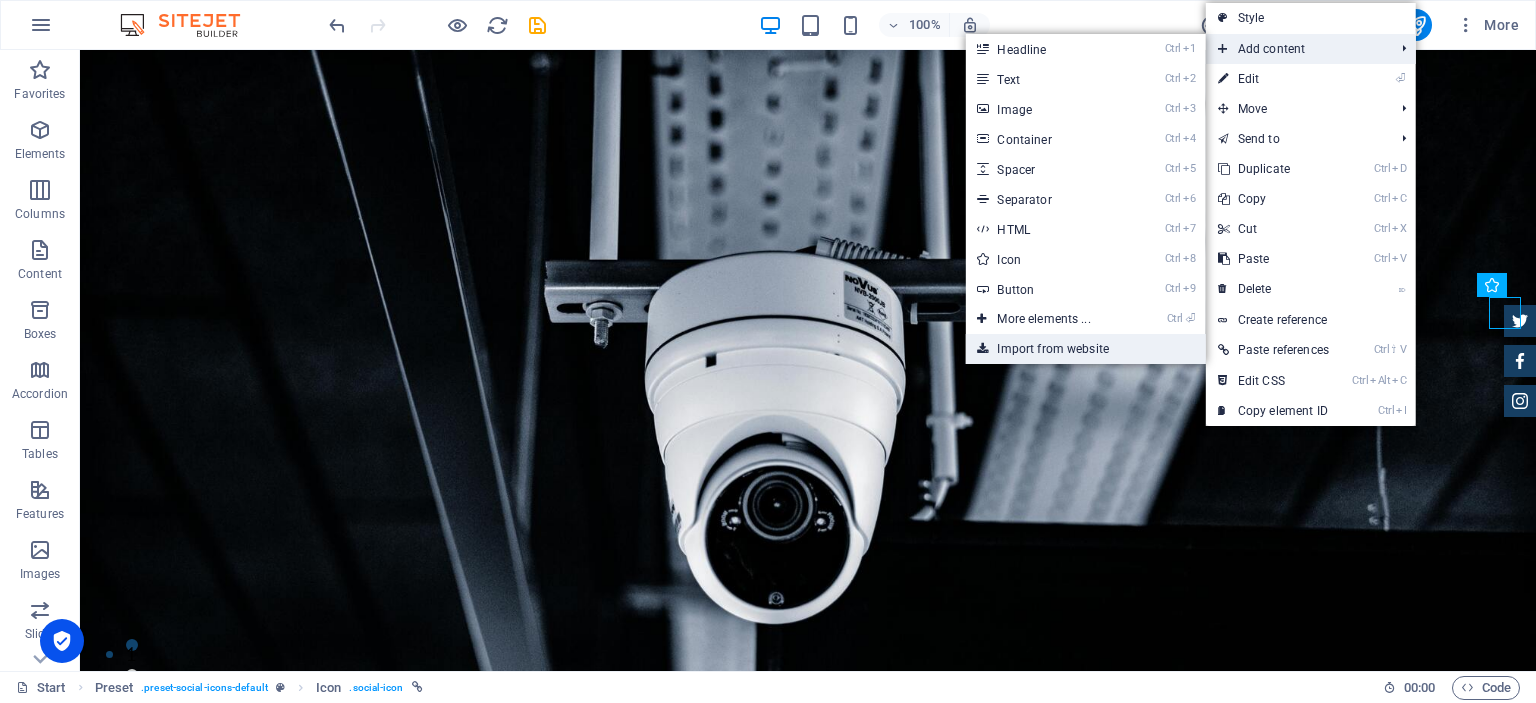 click on "Import from website" at bounding box center (1085, 349) 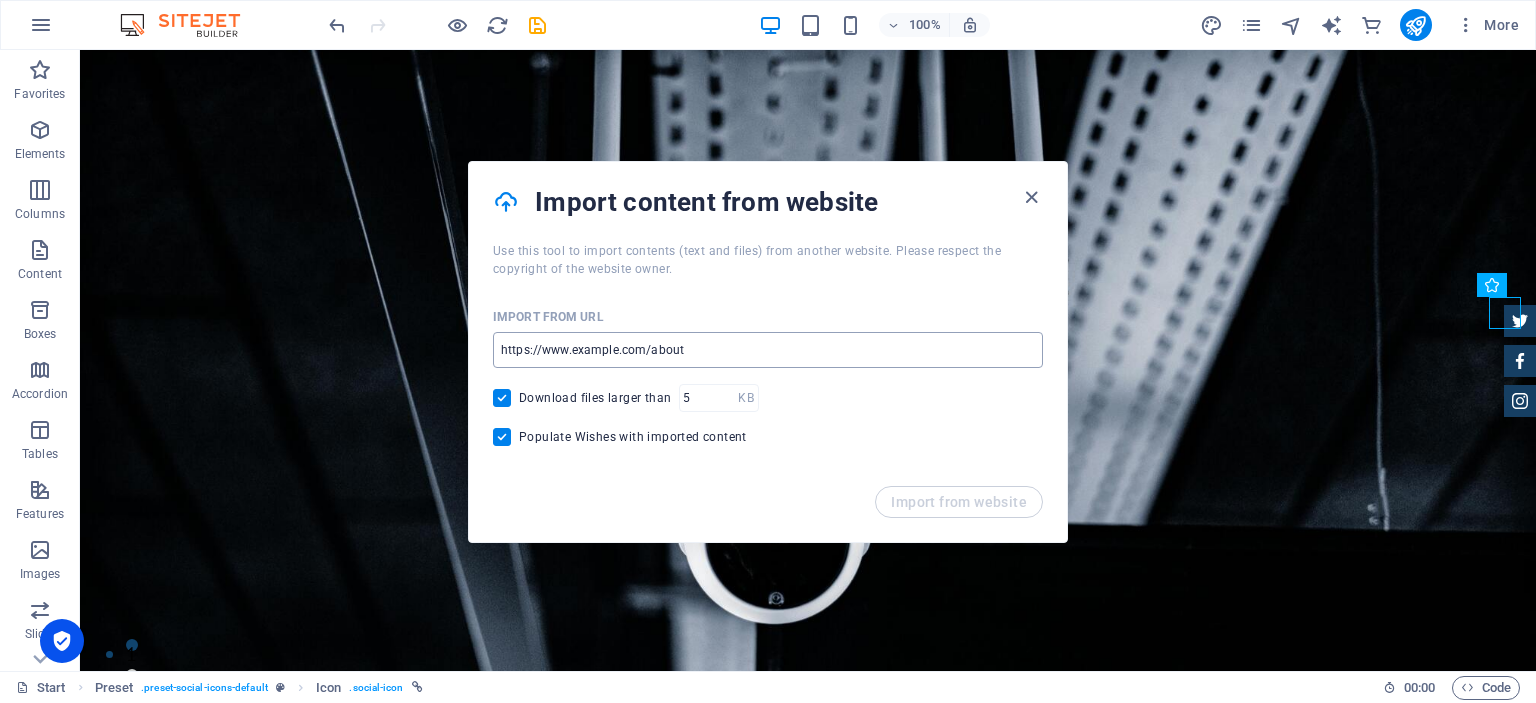click at bounding box center [768, 350] 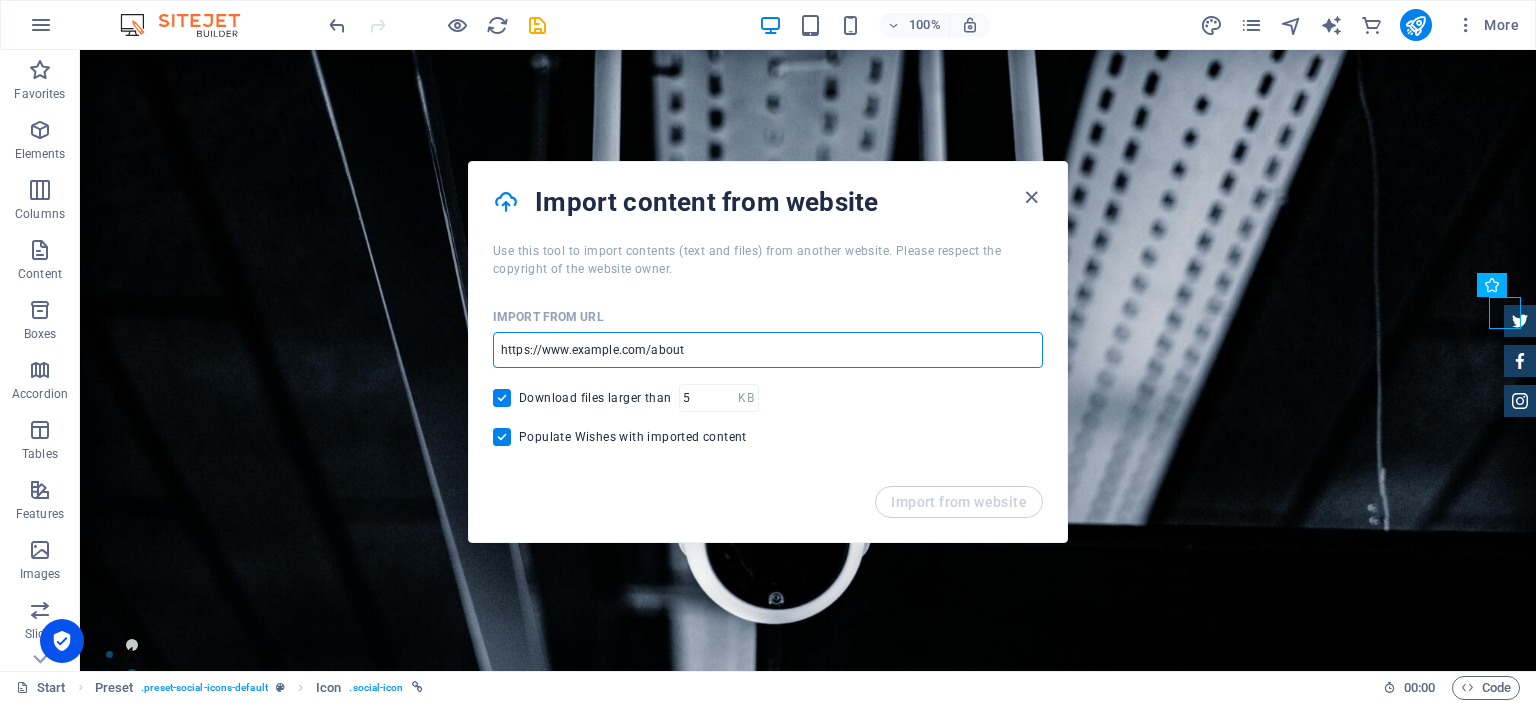 paste on "https://www.facebook.com/profile.php?id=61578335699382#" 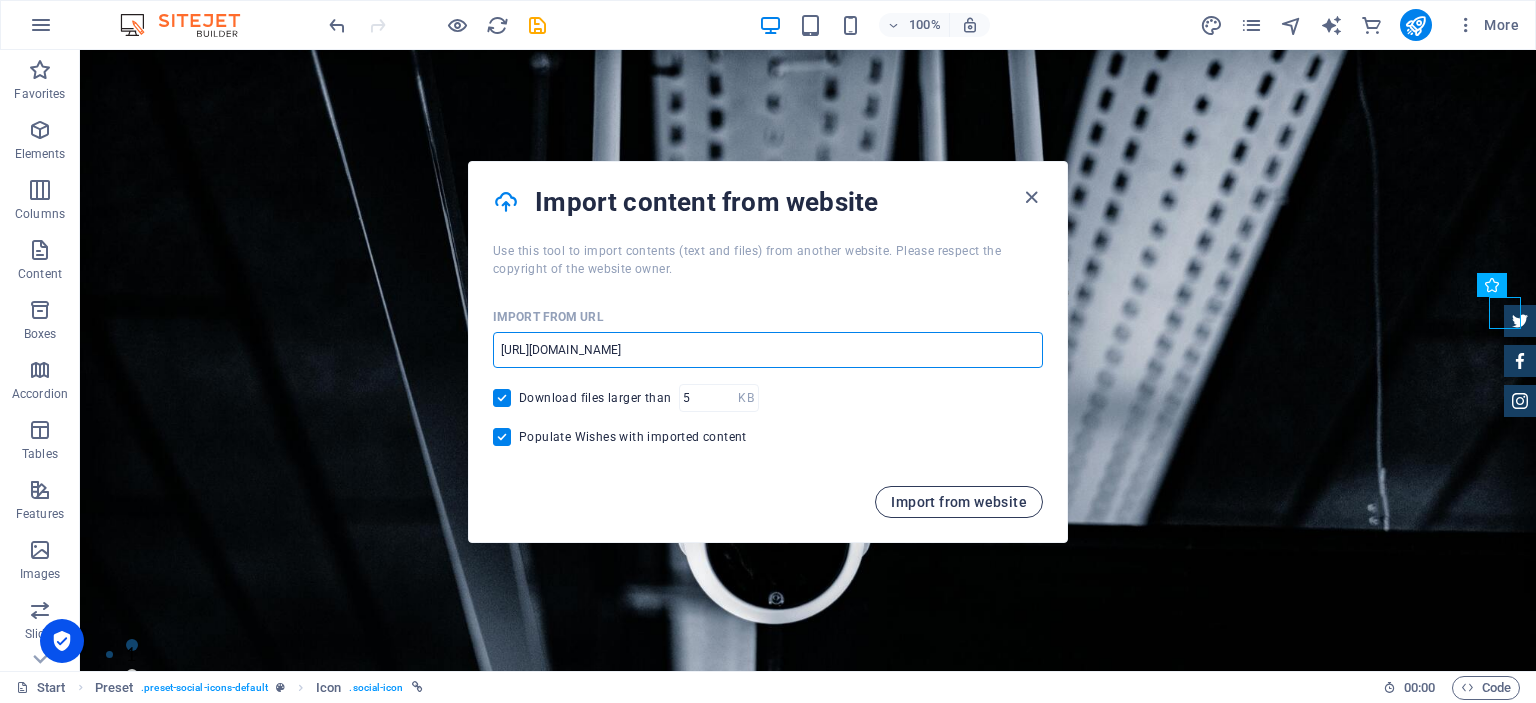 type on "https://www.facebook.com/profile.php?id=61578335699382#" 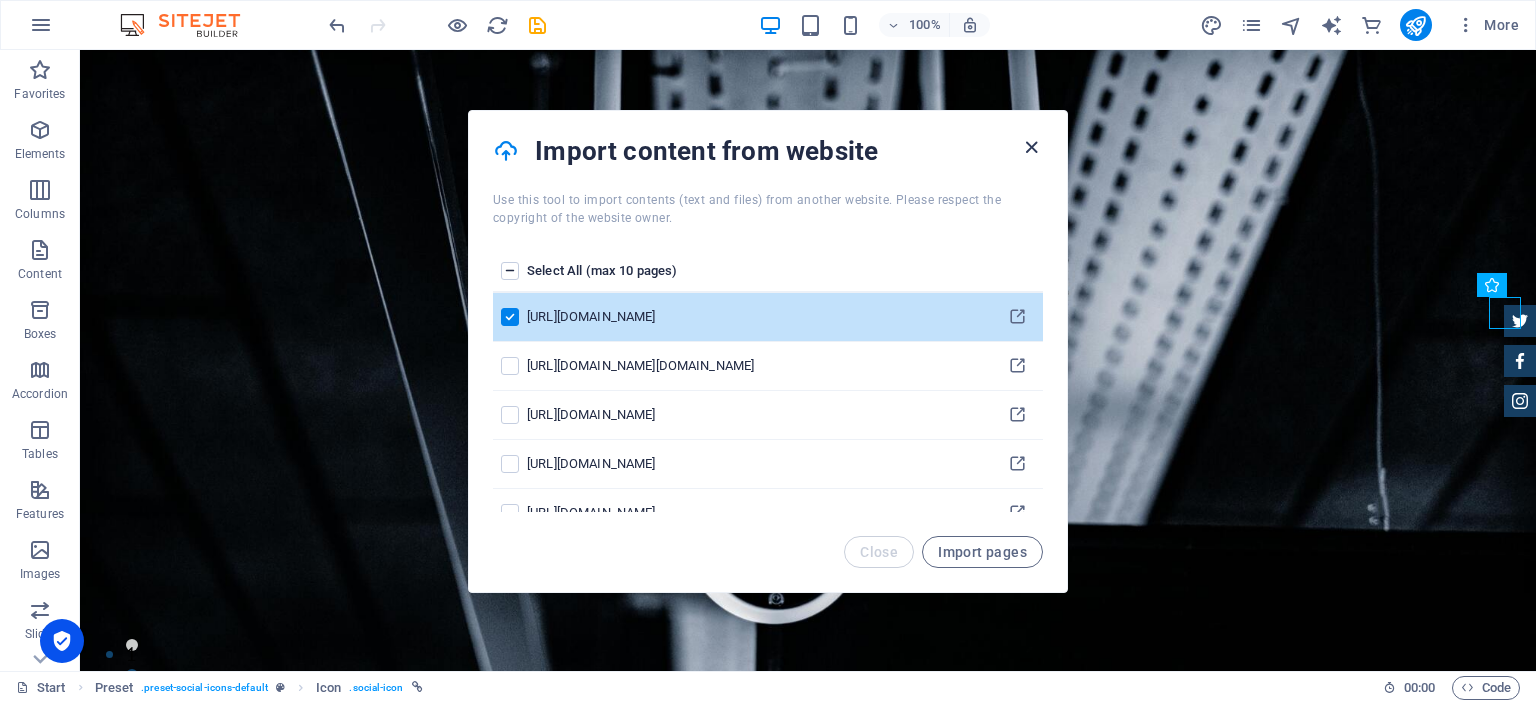 click at bounding box center [1031, 147] 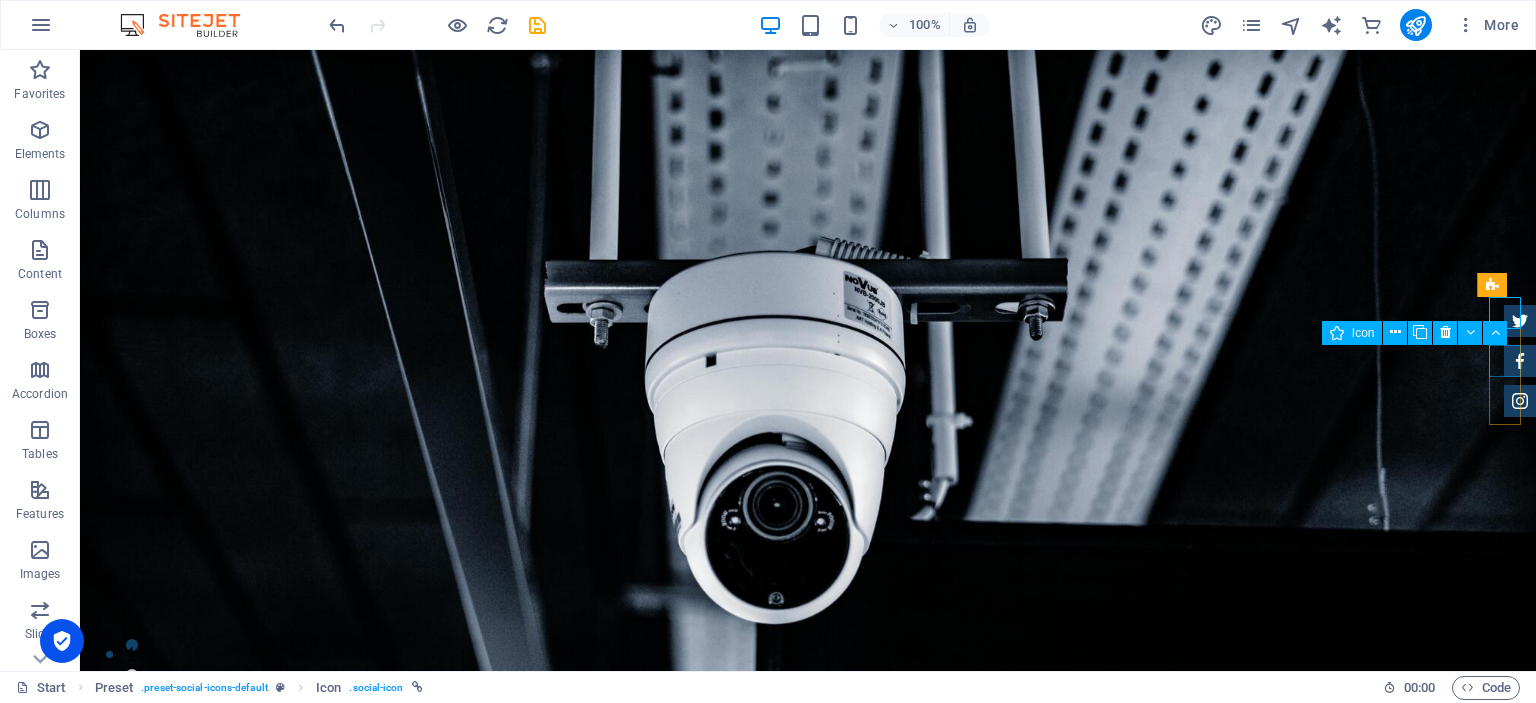 click at bounding box center [1520, 361] 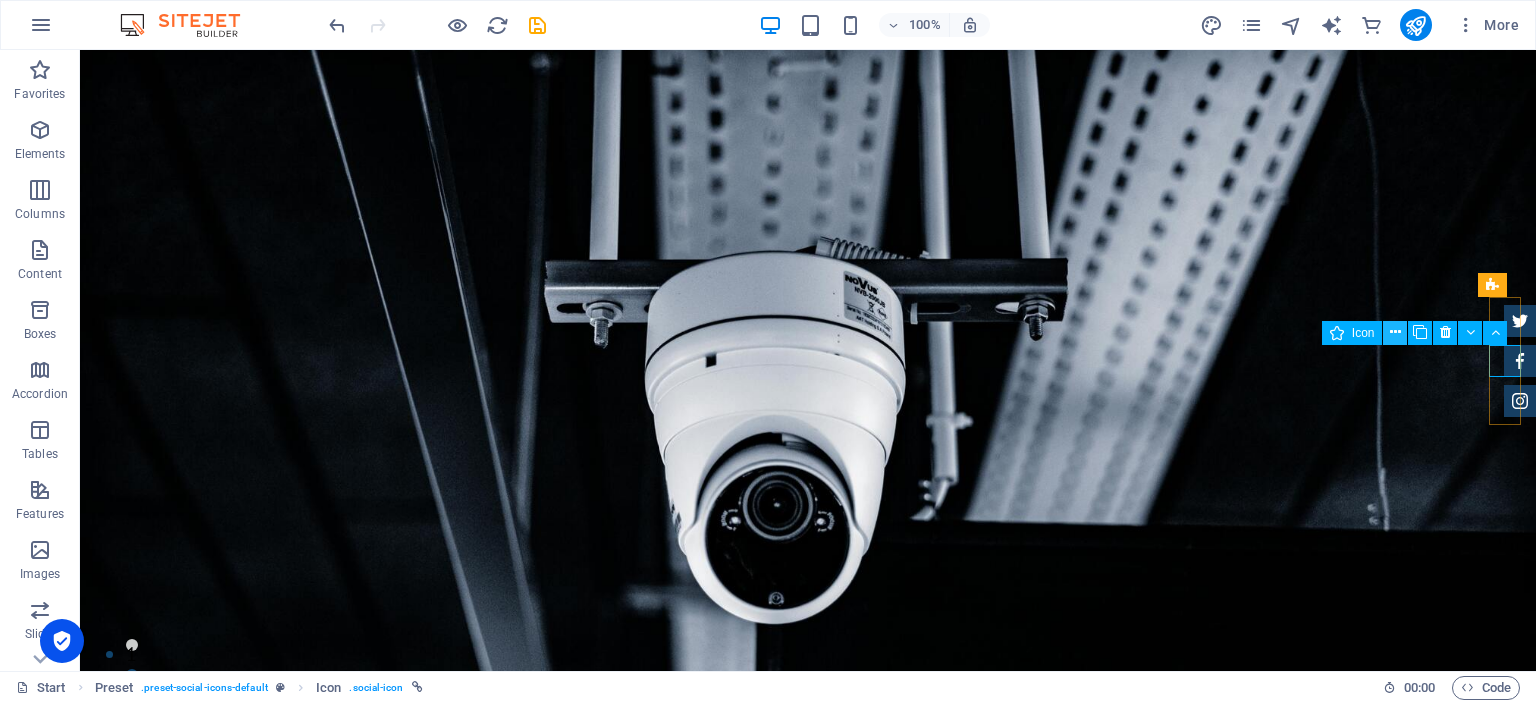 click at bounding box center [1395, 332] 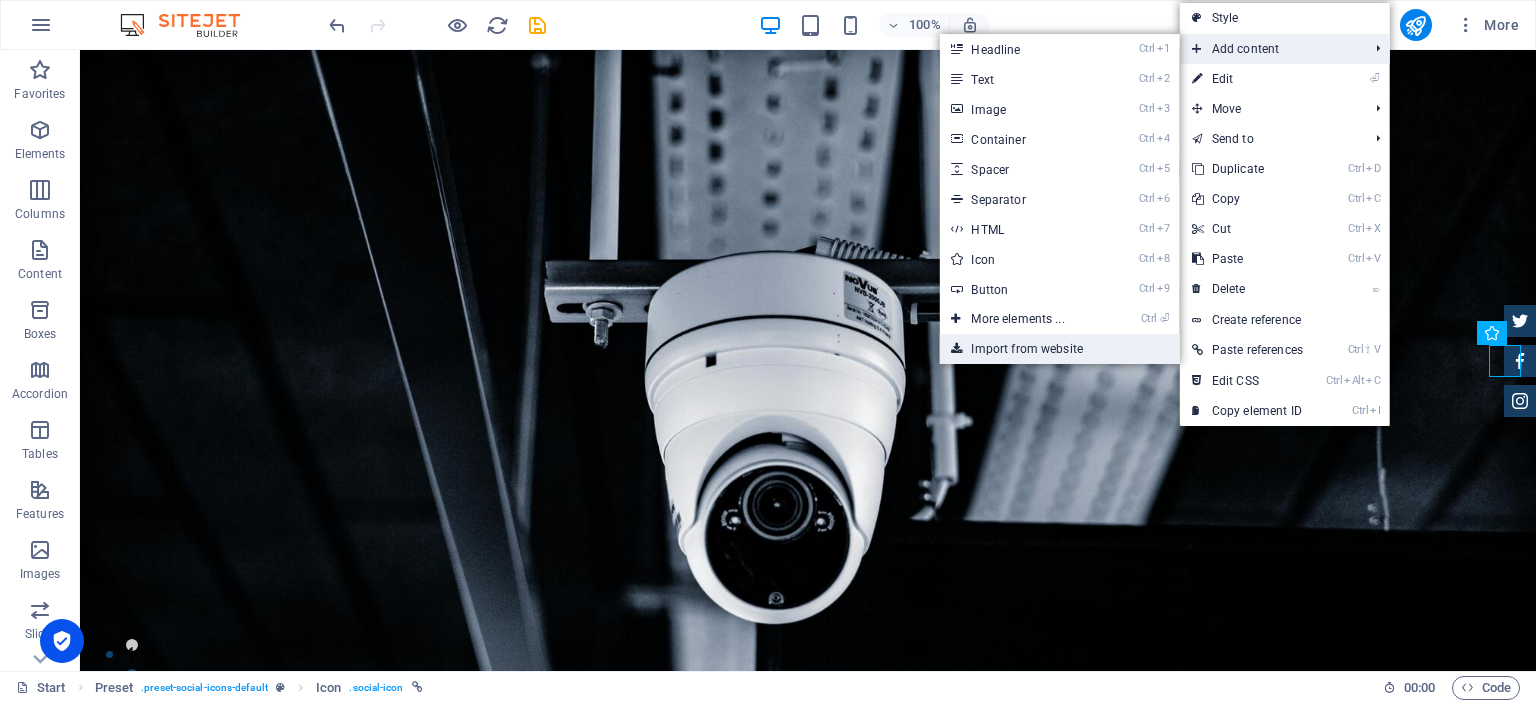 click on "Import from website" at bounding box center [1059, 349] 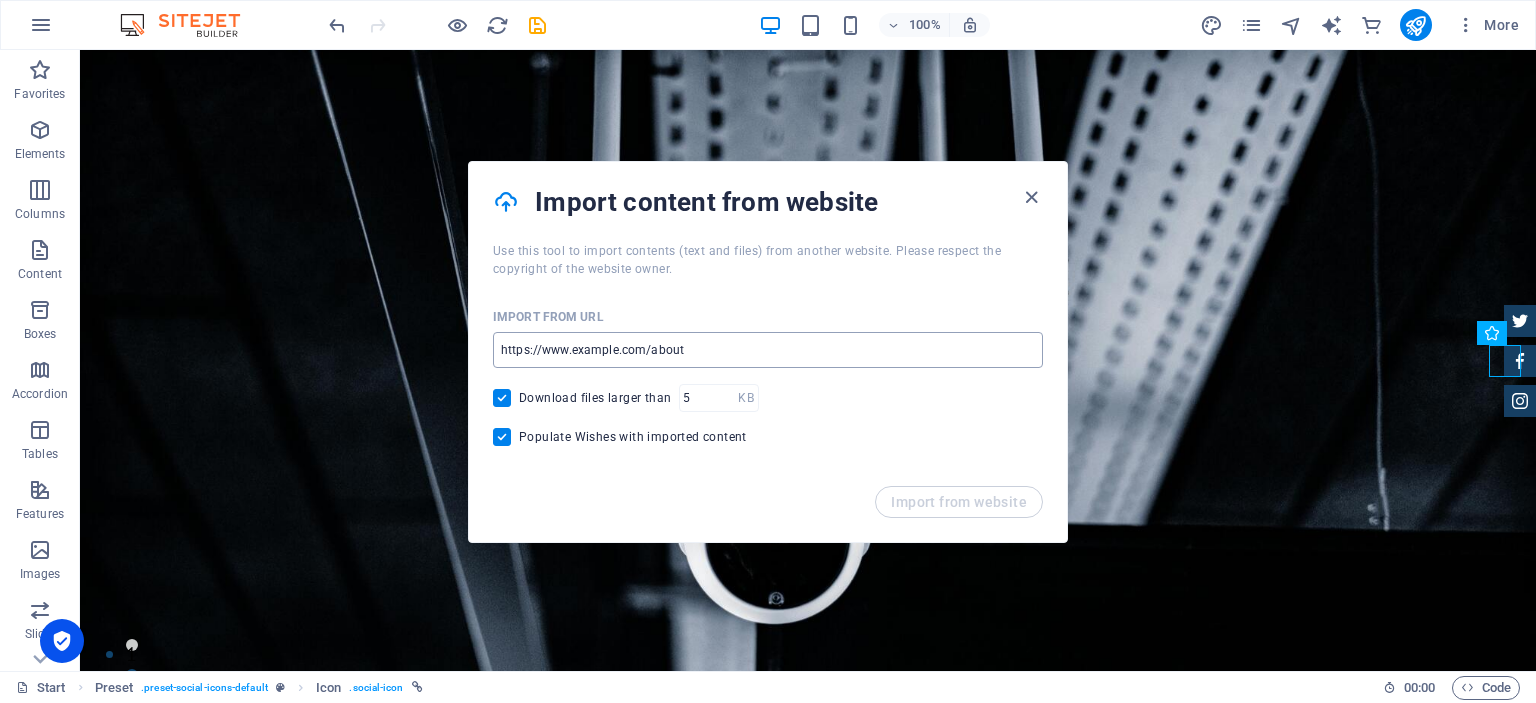 click at bounding box center [768, 350] 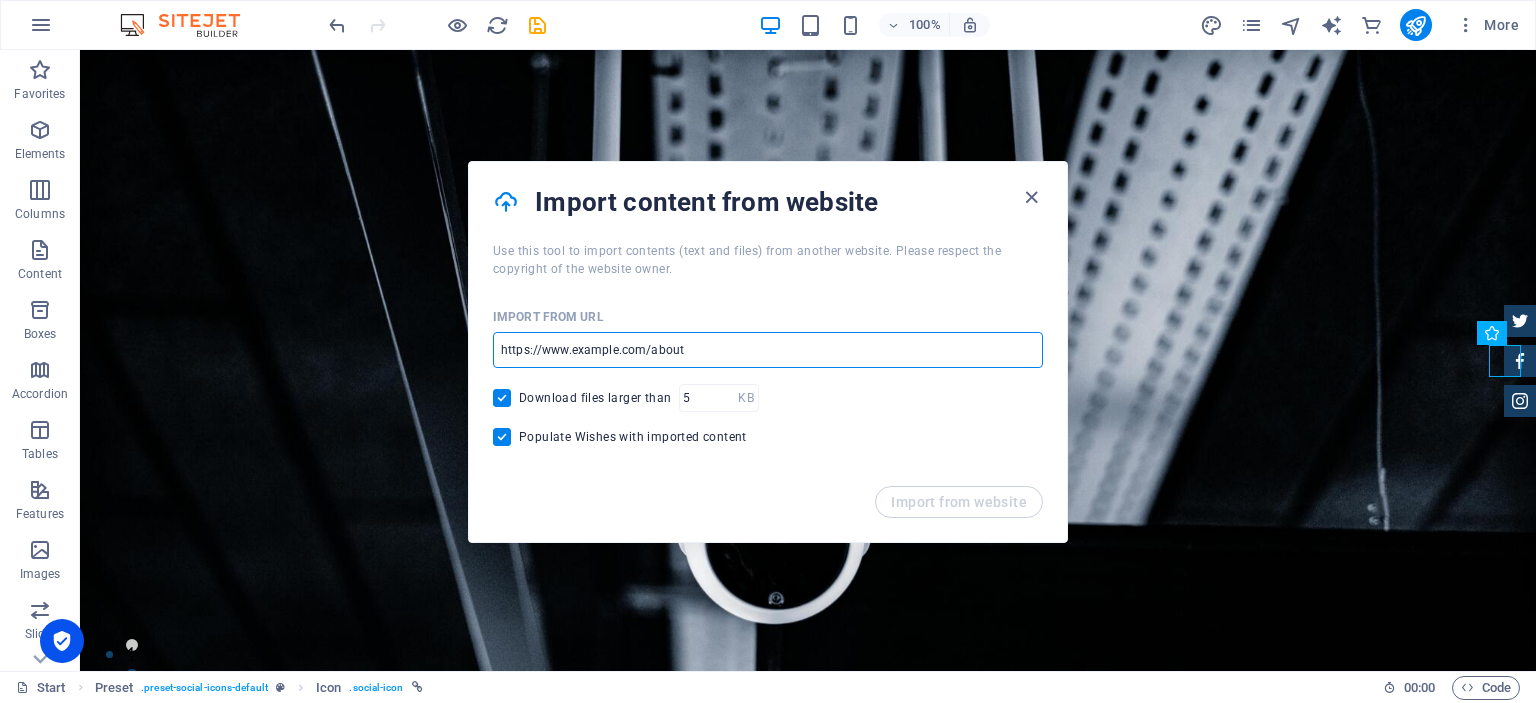 type on "https://www.facebook.com/profile.php?id=61578335699382#" 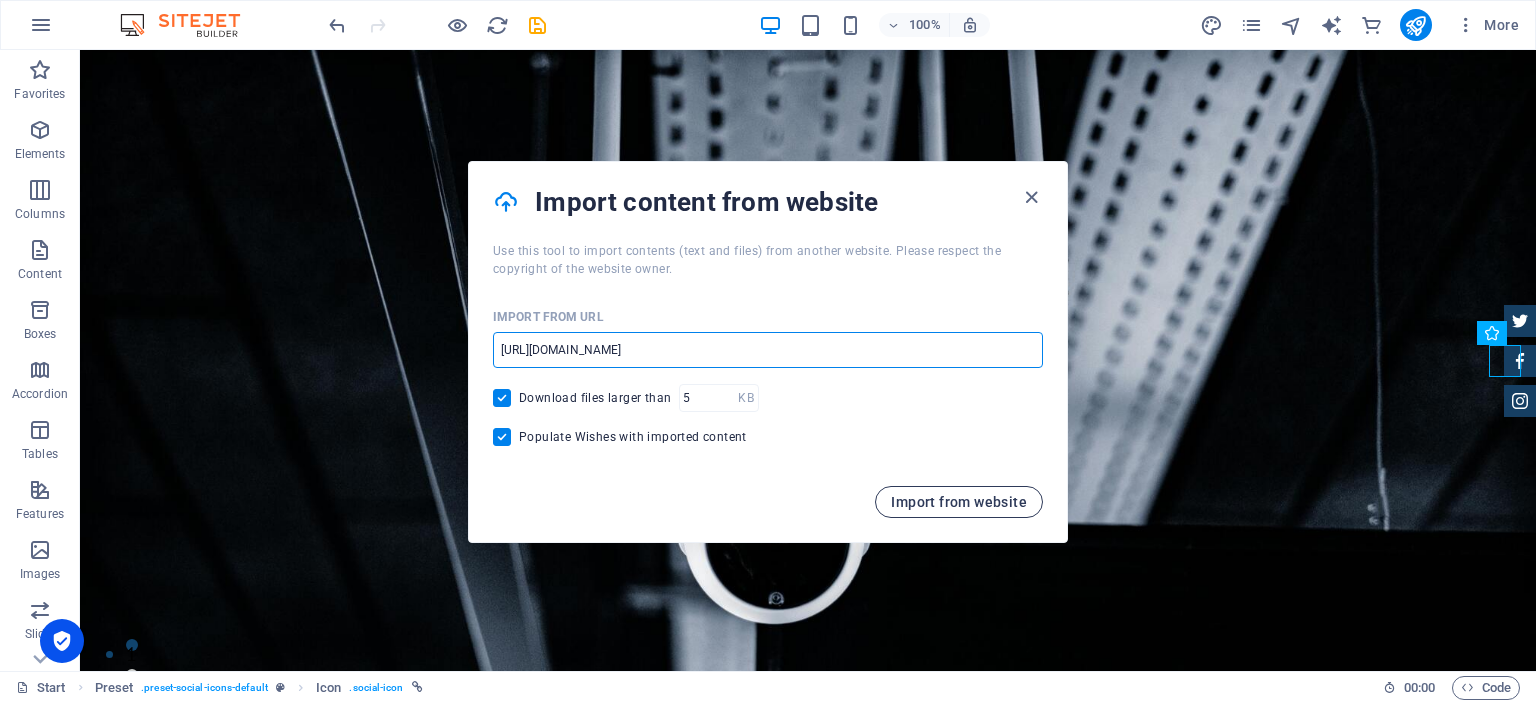 click on "Import from website" at bounding box center (959, 502) 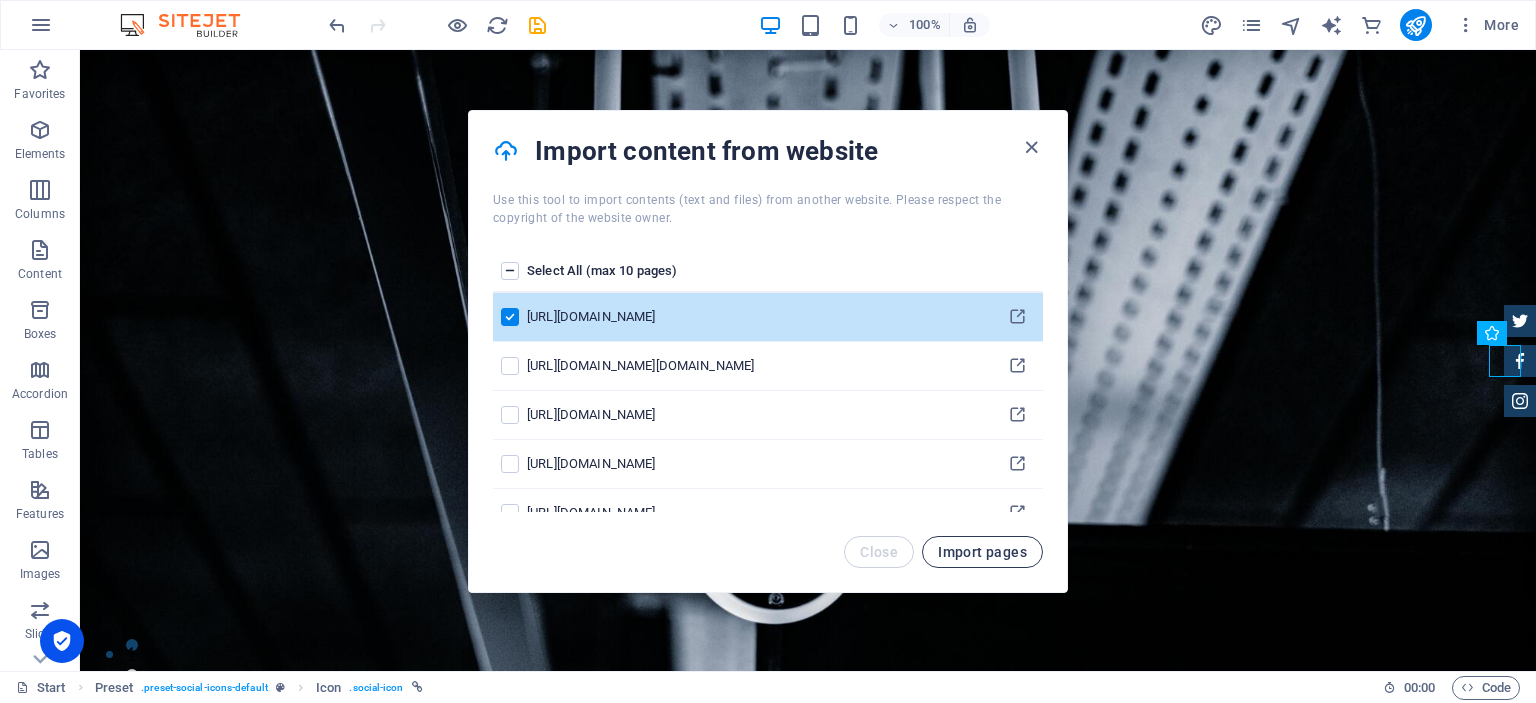 click on "Import pages" at bounding box center [982, 552] 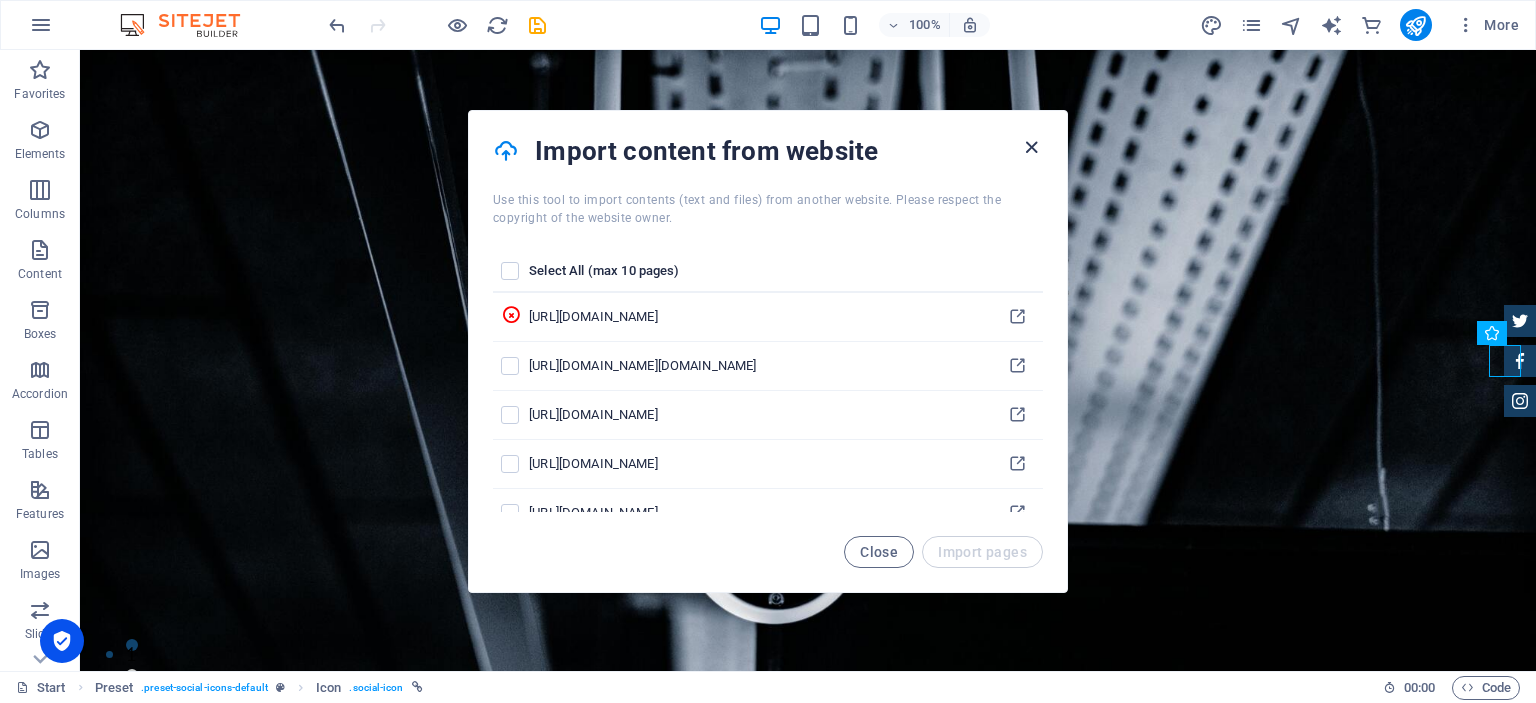 click at bounding box center (1031, 147) 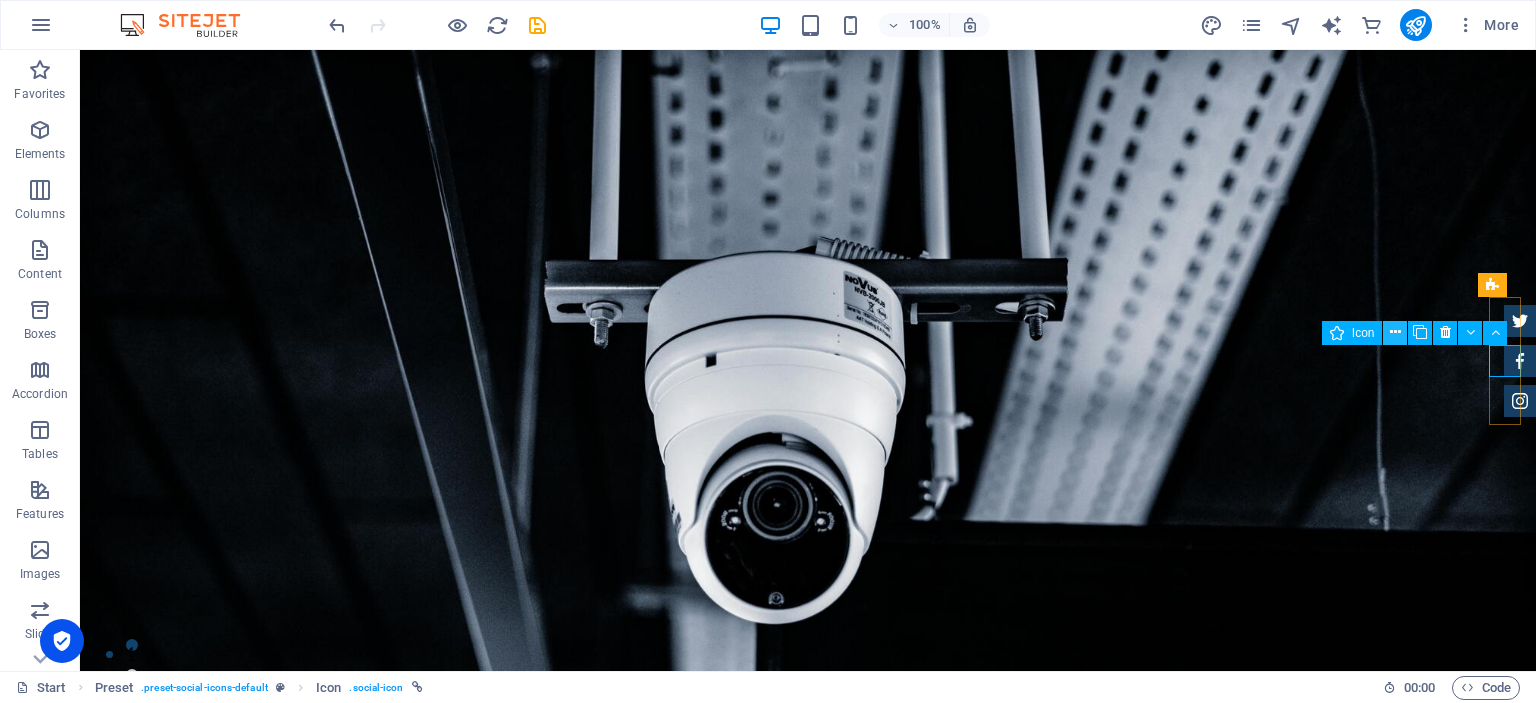 click at bounding box center [1395, 332] 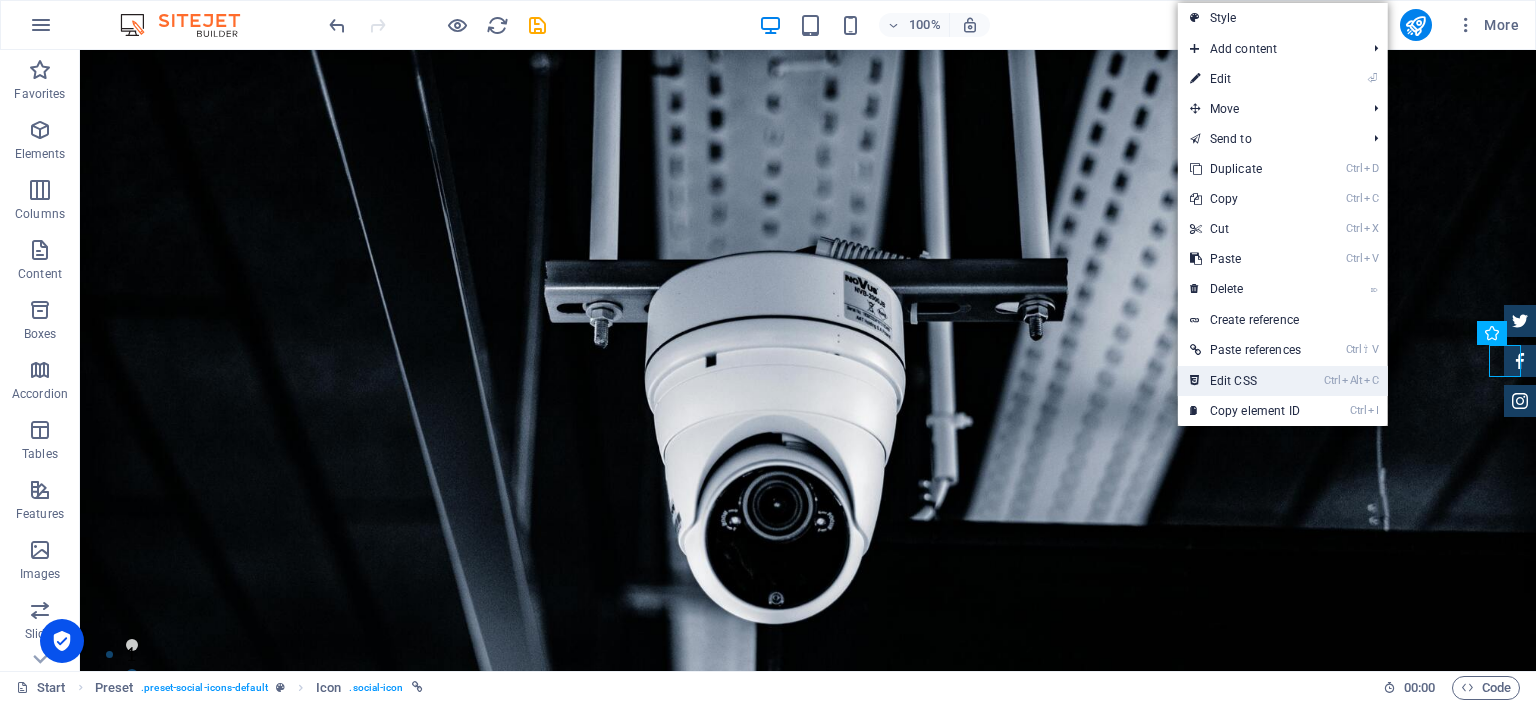 click on "Ctrl Alt C  Edit CSS" at bounding box center [1245, 381] 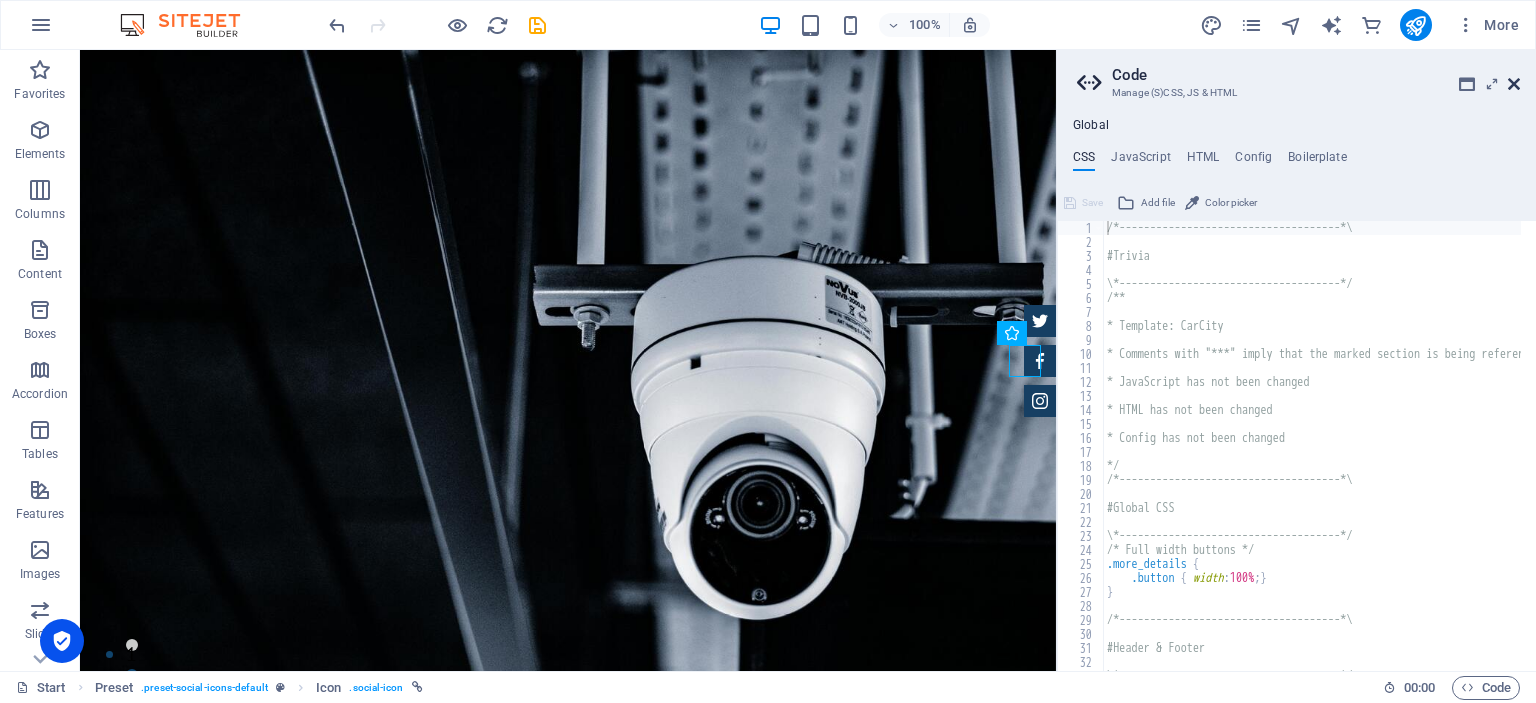 click at bounding box center (1514, 84) 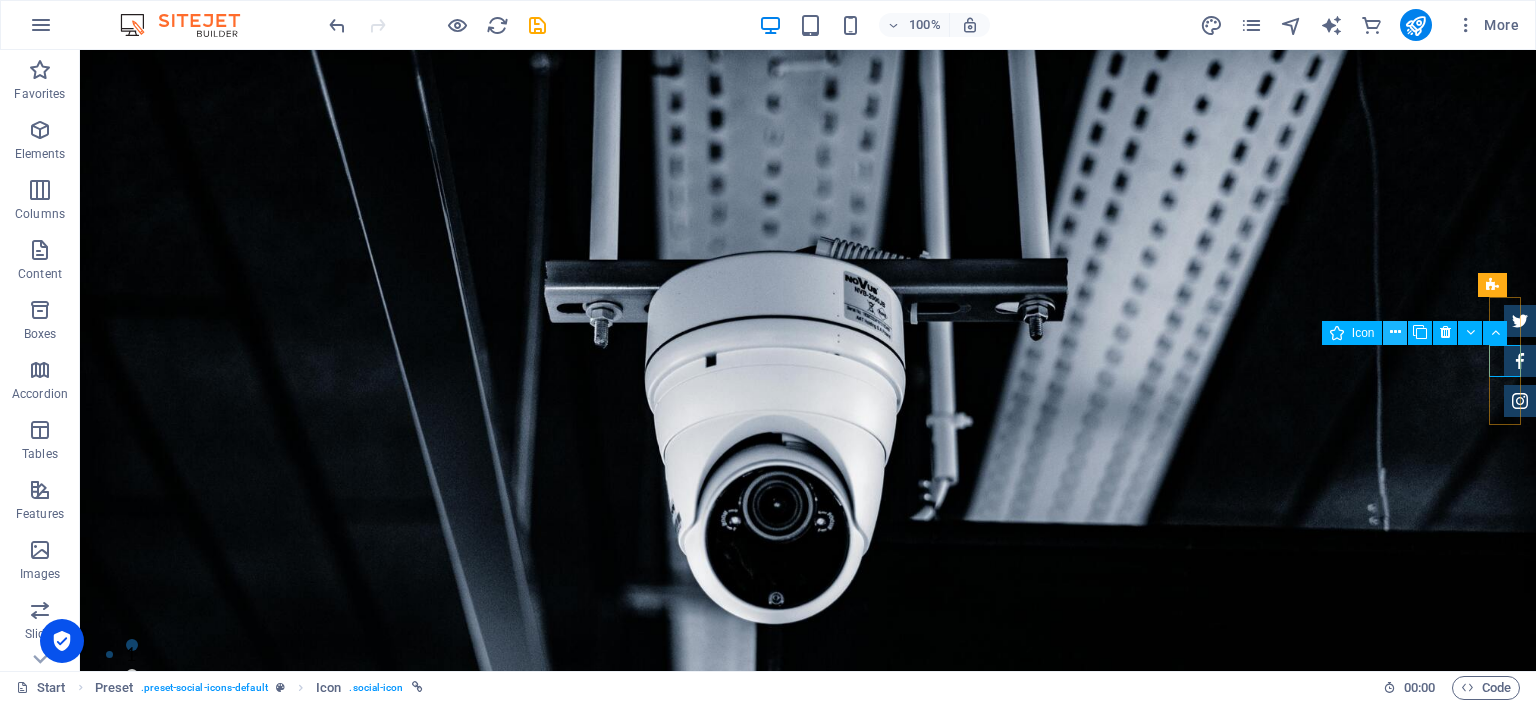 click at bounding box center [1395, 332] 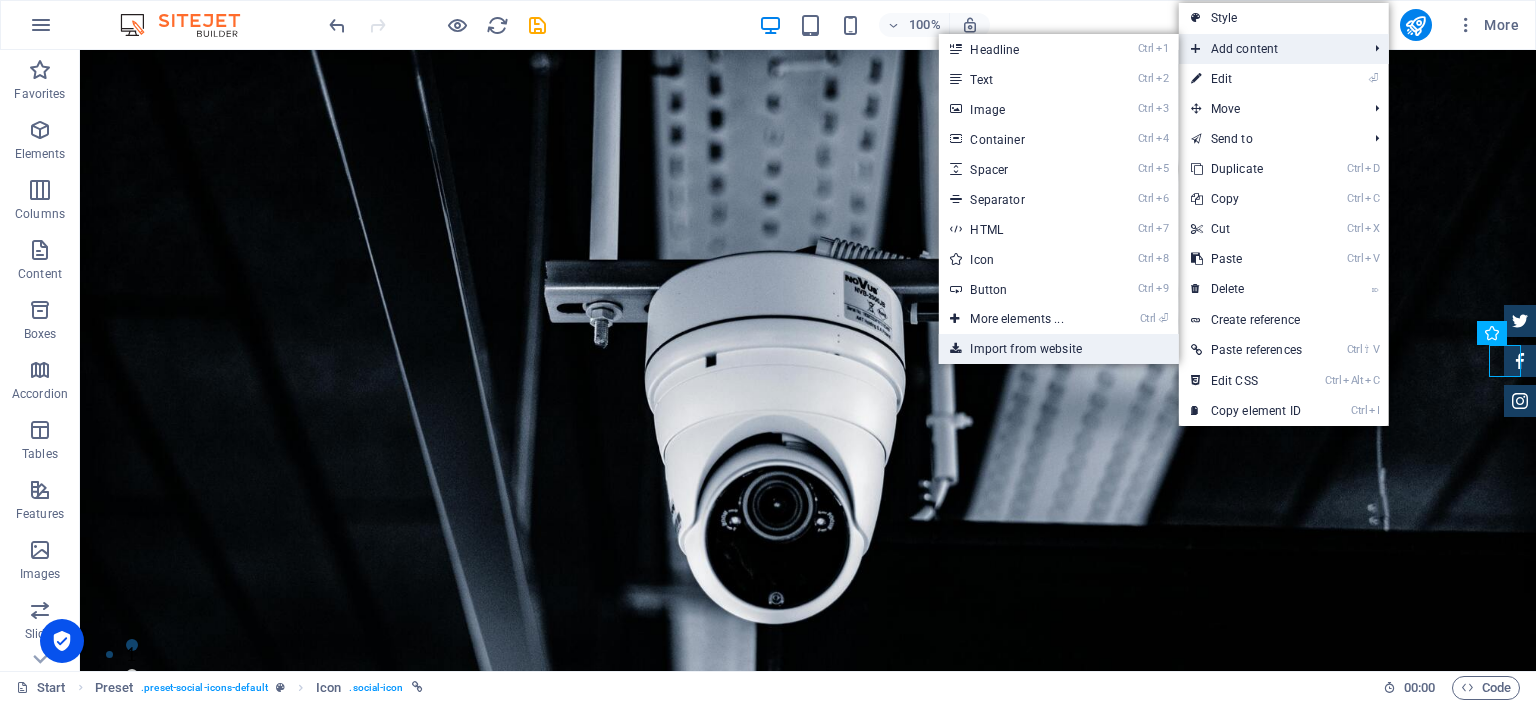 click on "Import from website" at bounding box center (1058, 349) 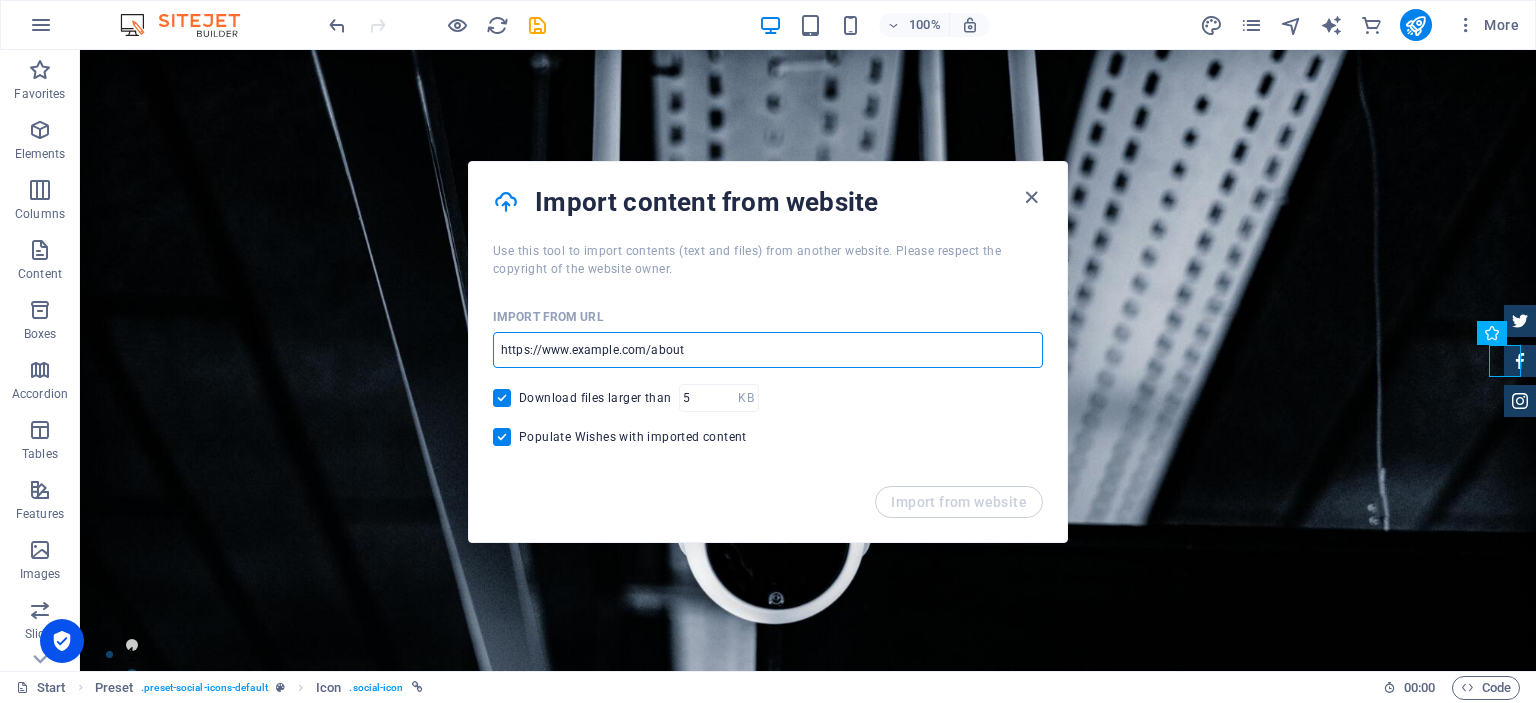 click at bounding box center (768, 350) 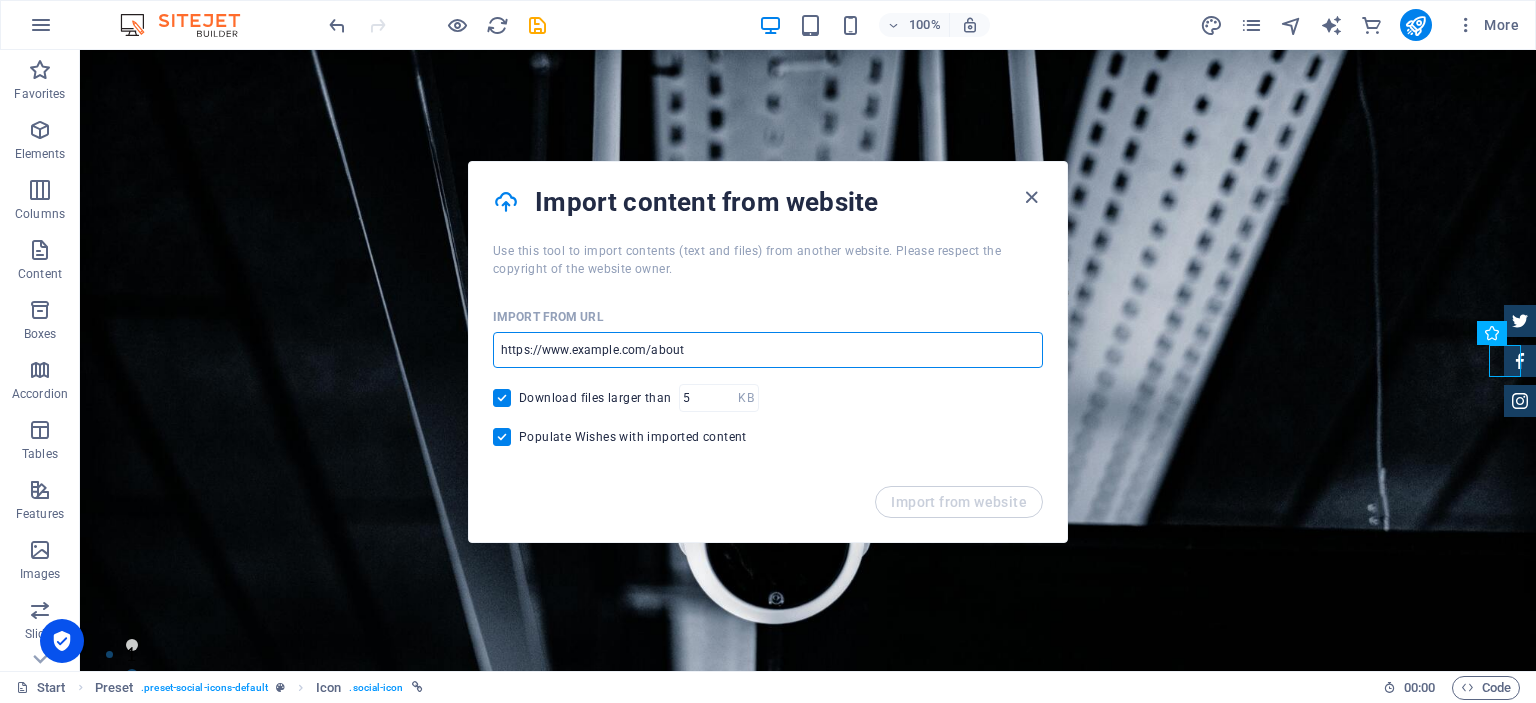 paste on "https://www.facebook.com/profile.php?id=61578335699382#" 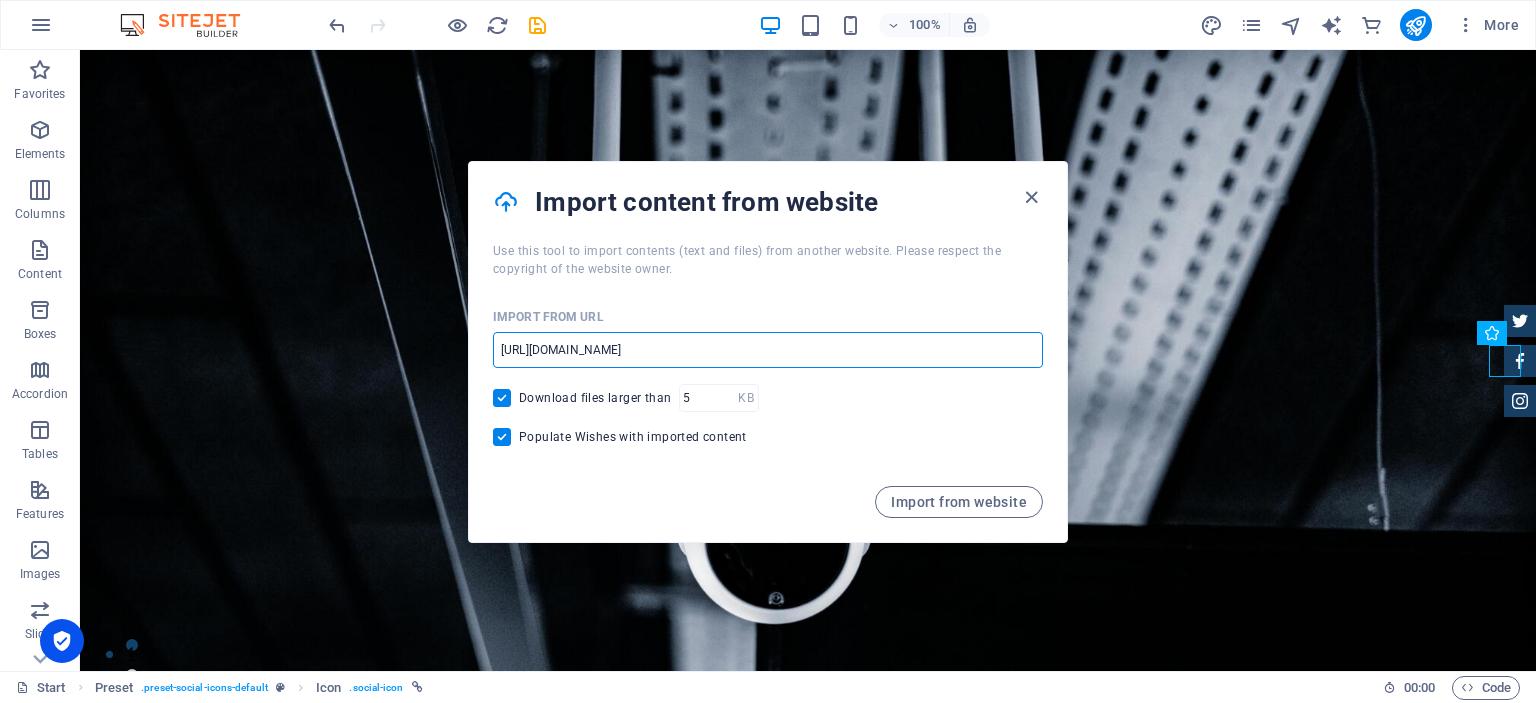type on "https://www.facebook.com/profile.php?id=61578335699382#" 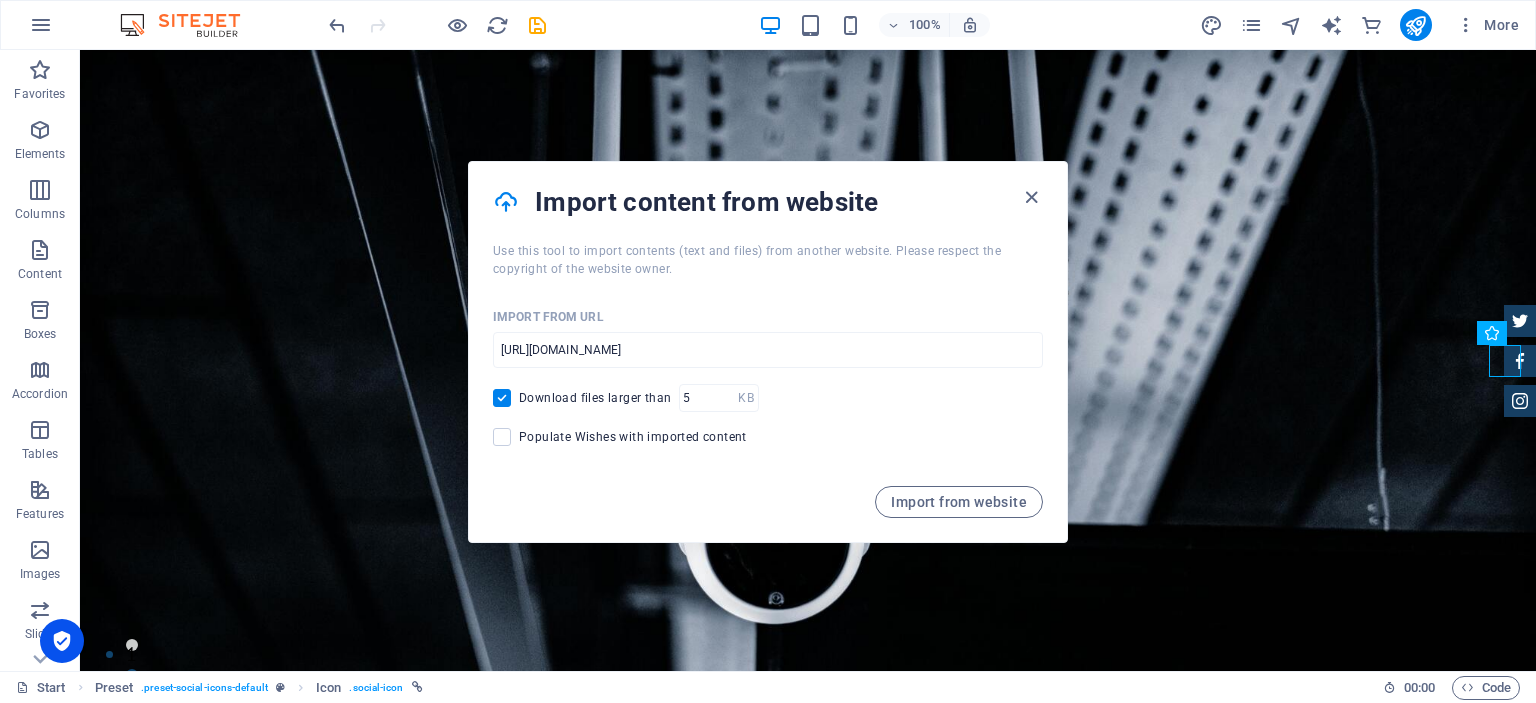 click on "Download files larger than" at bounding box center [506, 398] 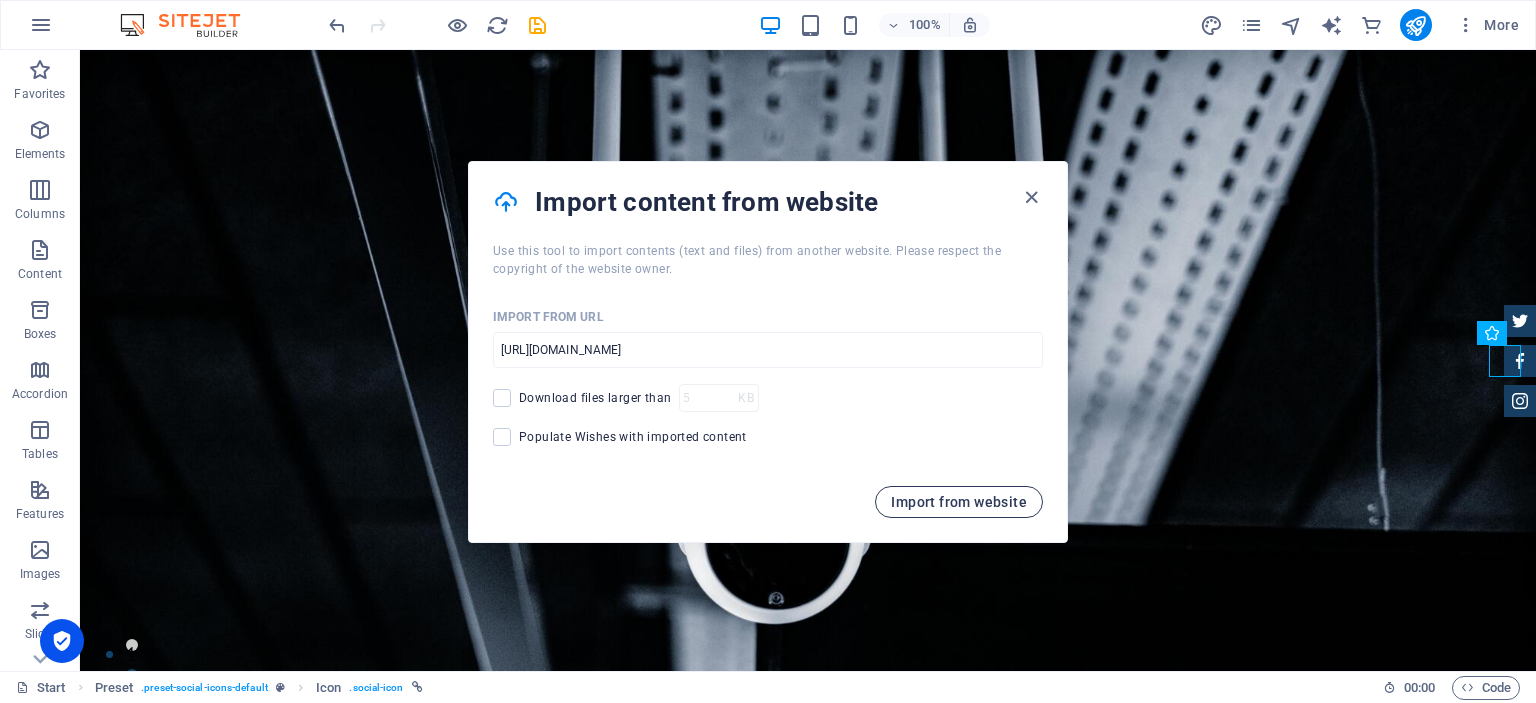 click on "Import from website" at bounding box center (959, 502) 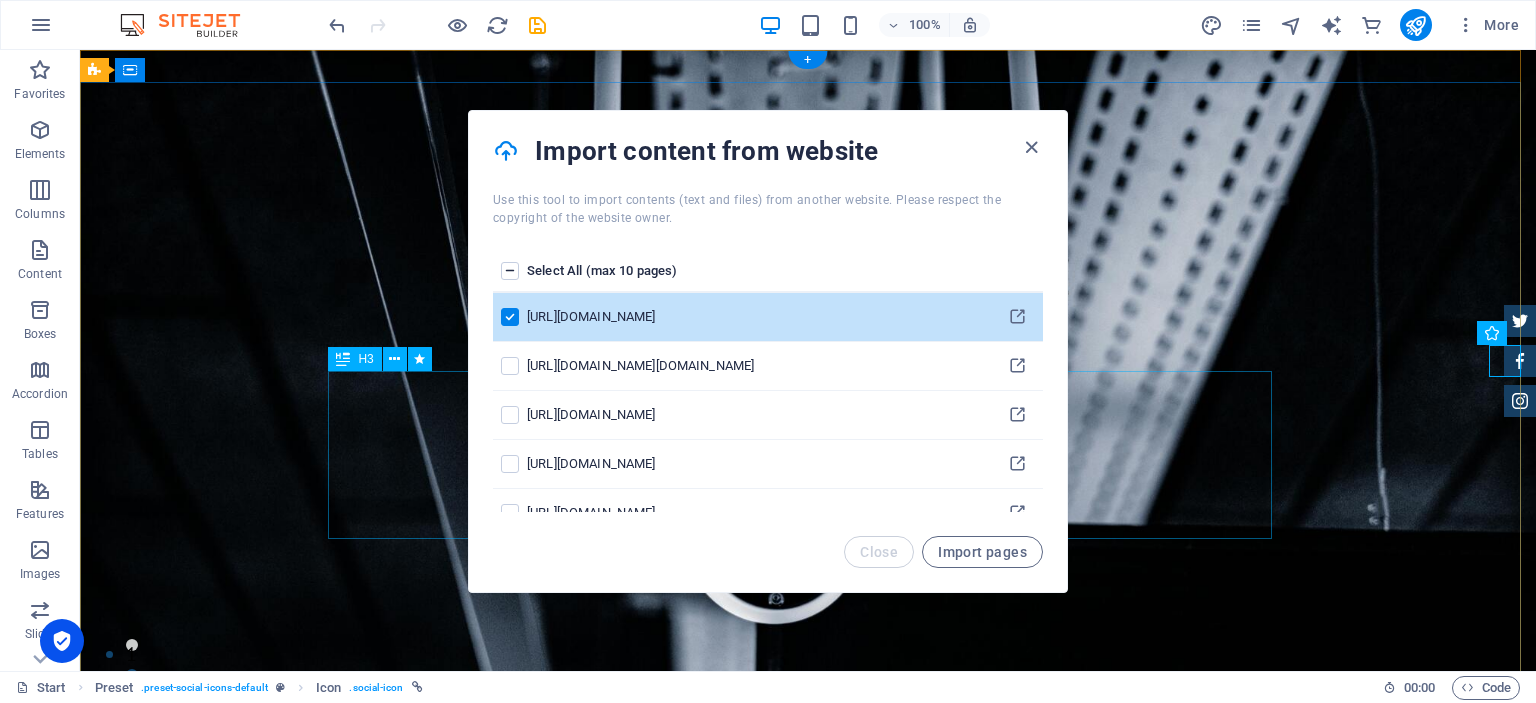 drag, startPoint x: 1028, startPoint y: 549, endPoint x: 1082, endPoint y: 490, distance: 79.98125 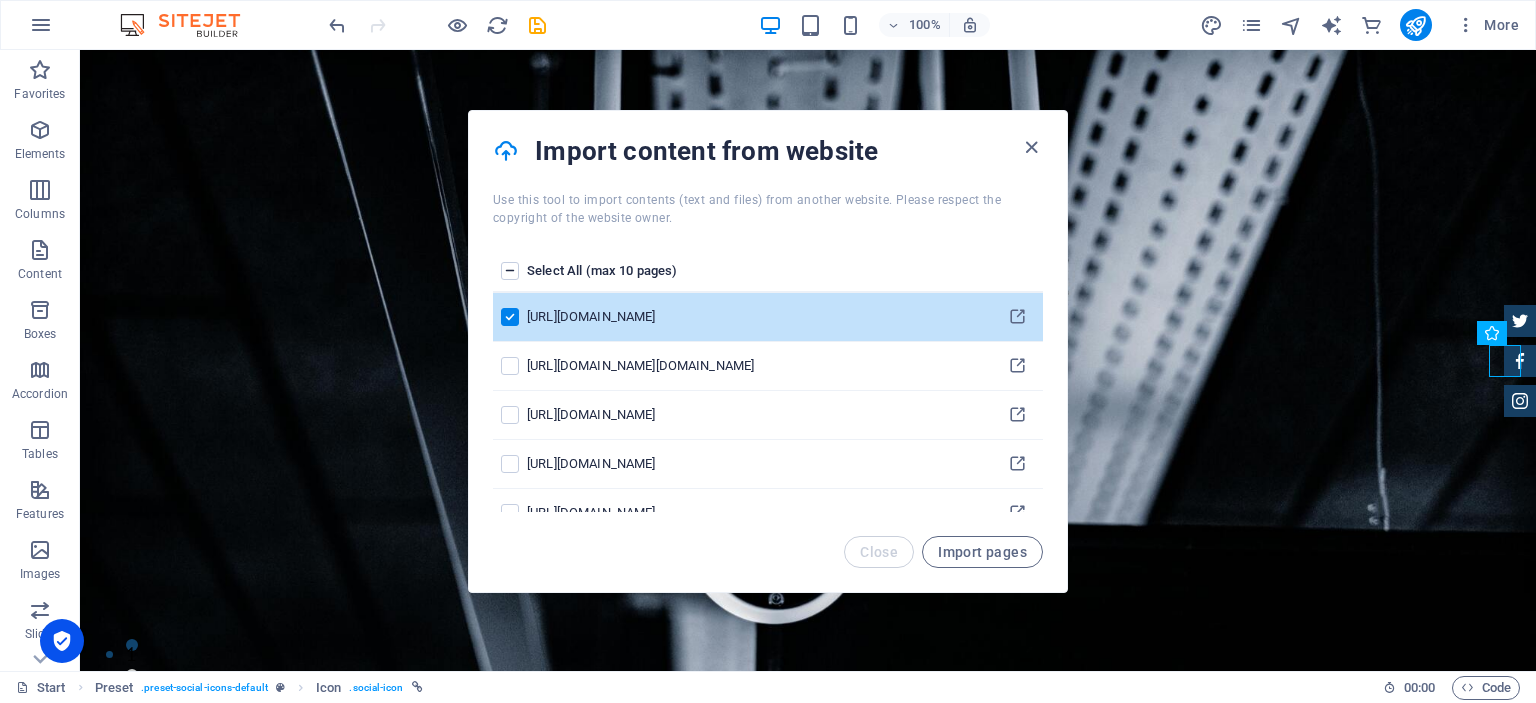 click on "Select All (max 10 pages)" at bounding box center (759, 272) 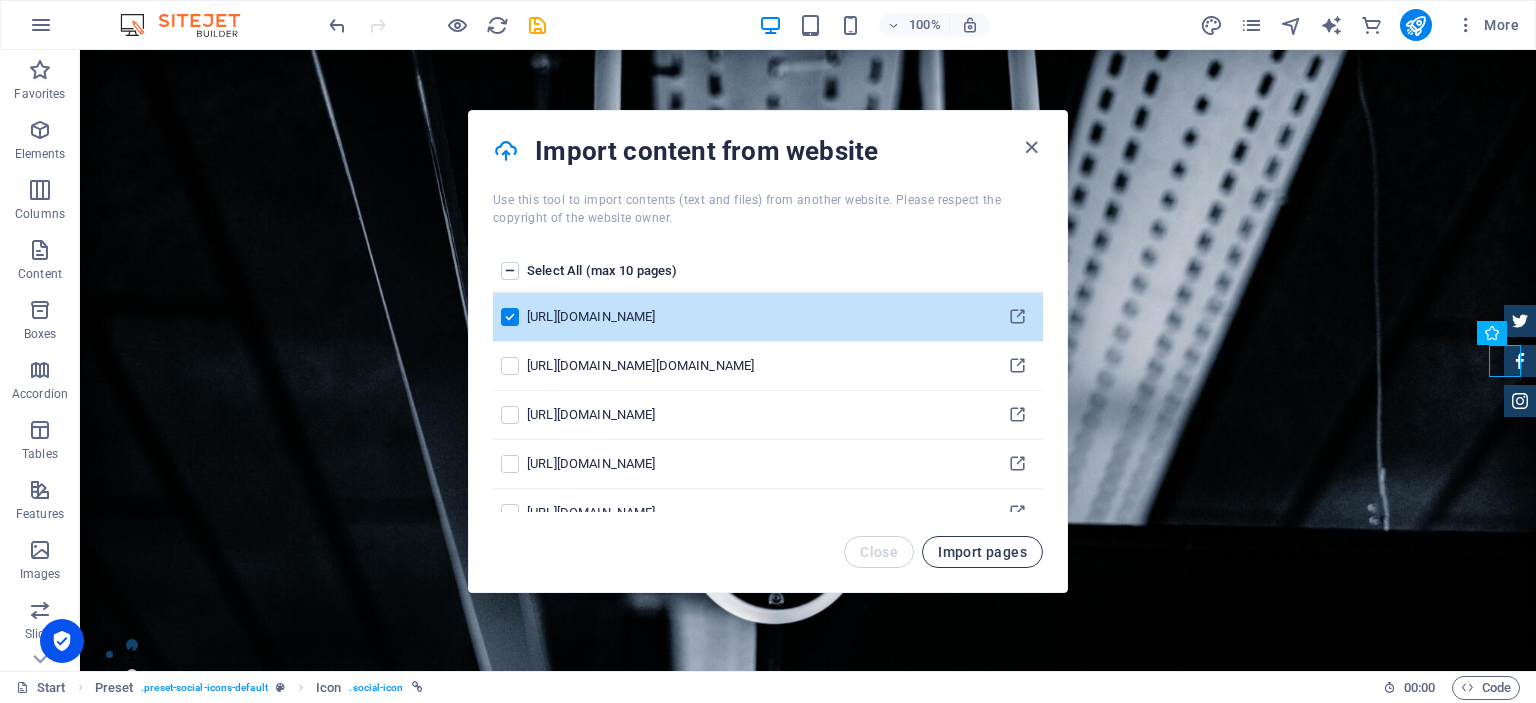 click on "Import pages" at bounding box center [982, 552] 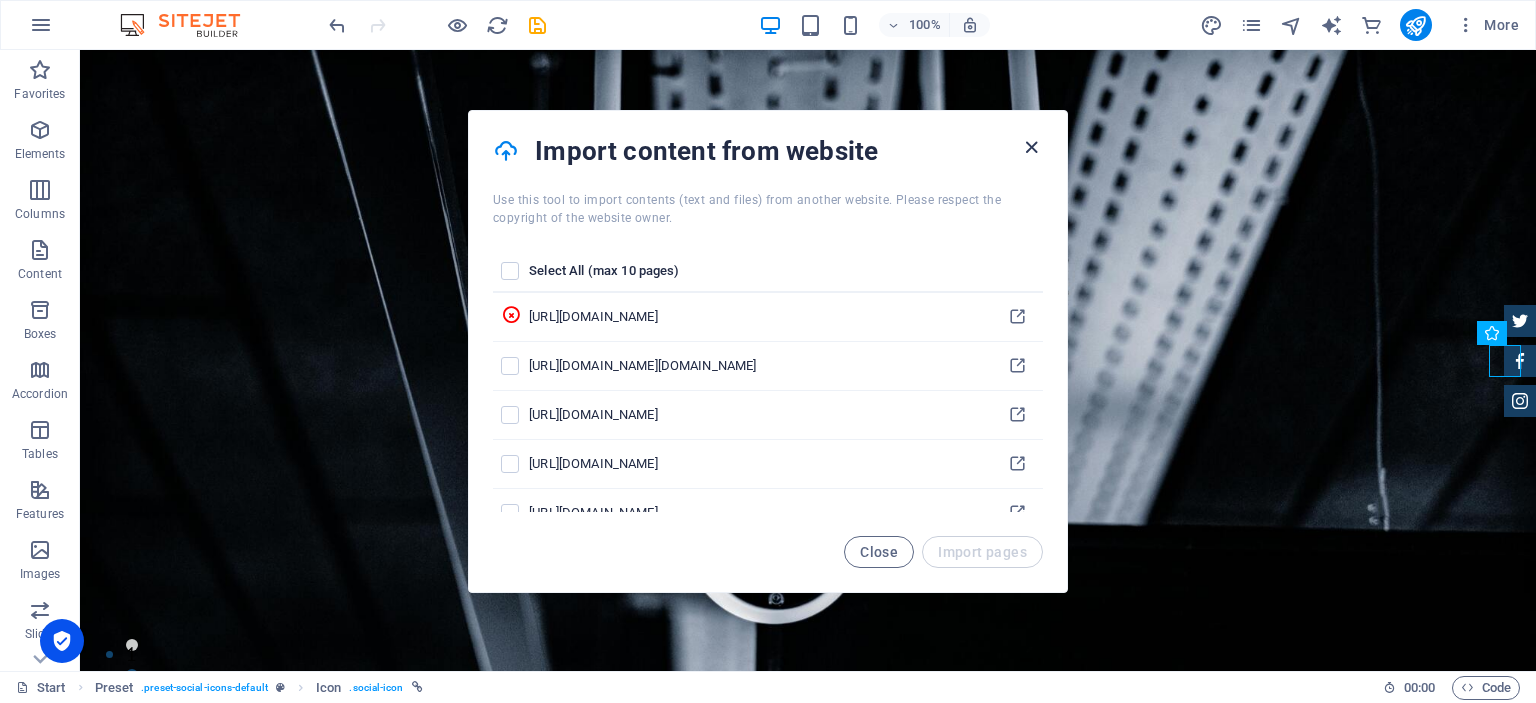 click at bounding box center (1031, 147) 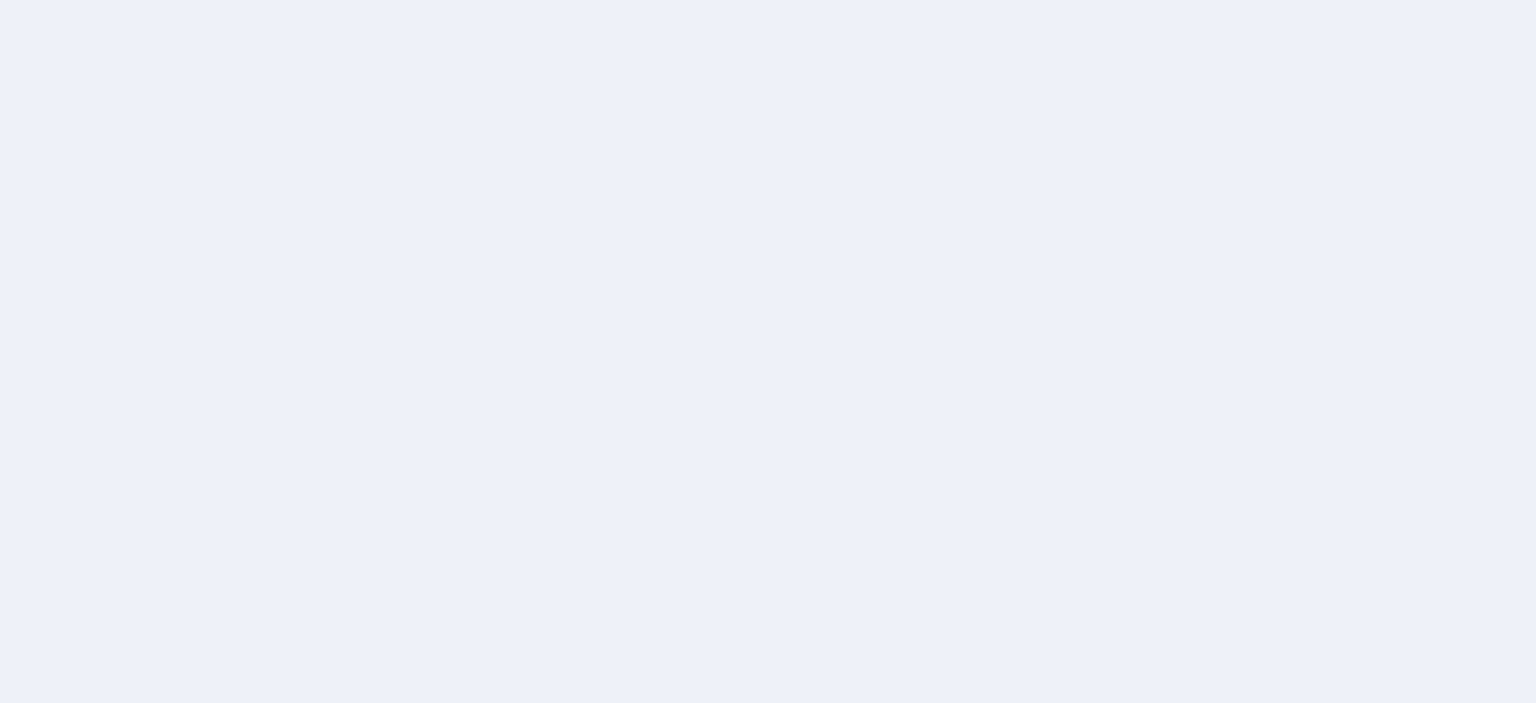 scroll, scrollTop: 0, scrollLeft: 0, axis: both 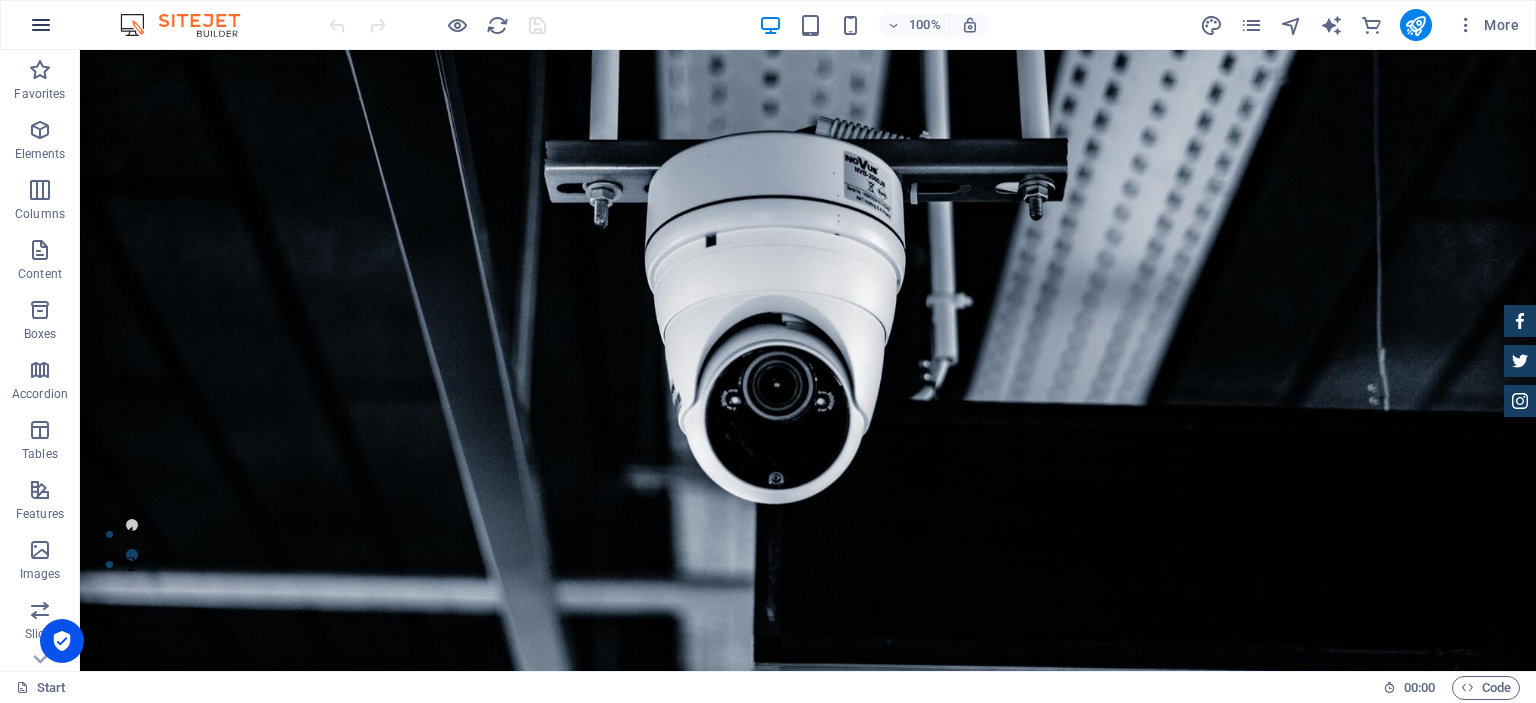 click at bounding box center [41, 25] 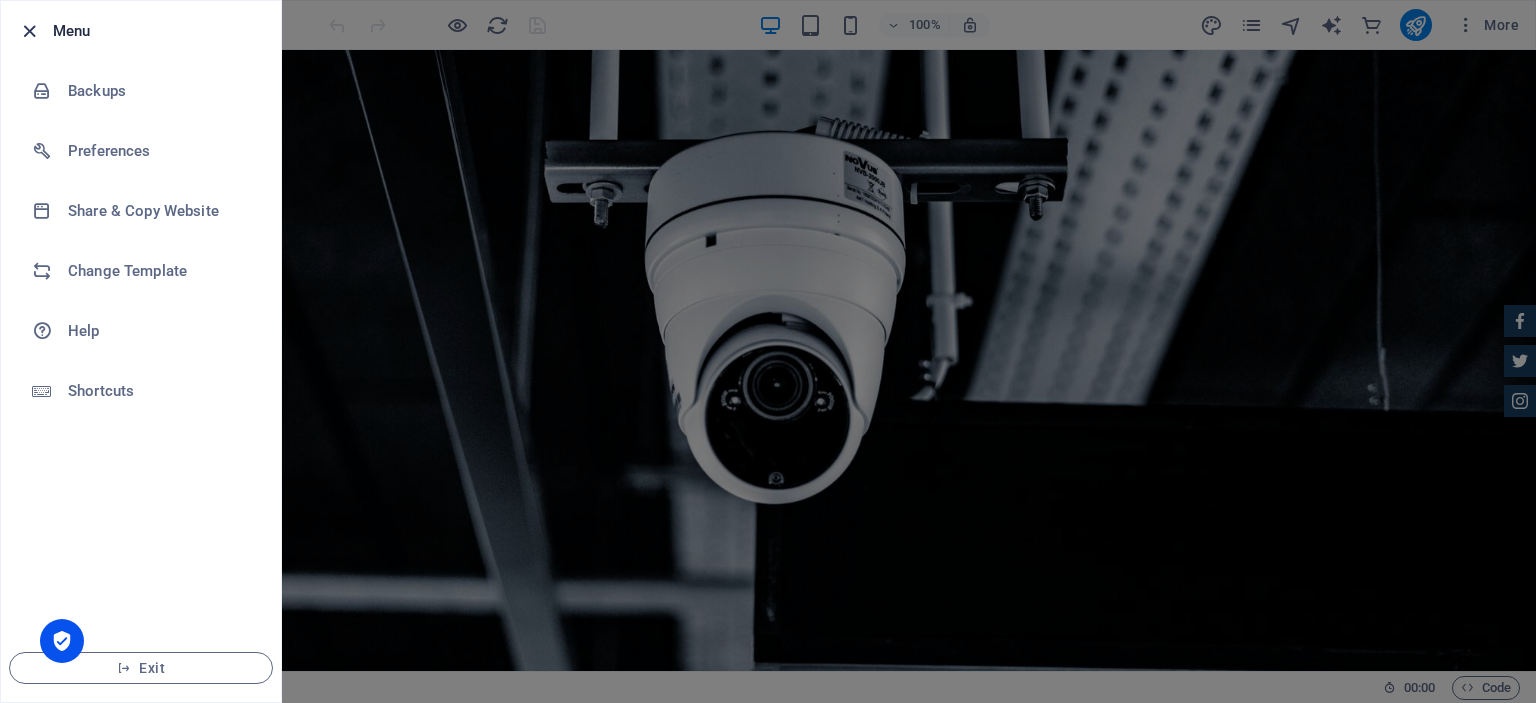 click at bounding box center [29, 31] 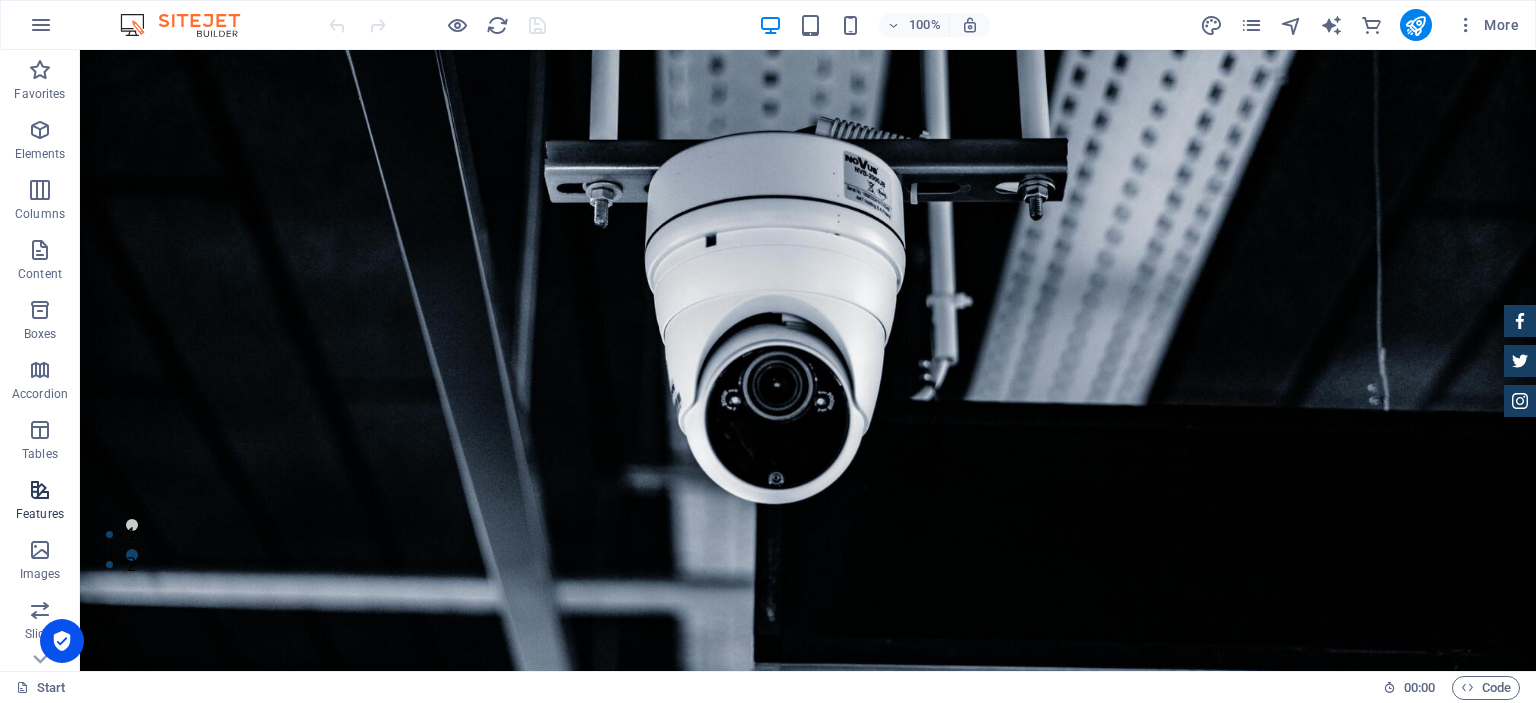 click at bounding box center (40, 490) 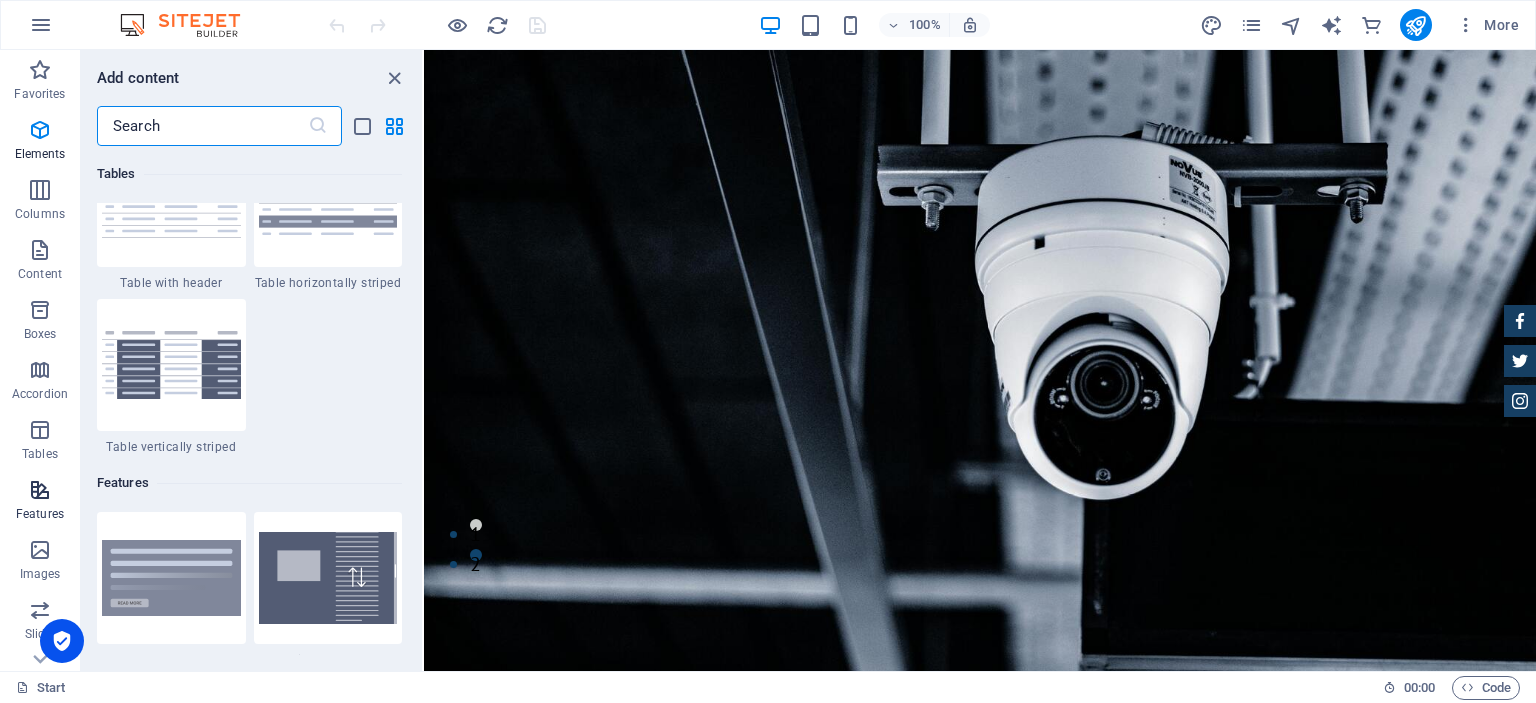 scroll, scrollTop: 7631, scrollLeft: 0, axis: vertical 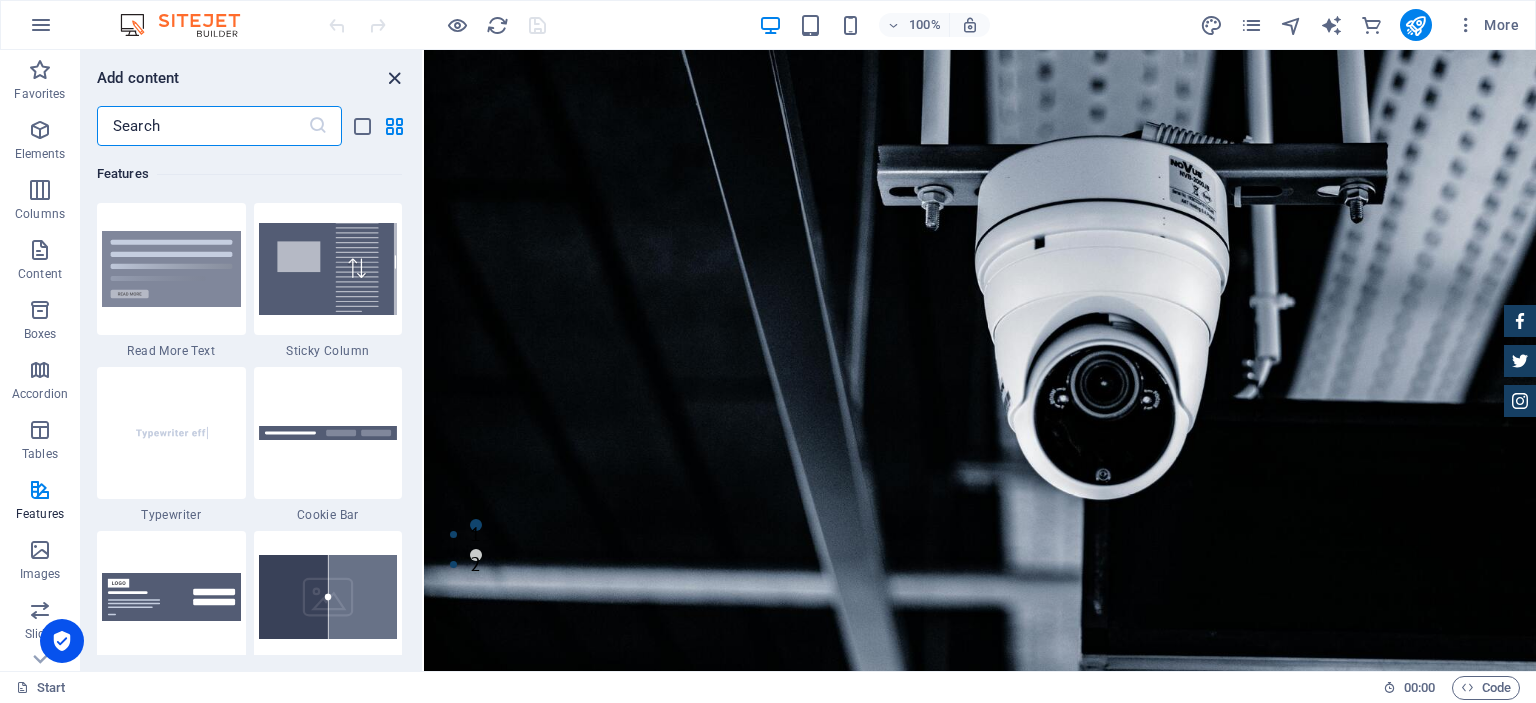 click at bounding box center (394, 78) 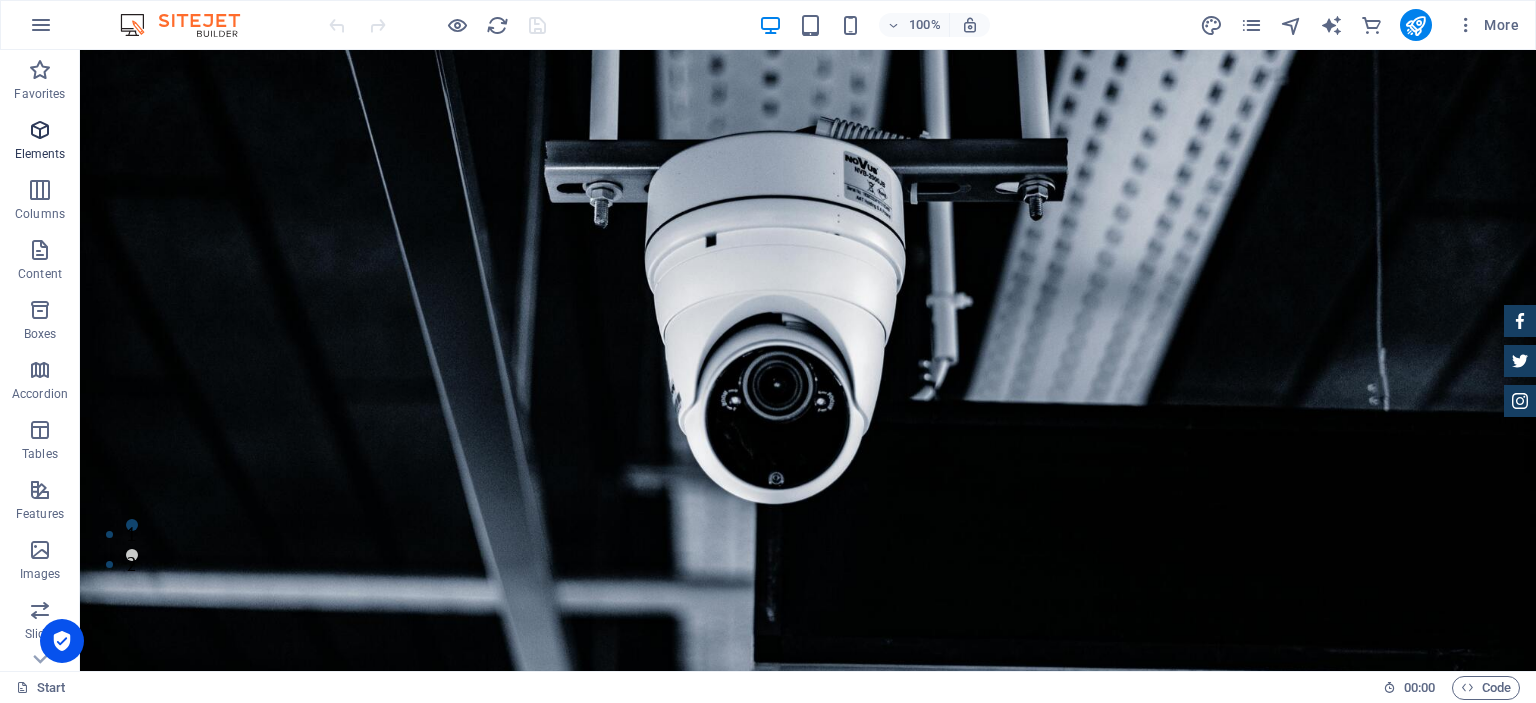 click at bounding box center (40, 130) 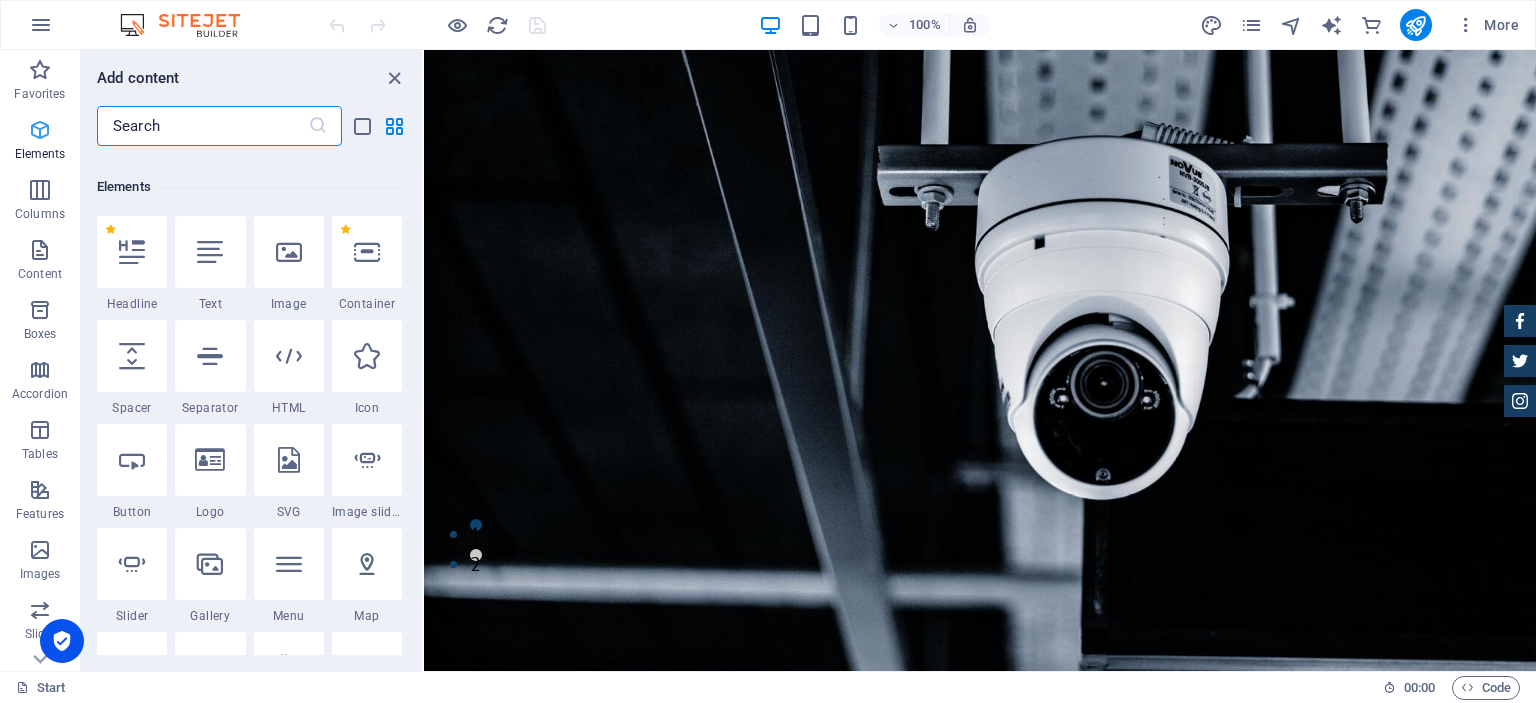 scroll, scrollTop: 212, scrollLeft: 0, axis: vertical 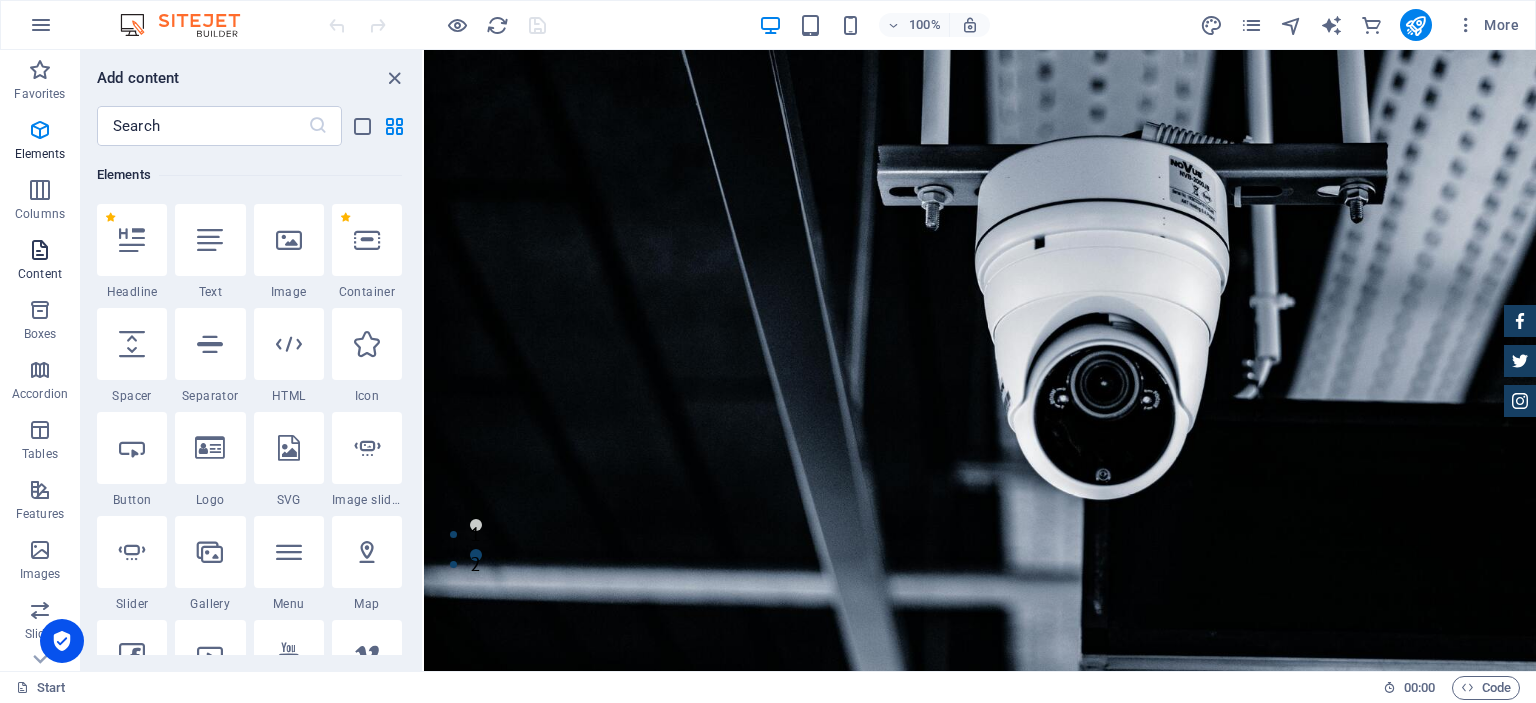 click at bounding box center [40, 250] 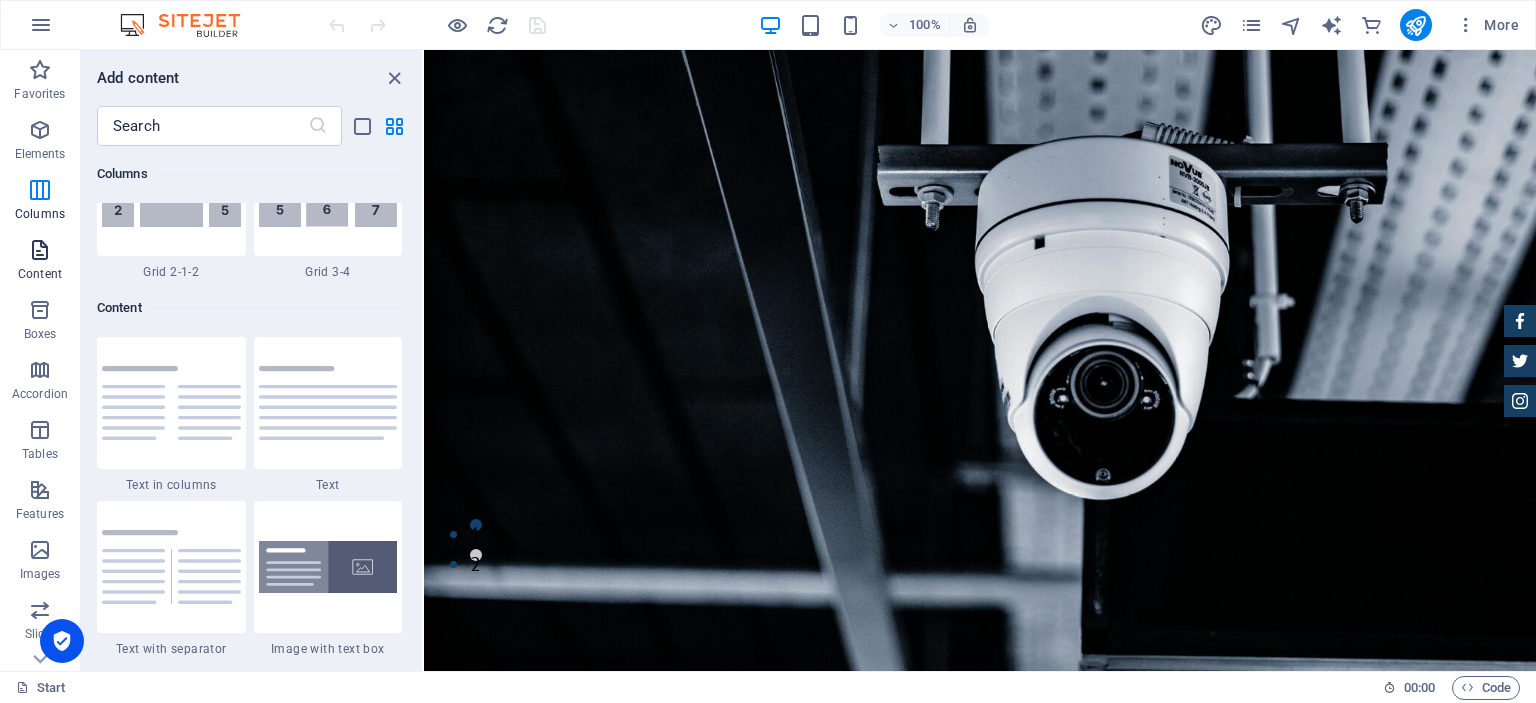 scroll, scrollTop: 3499, scrollLeft: 0, axis: vertical 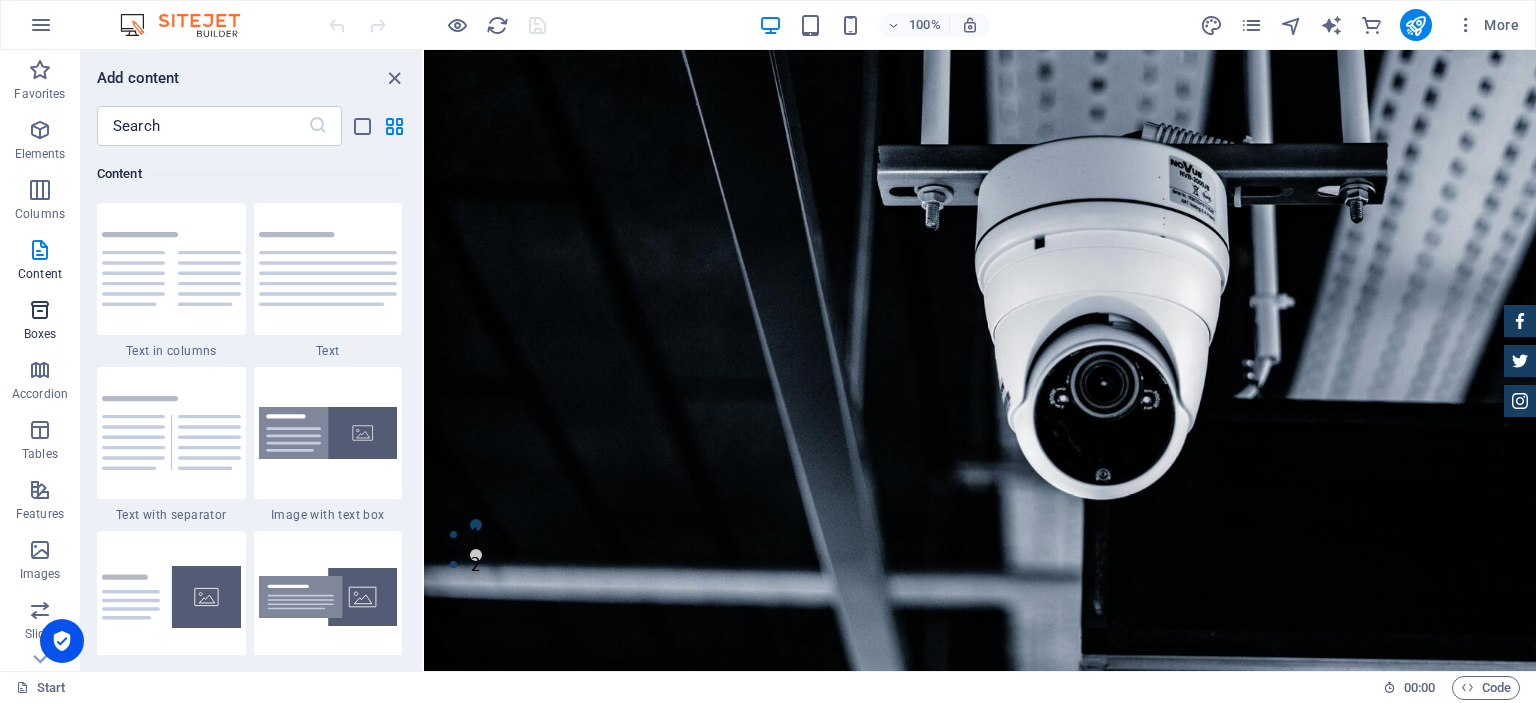 click at bounding box center (40, 310) 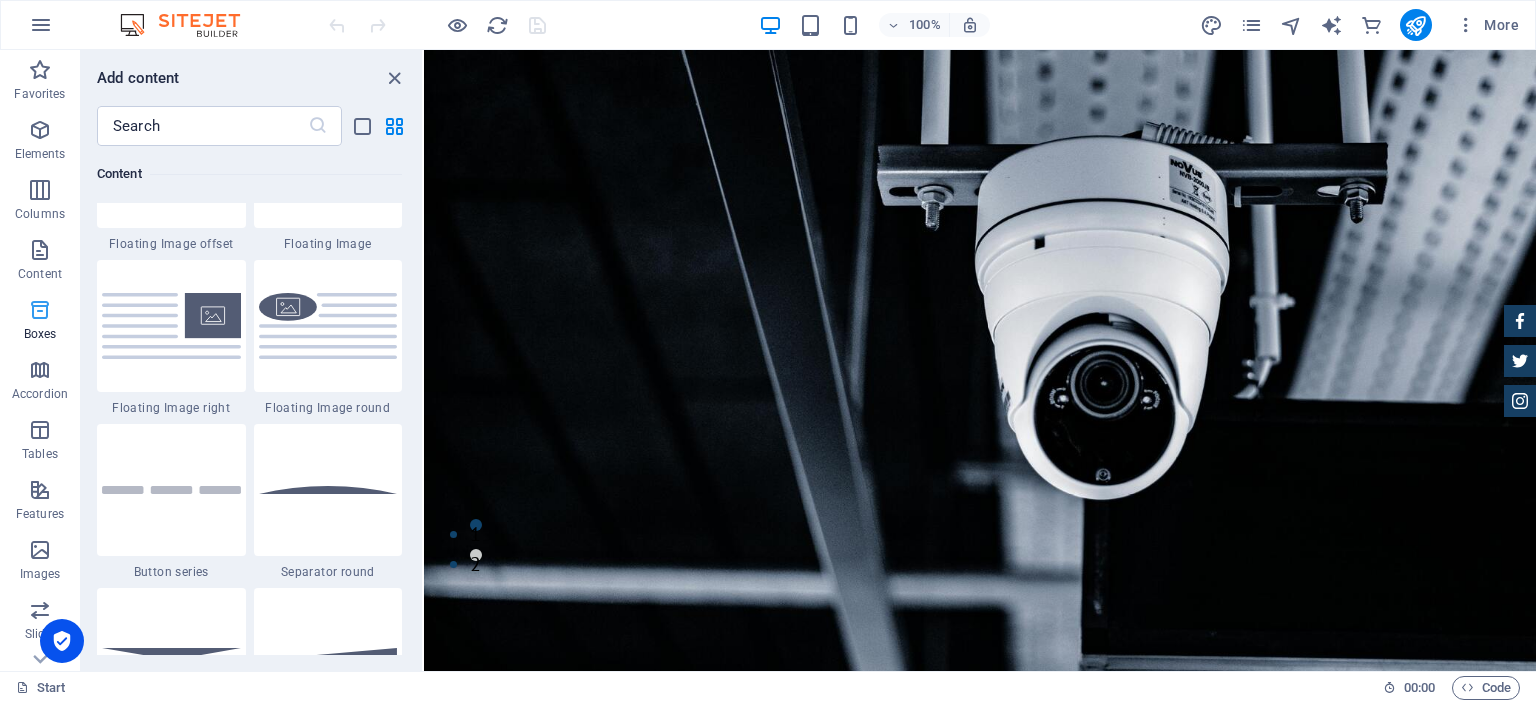 scroll, scrollTop: 5352, scrollLeft: 0, axis: vertical 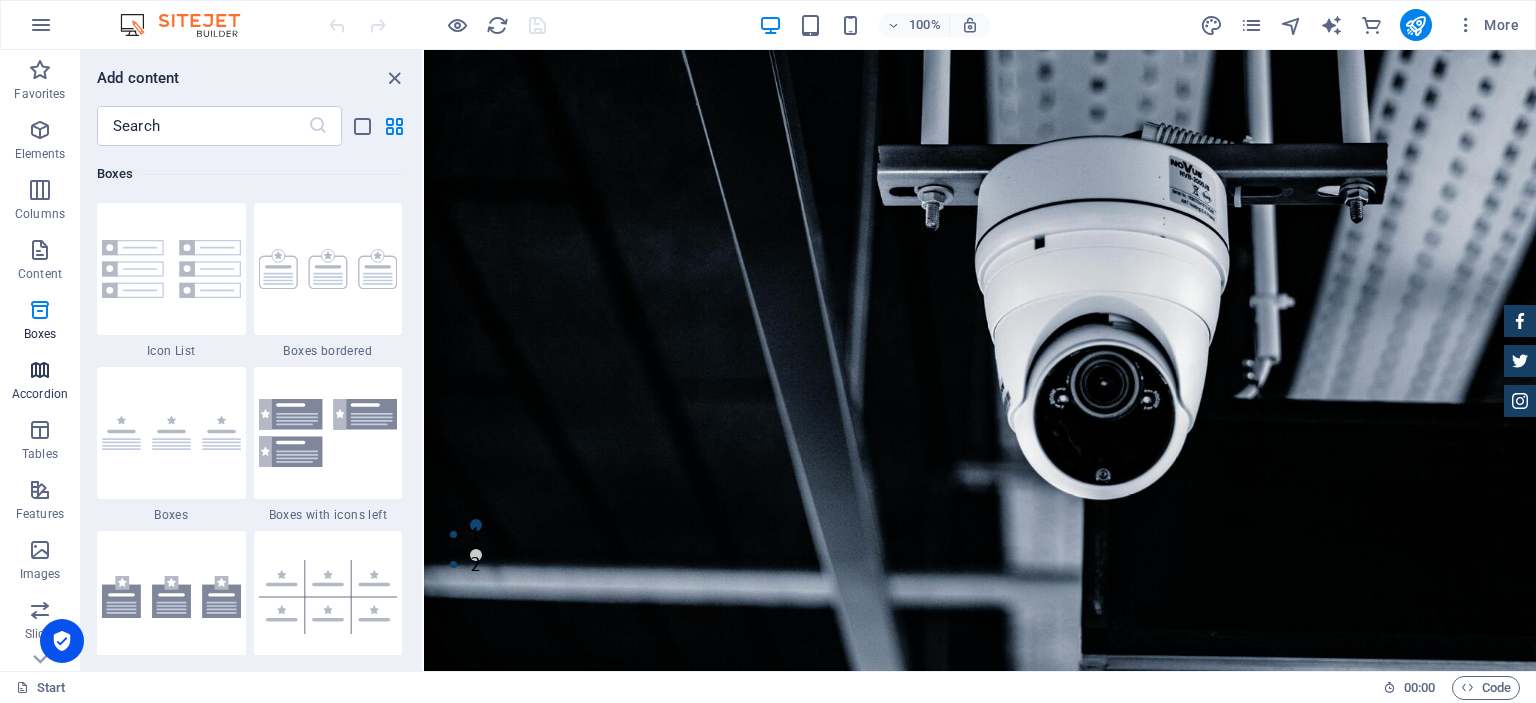 click at bounding box center [40, 370] 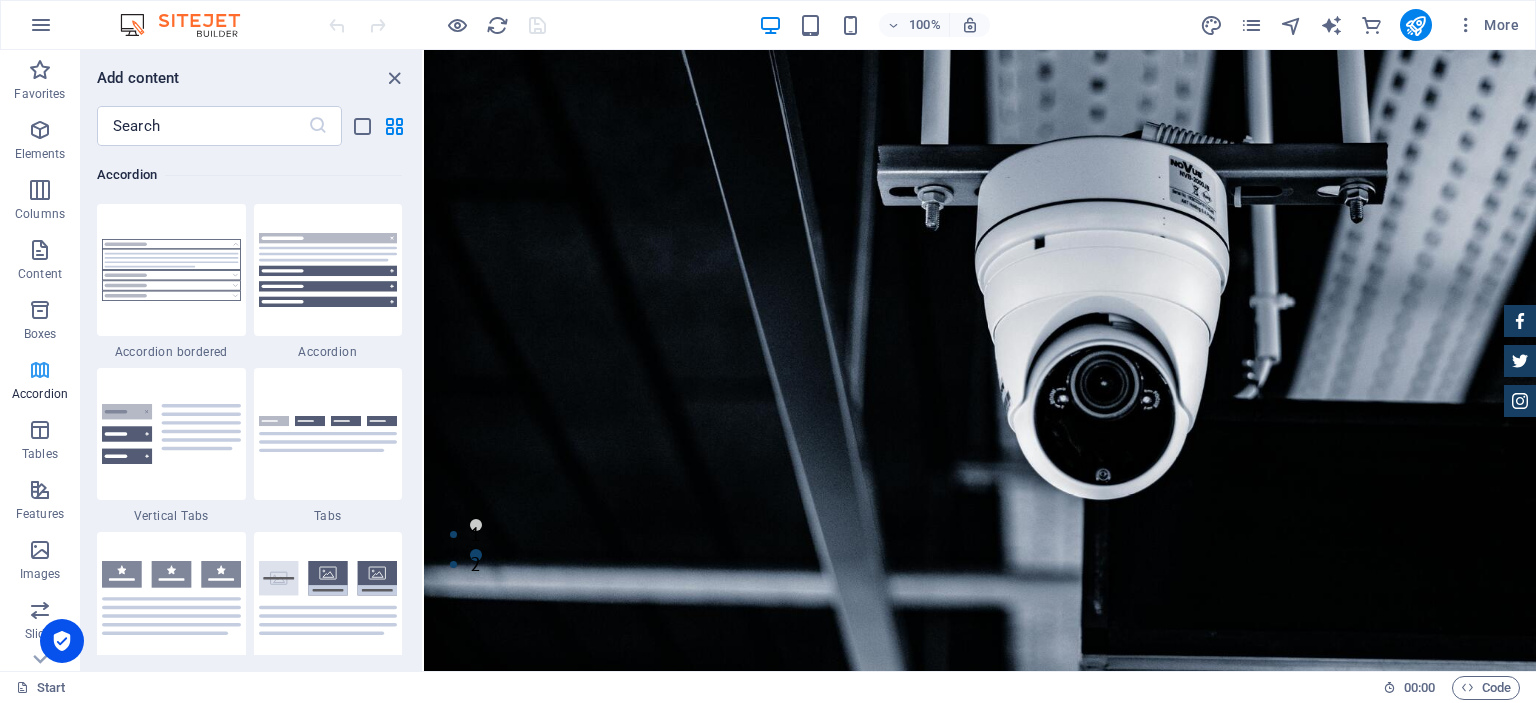 scroll, scrollTop: 6220, scrollLeft: 0, axis: vertical 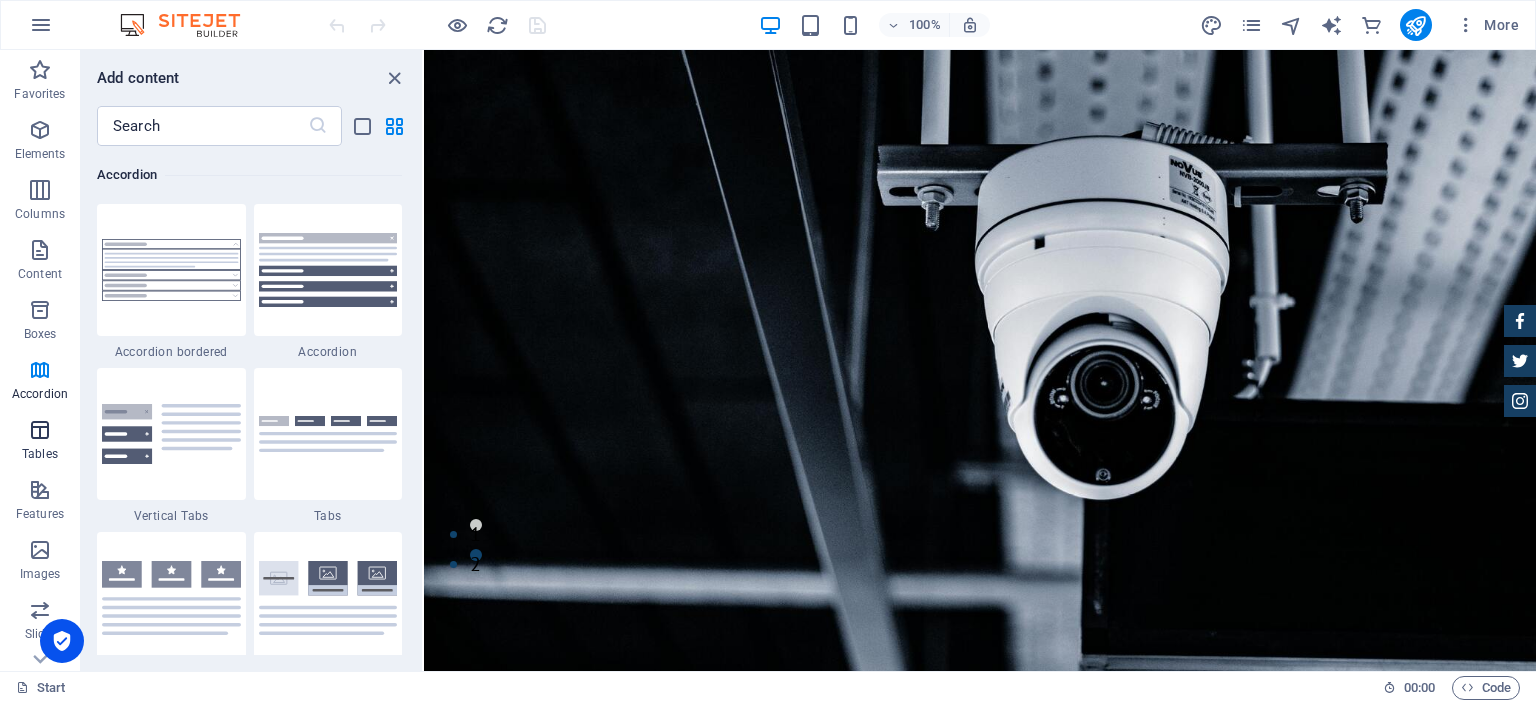 click at bounding box center [40, 430] 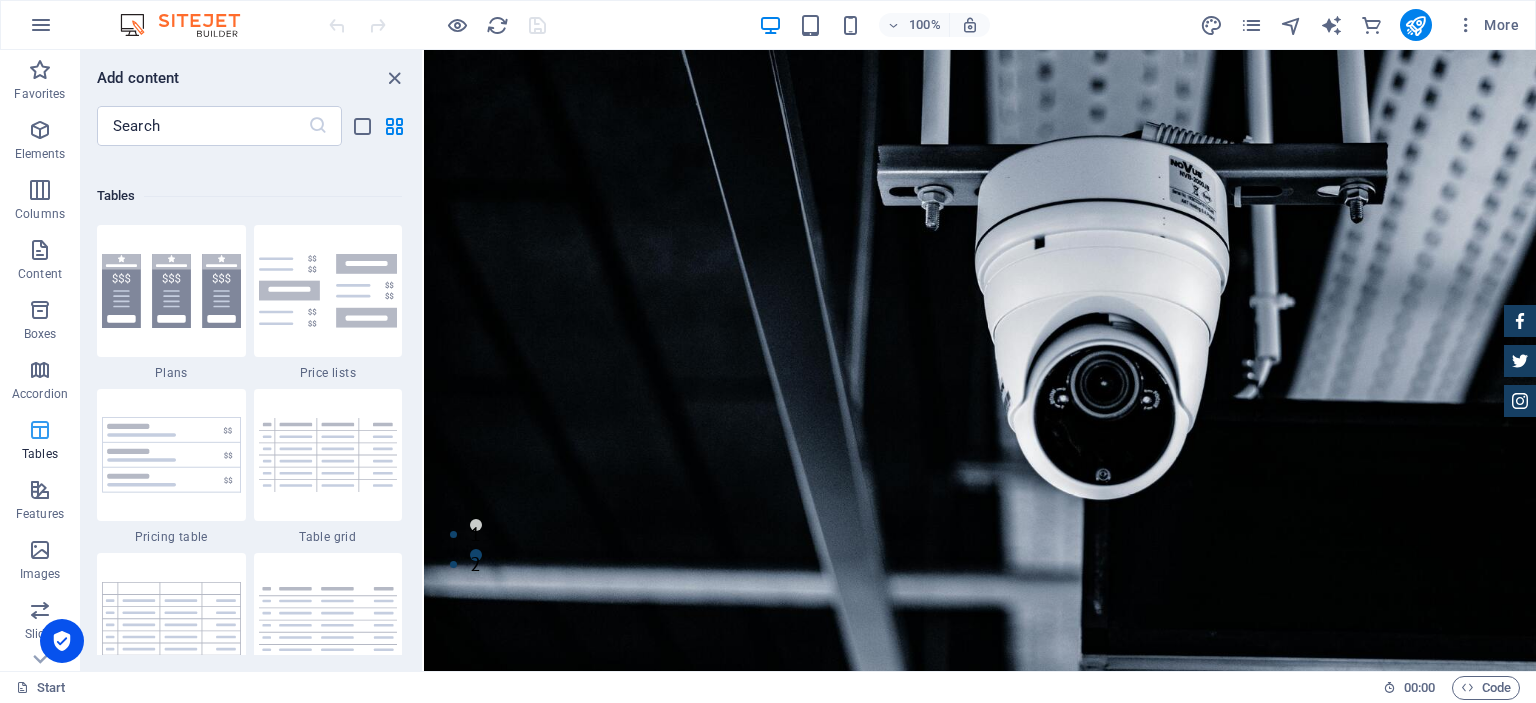 scroll, scrollTop: 6761, scrollLeft: 0, axis: vertical 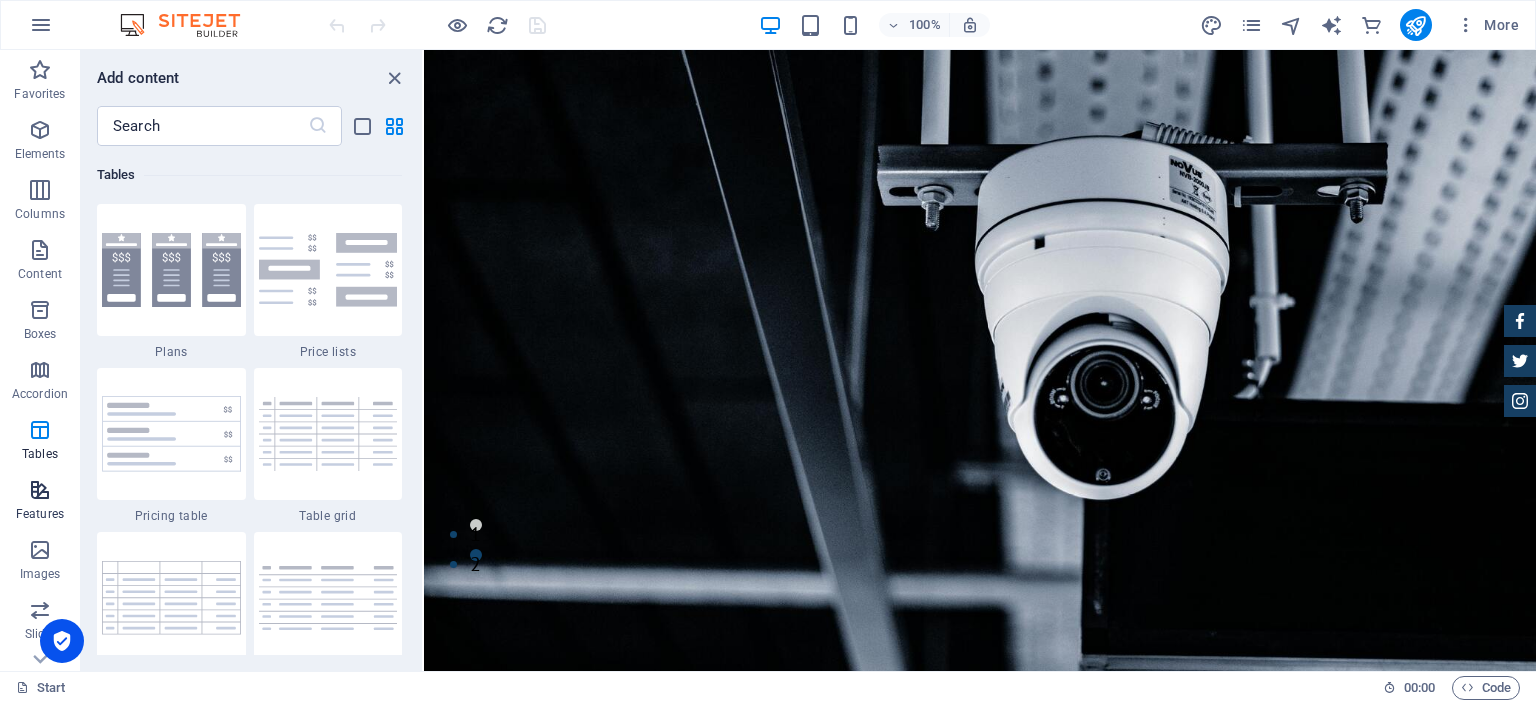 click on "Features" at bounding box center [40, 502] 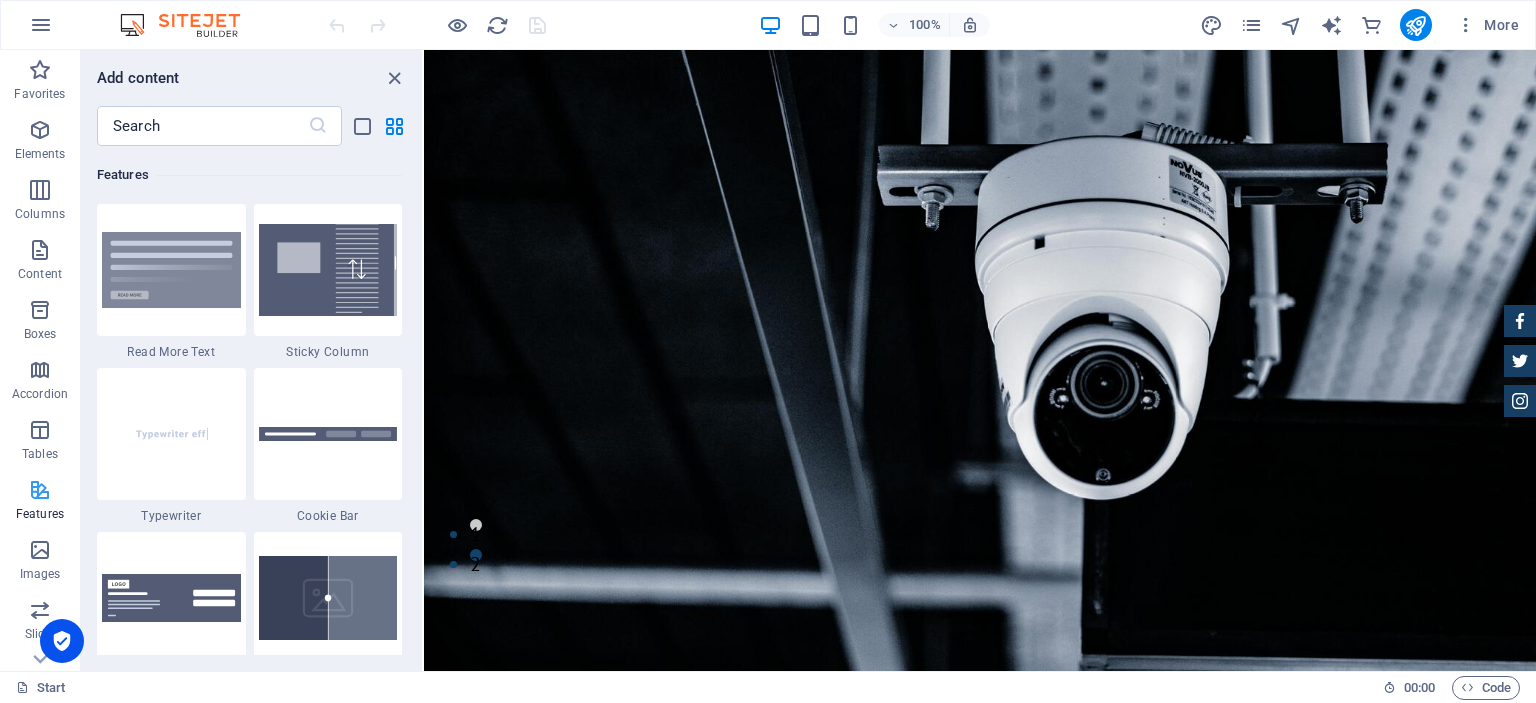 scroll, scrollTop: 7630, scrollLeft: 0, axis: vertical 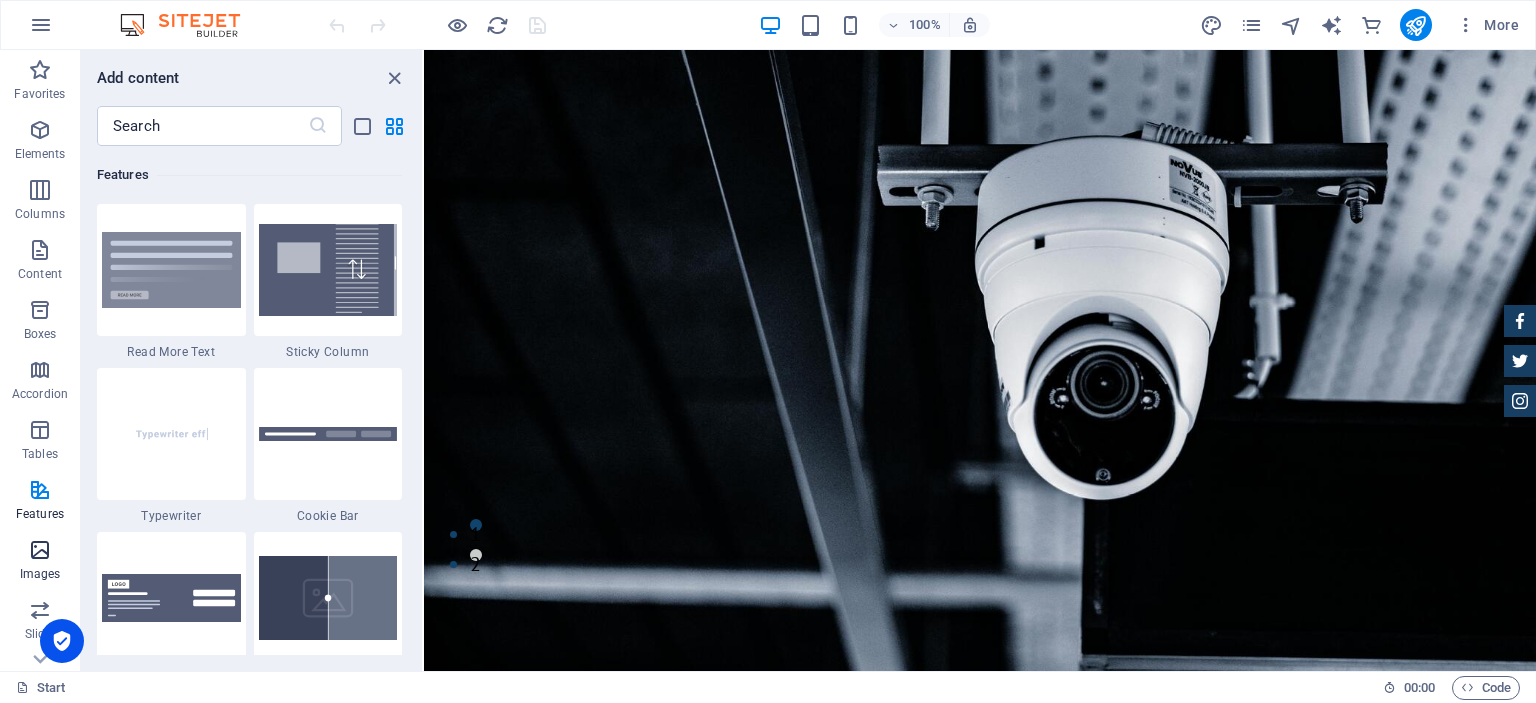 click at bounding box center [40, 550] 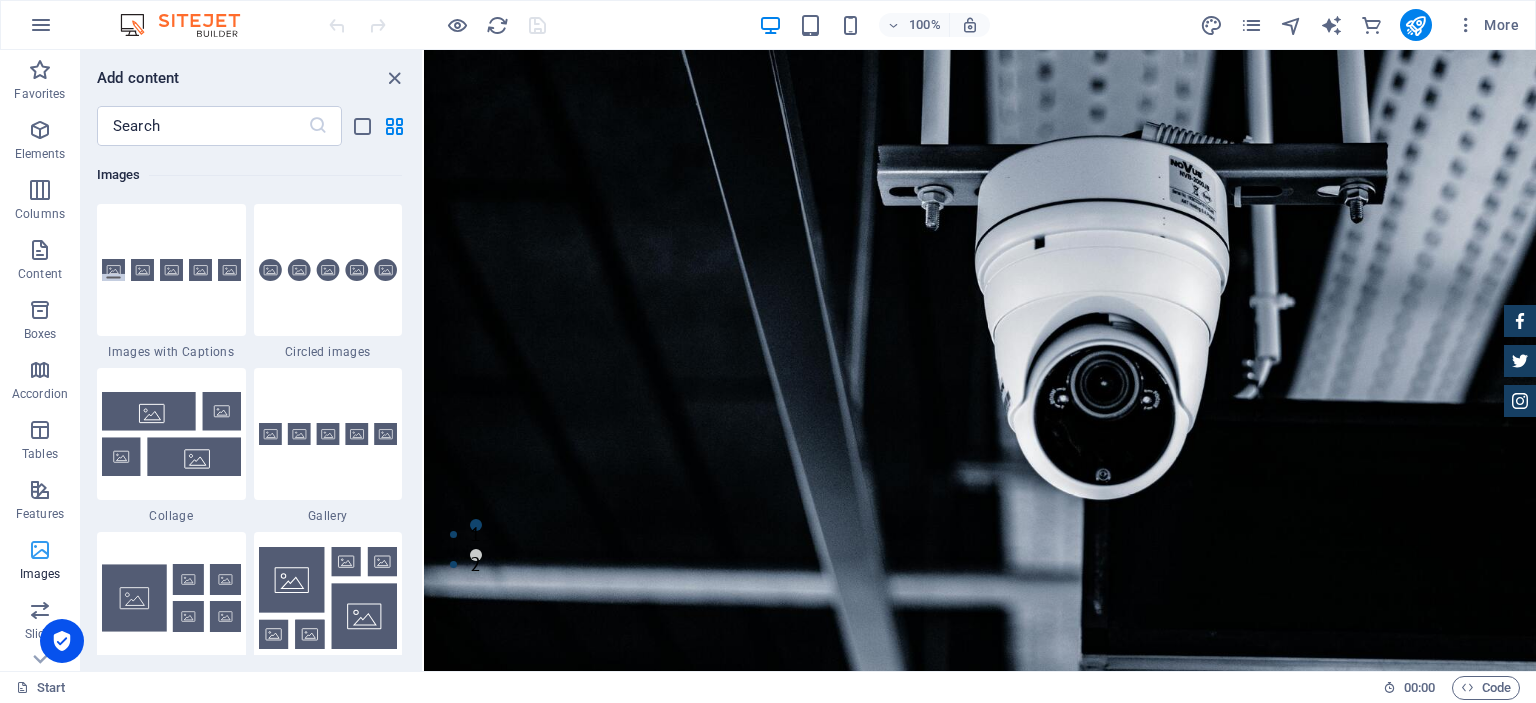 scroll, scrollTop: 9976, scrollLeft: 0, axis: vertical 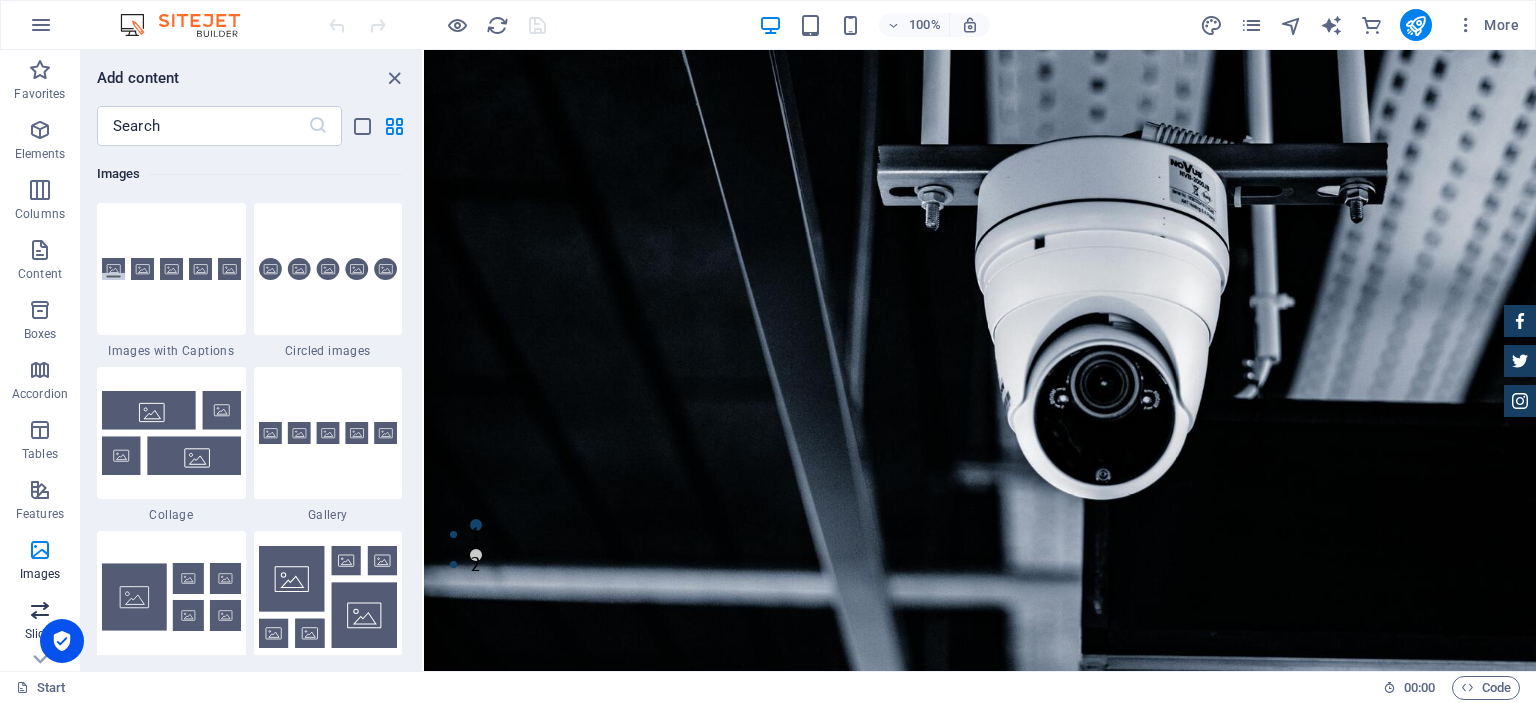 click at bounding box center (40, 610) 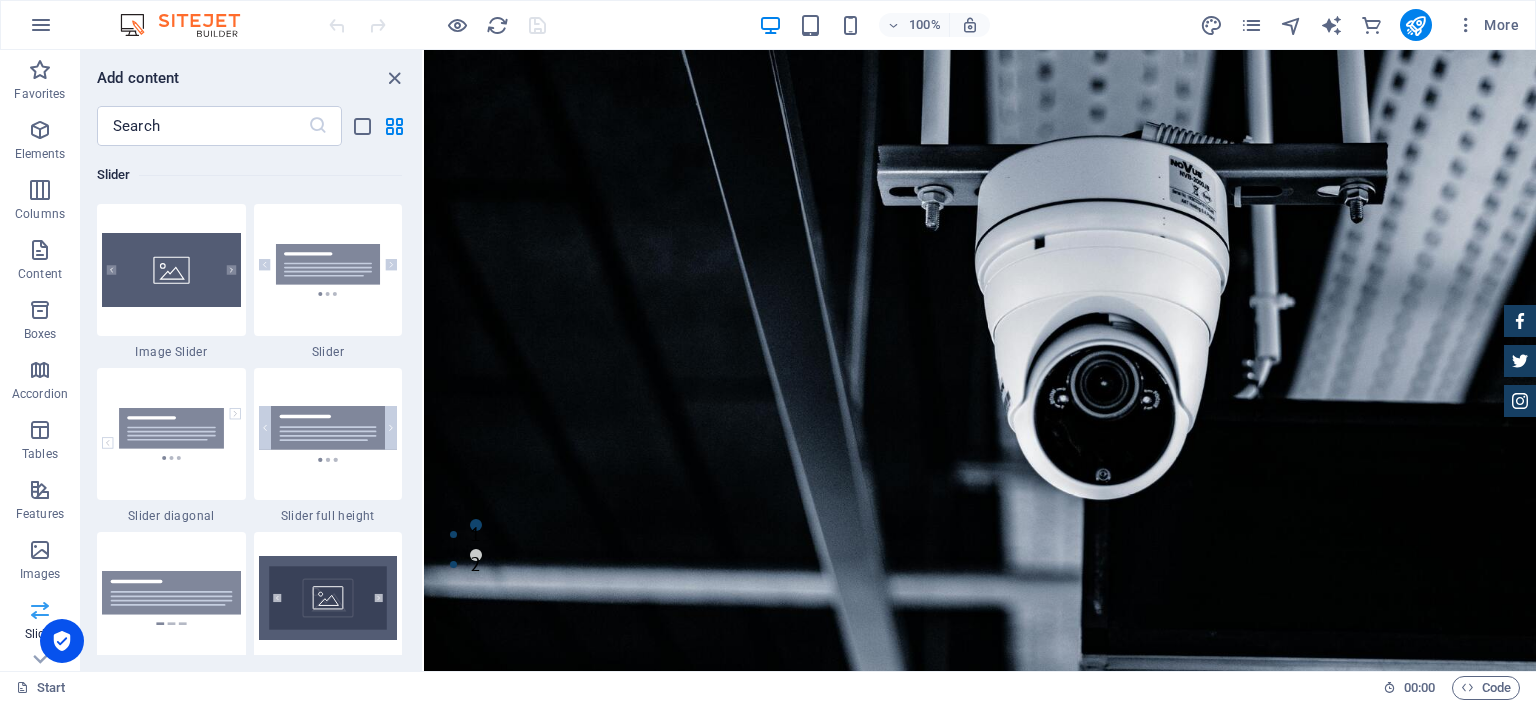 scroll, scrollTop: 11172, scrollLeft: 0, axis: vertical 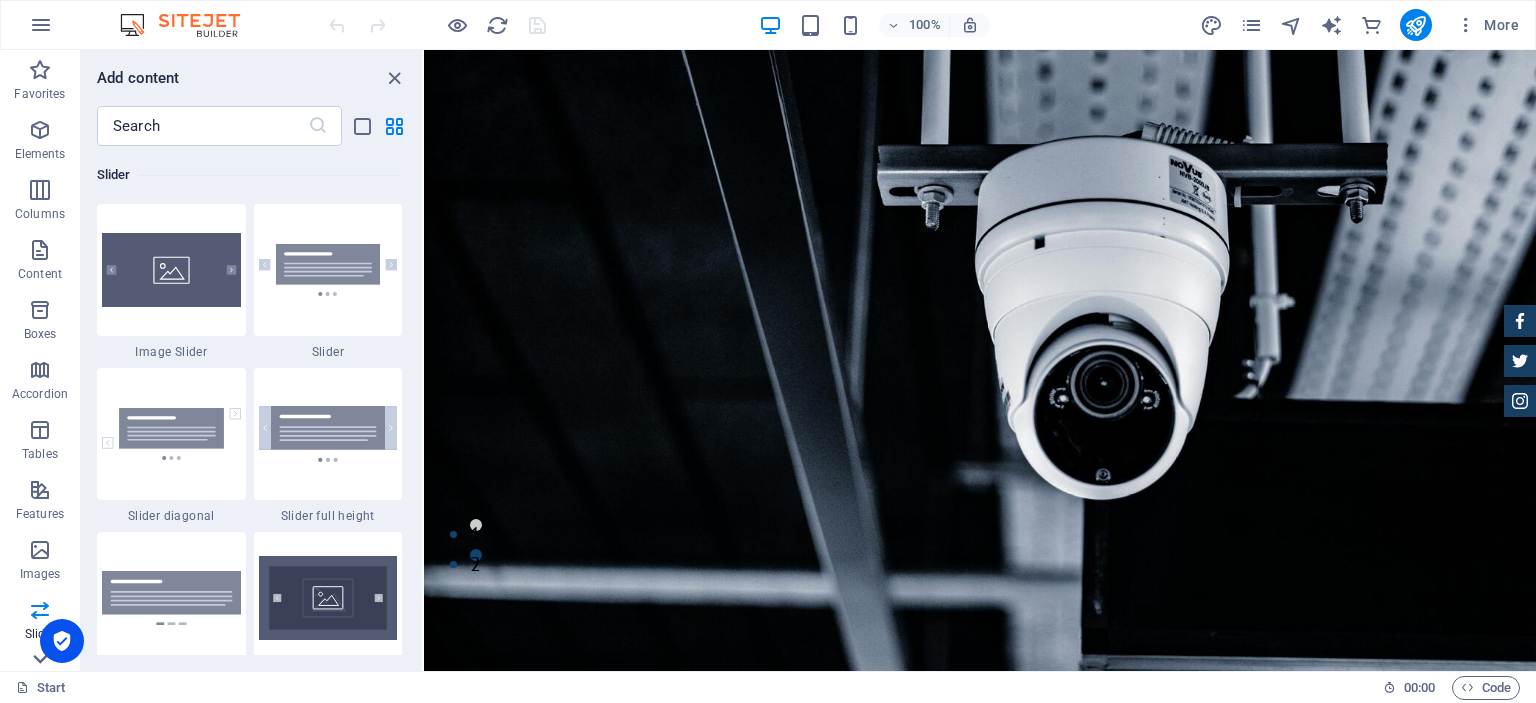click 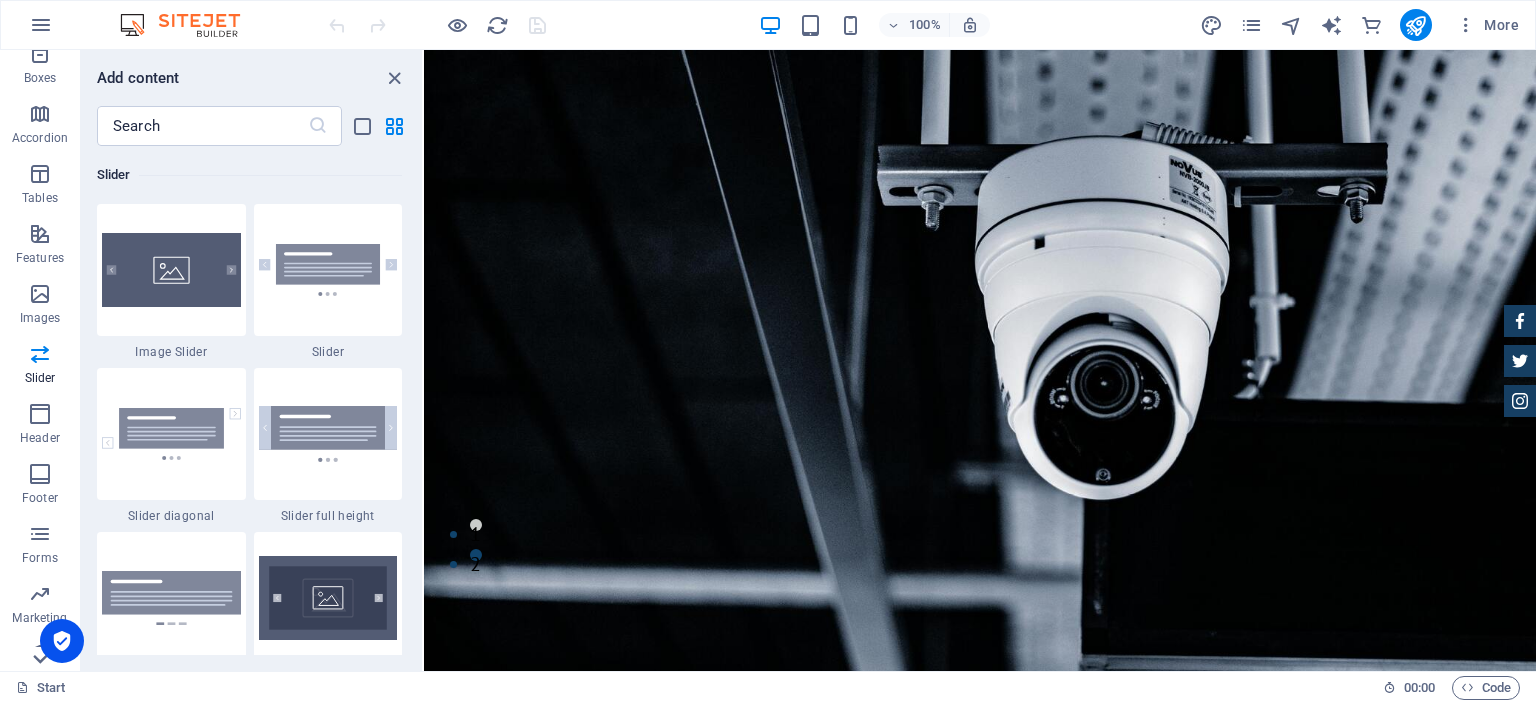 scroll, scrollTop: 338, scrollLeft: 0, axis: vertical 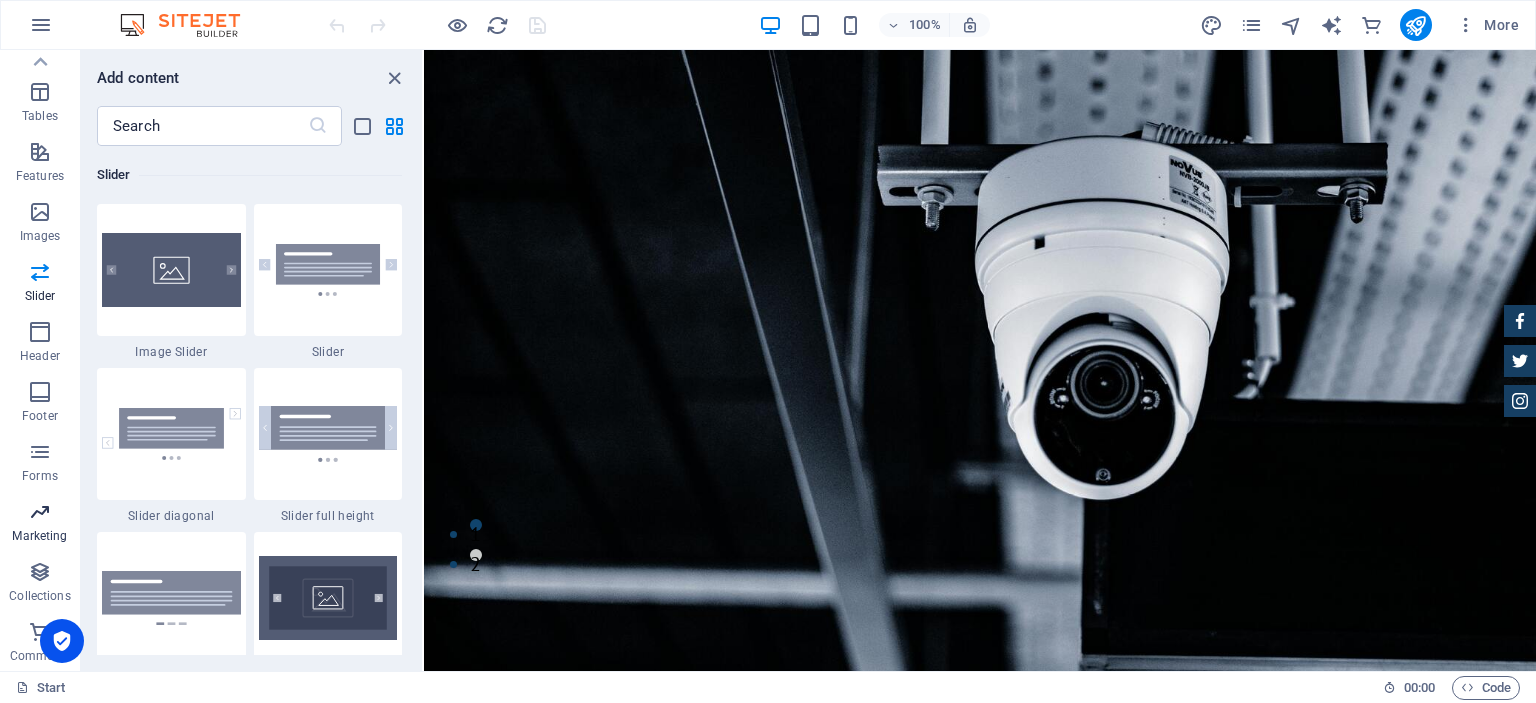 click at bounding box center (40, 512) 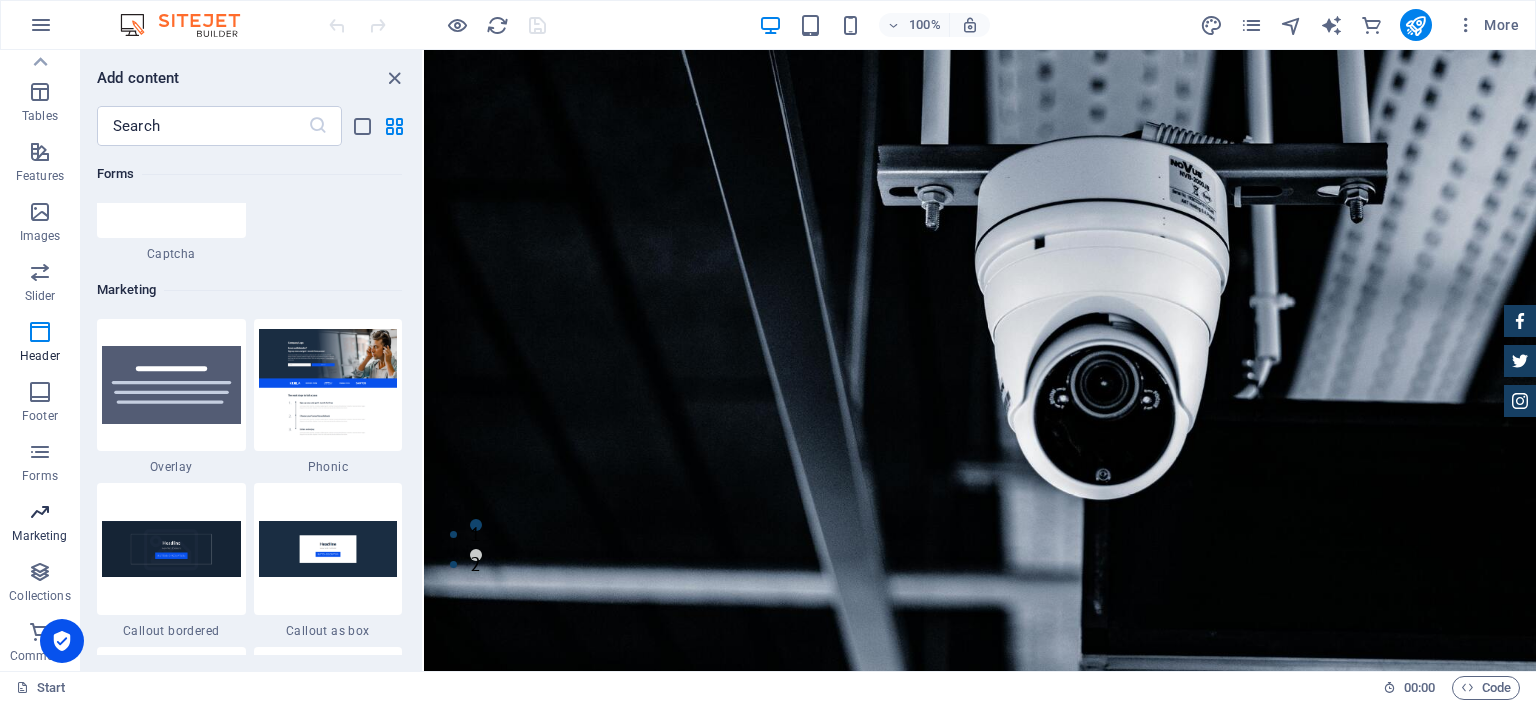 scroll, scrollTop: 16124, scrollLeft: 0, axis: vertical 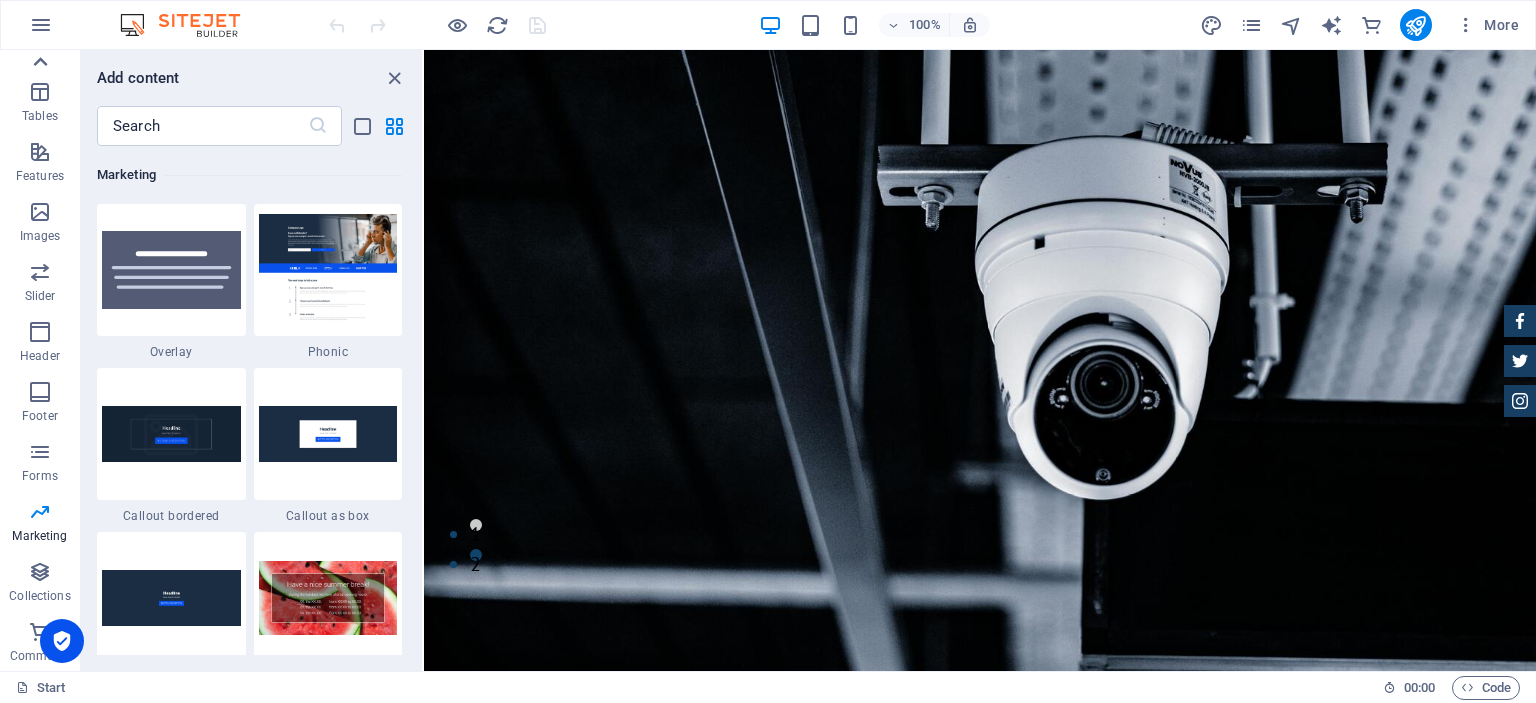 click 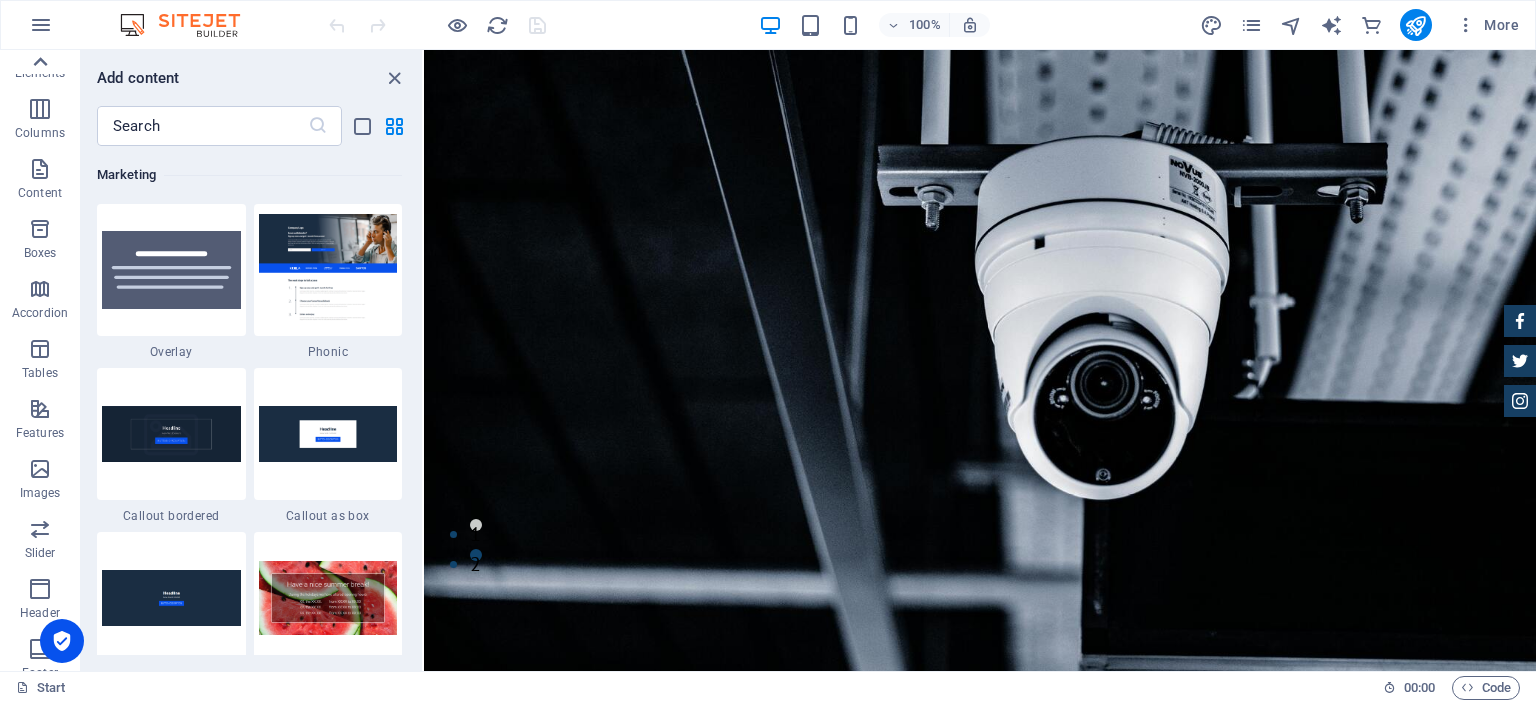 scroll, scrollTop: 0, scrollLeft: 0, axis: both 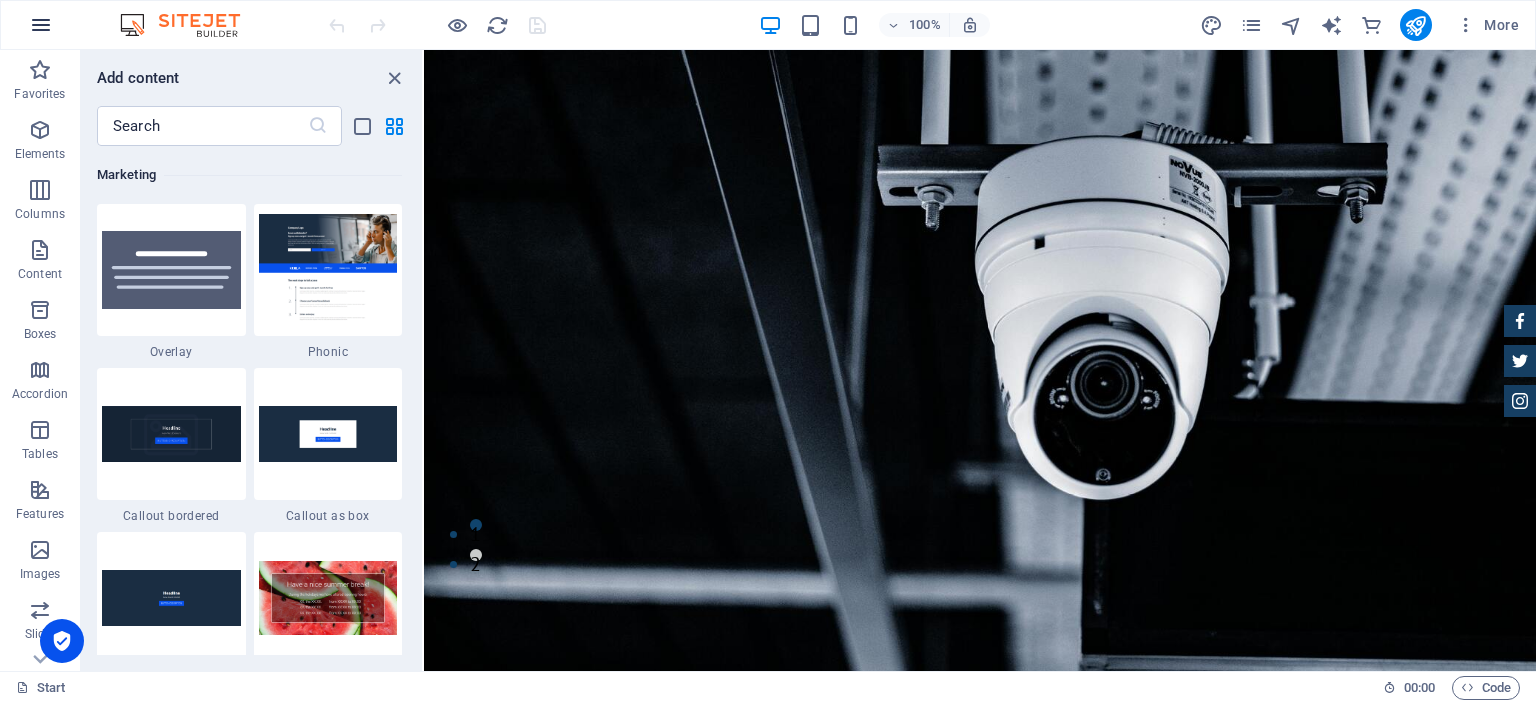 click at bounding box center [41, 25] 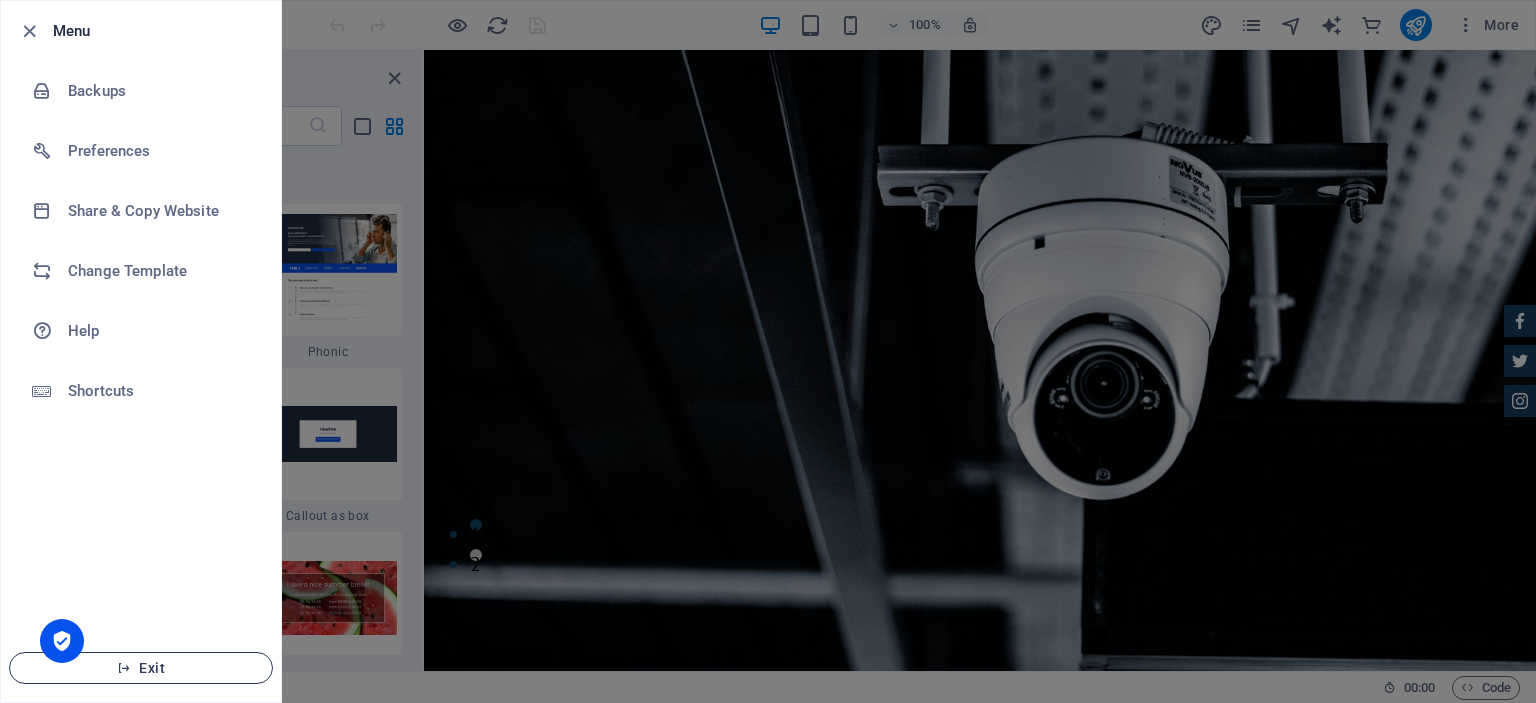 click on "Exit" at bounding box center (141, 668) 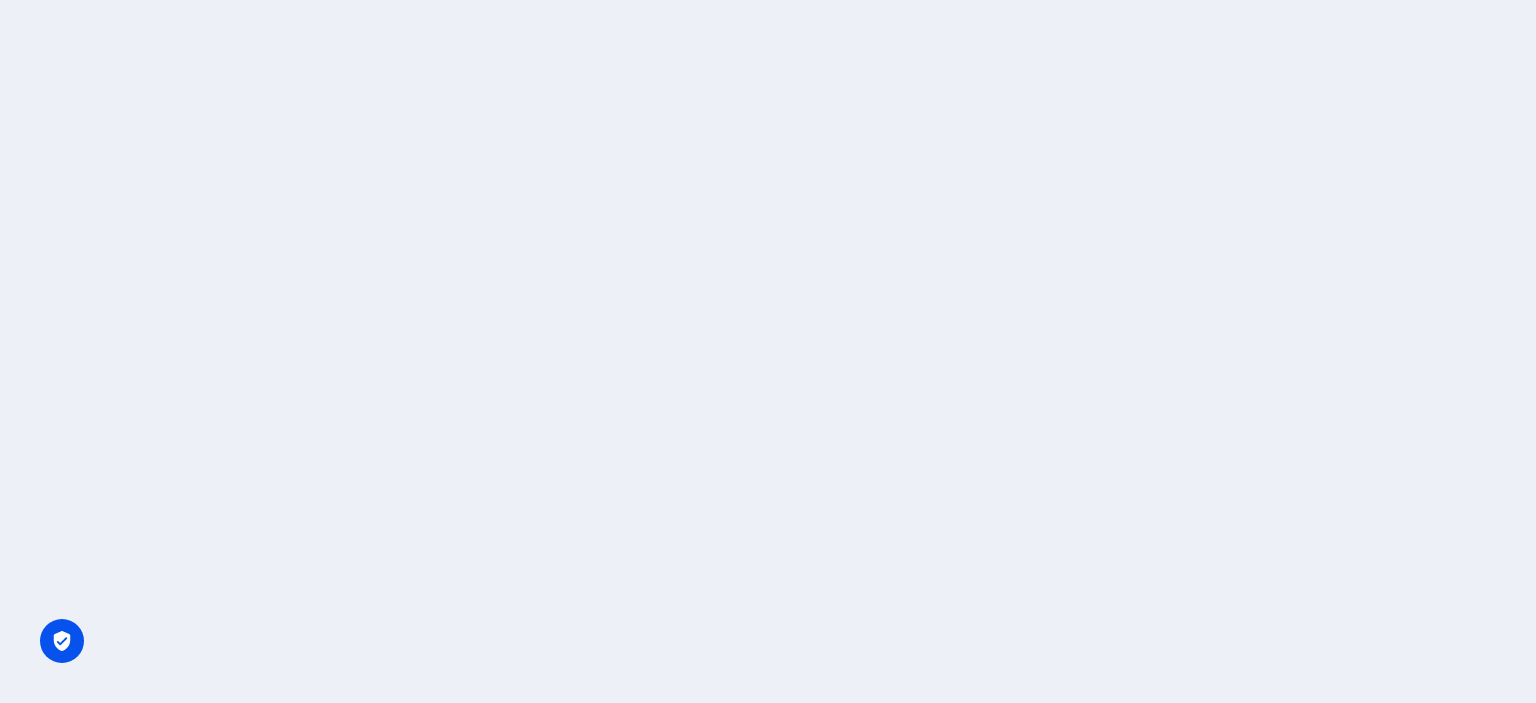 scroll, scrollTop: 0, scrollLeft: 0, axis: both 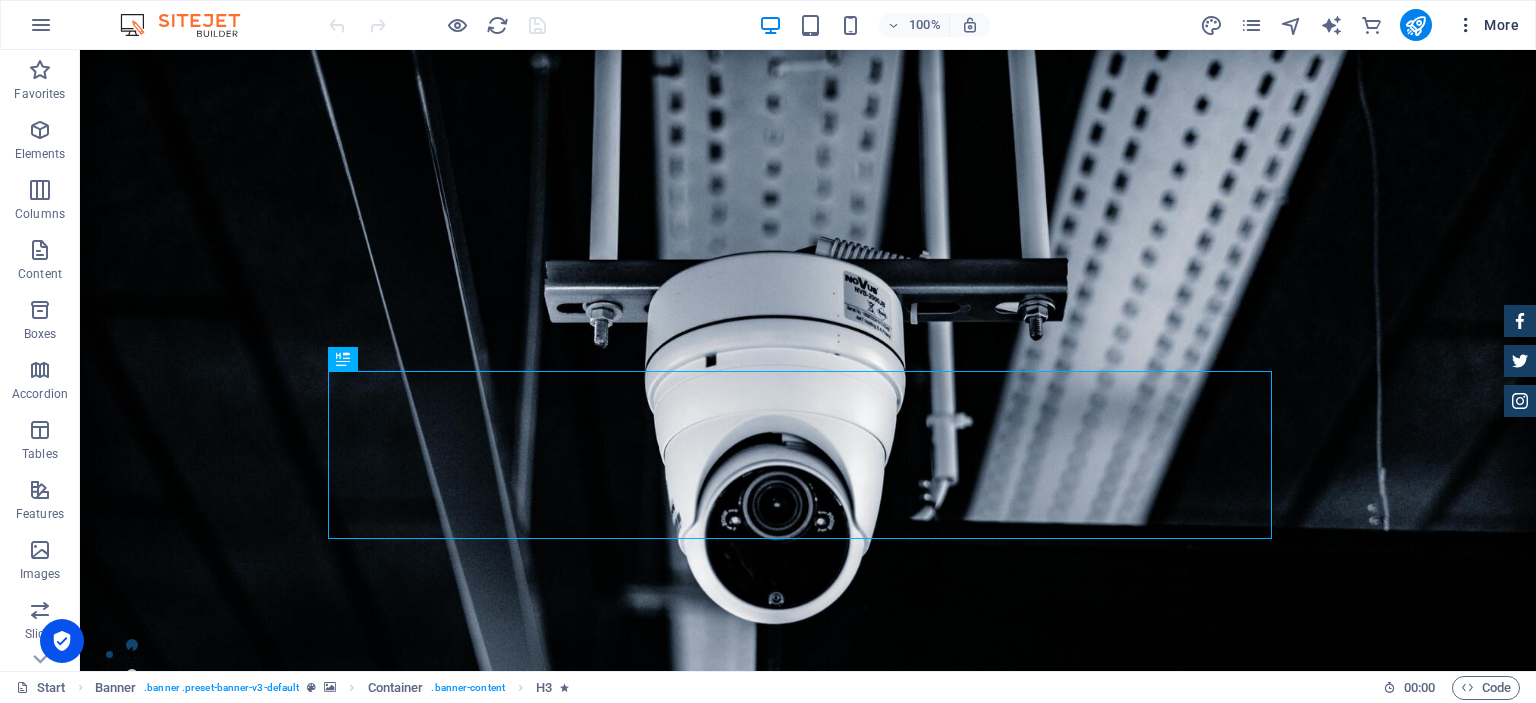 click on "More" at bounding box center (1487, 25) 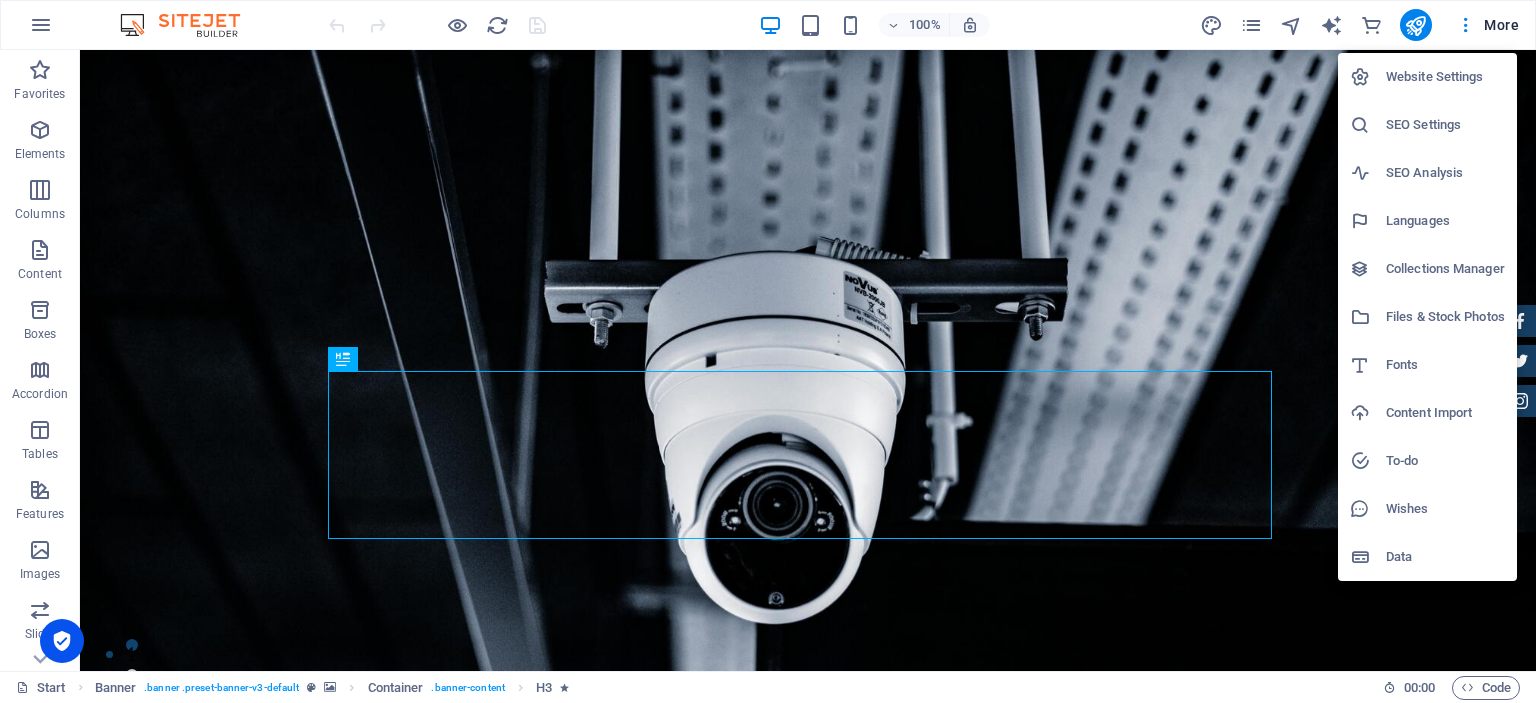click at bounding box center [768, 351] 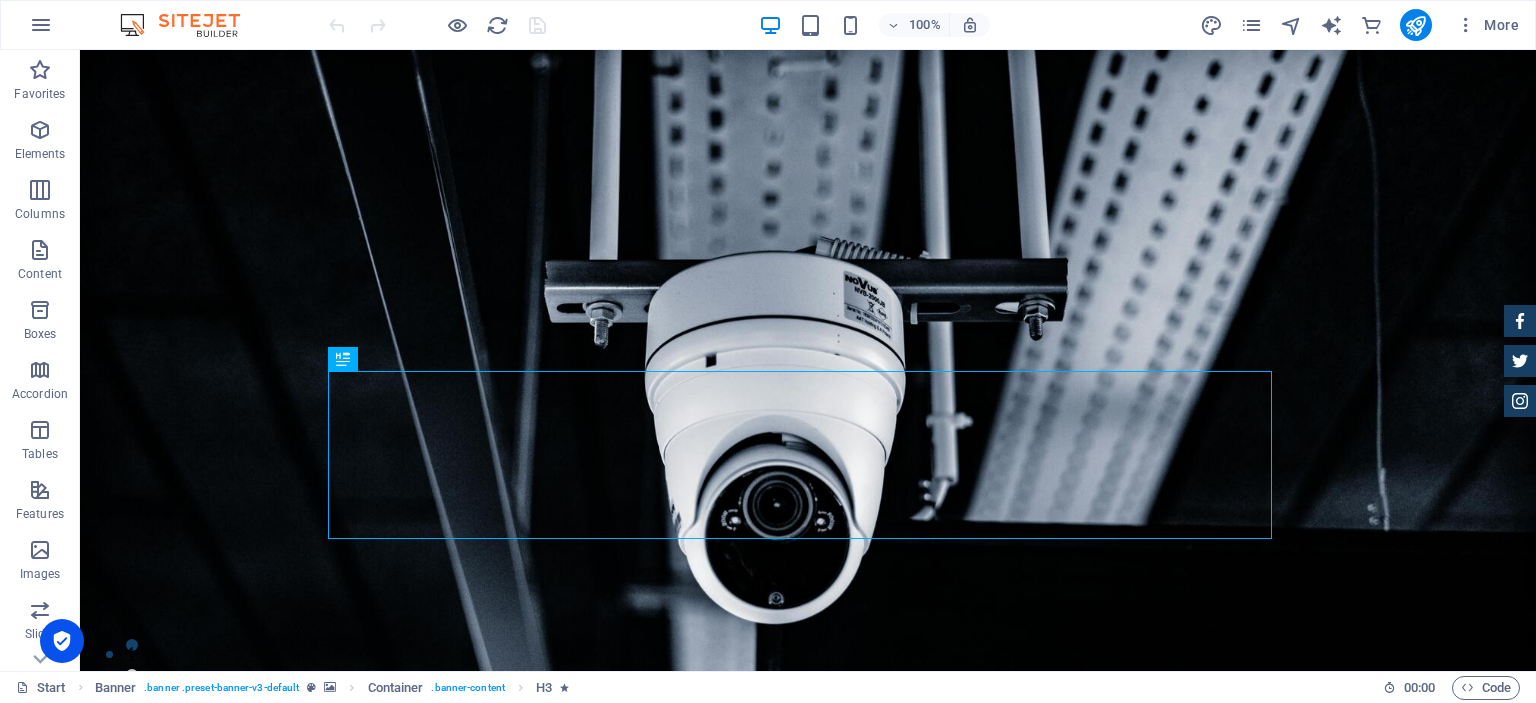 click at bounding box center [1466, 25] 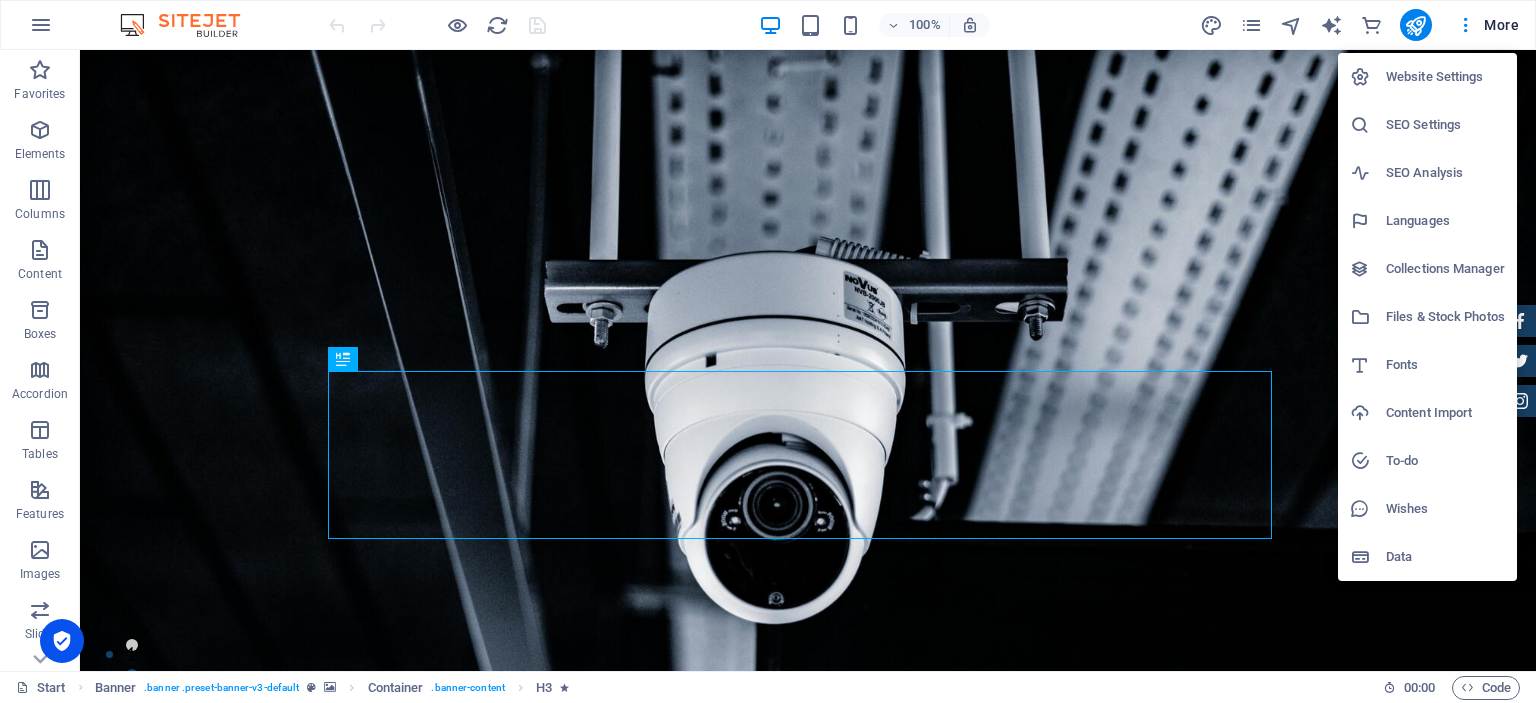 click at bounding box center (768, 351) 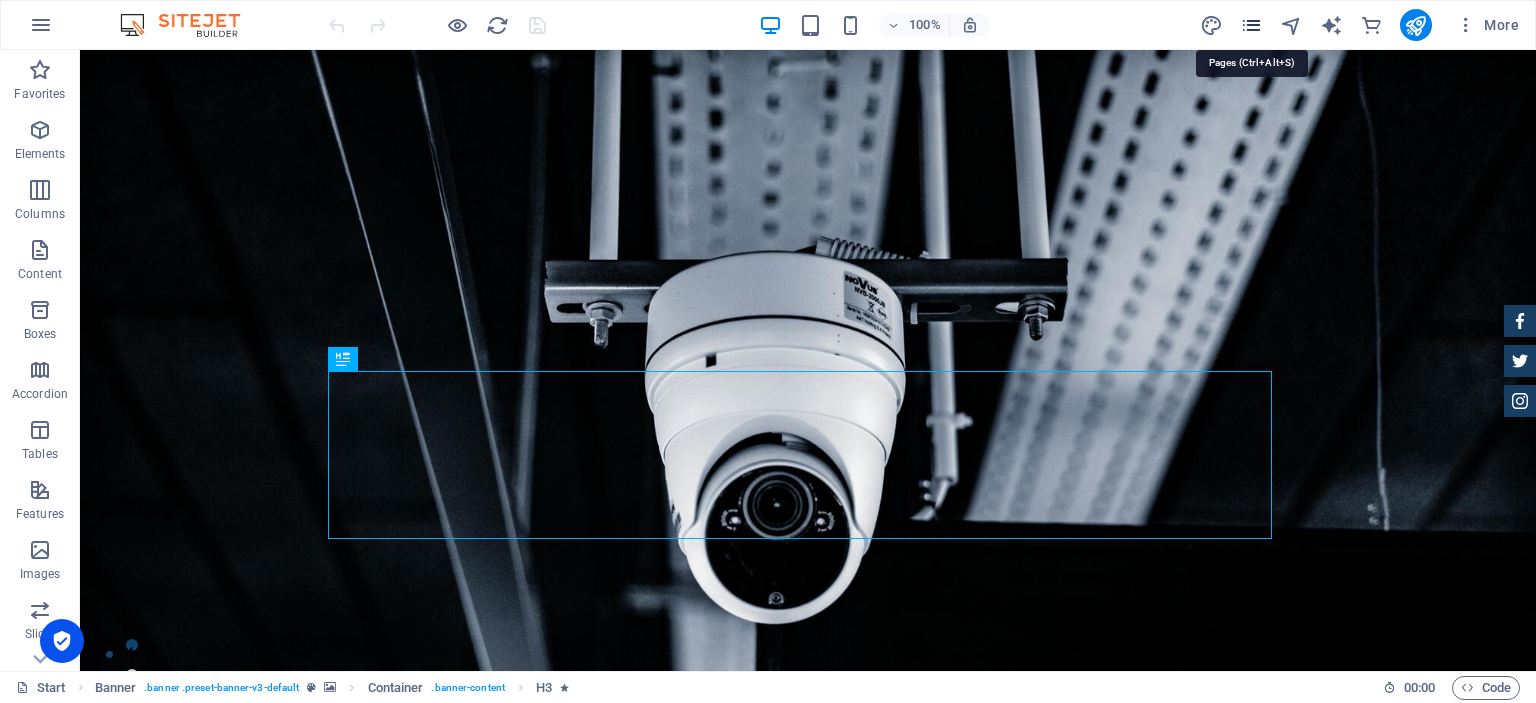 click at bounding box center [1251, 25] 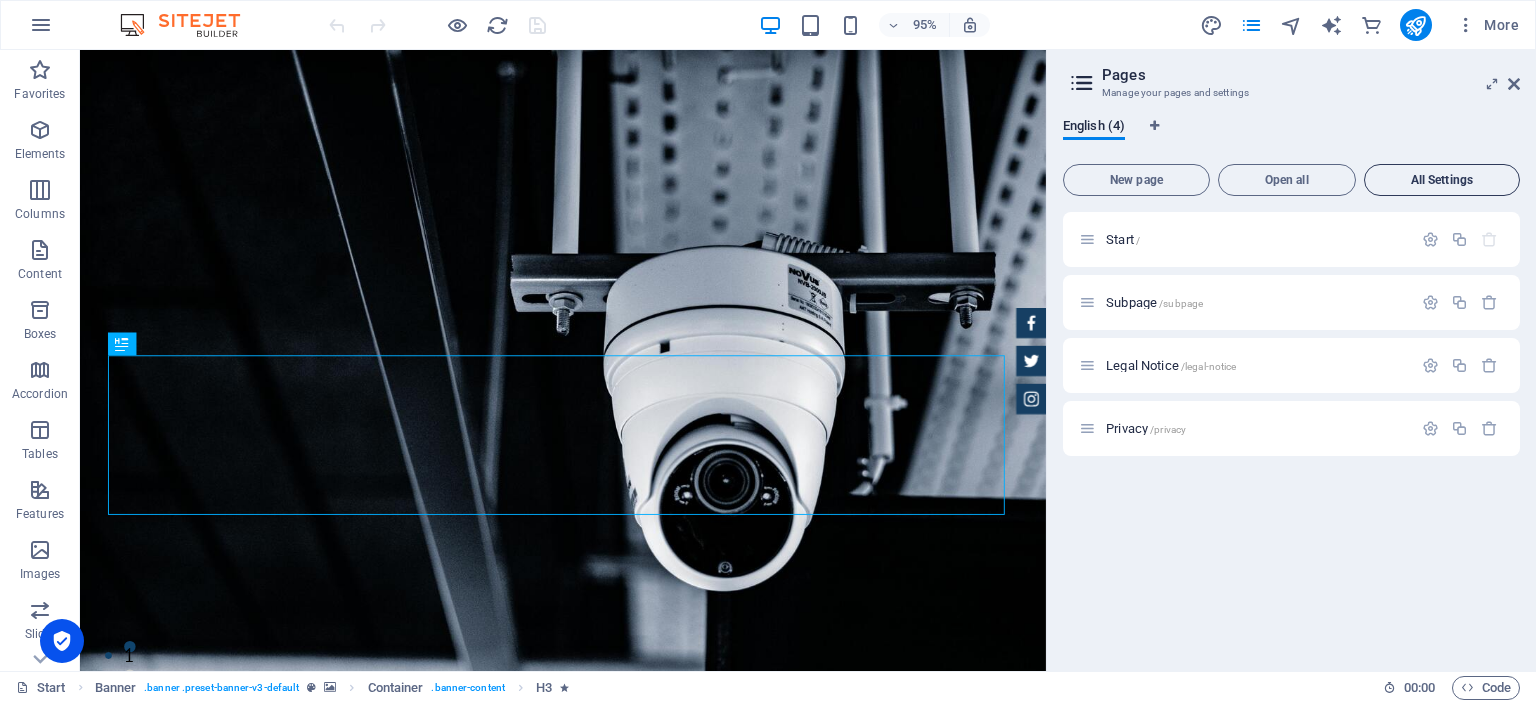 click on "All Settings" at bounding box center [1442, 180] 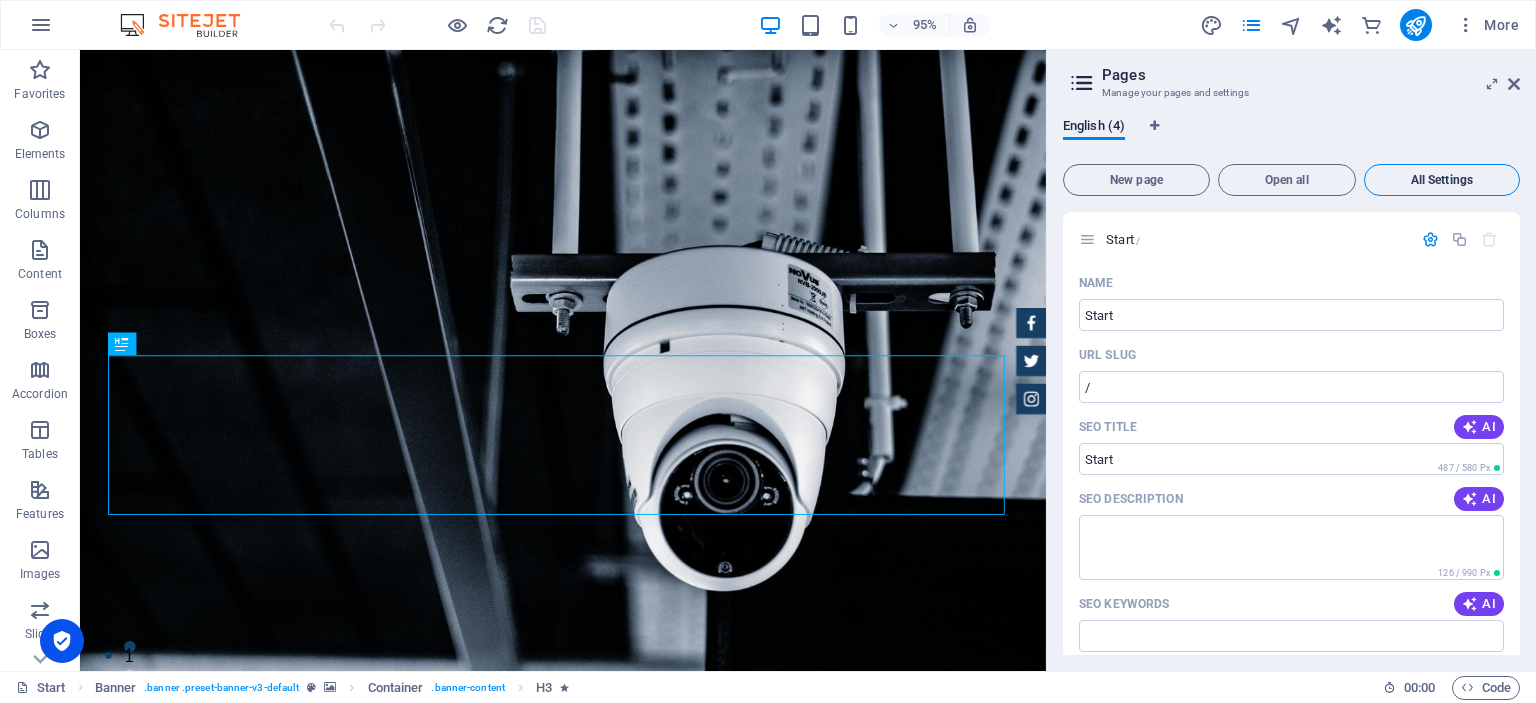 scroll, scrollTop: 2361, scrollLeft: 0, axis: vertical 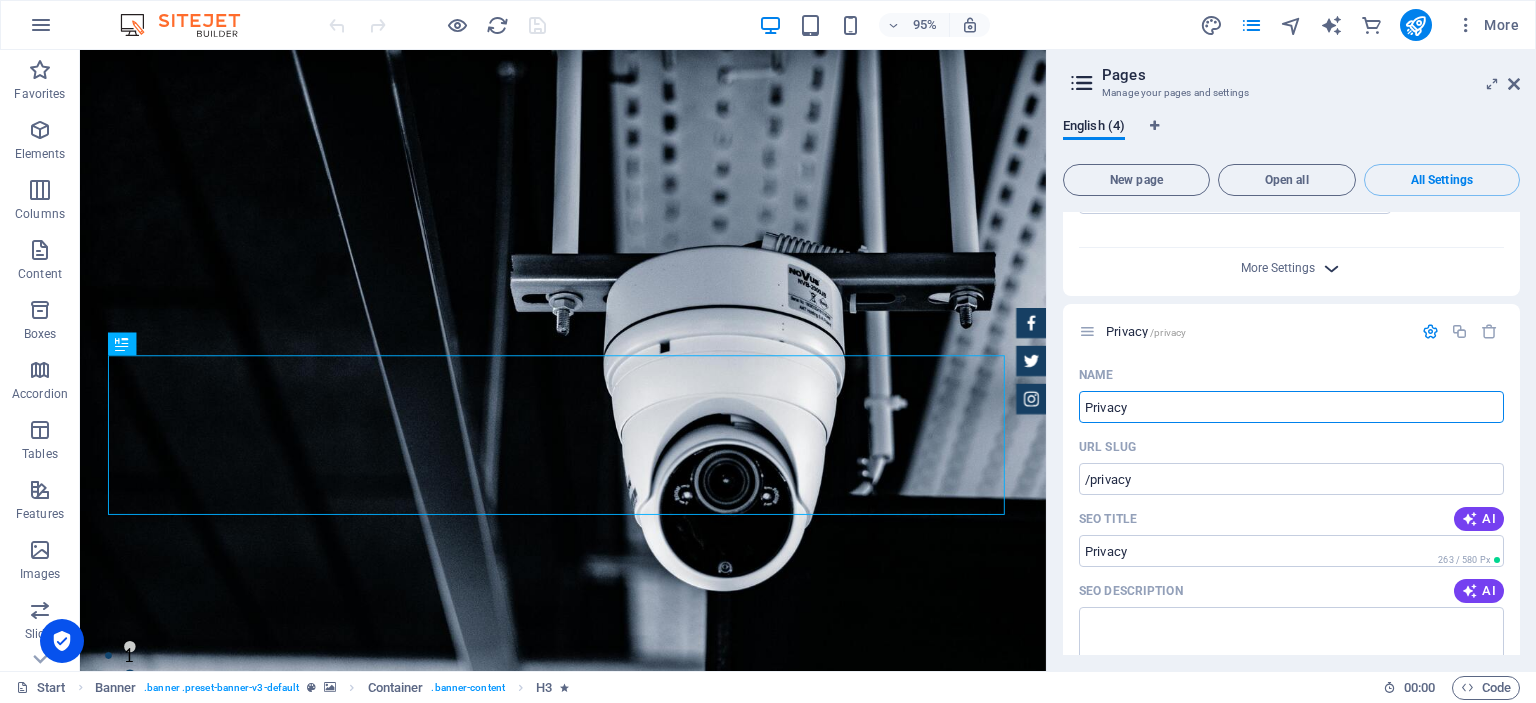click at bounding box center [1331, 268] 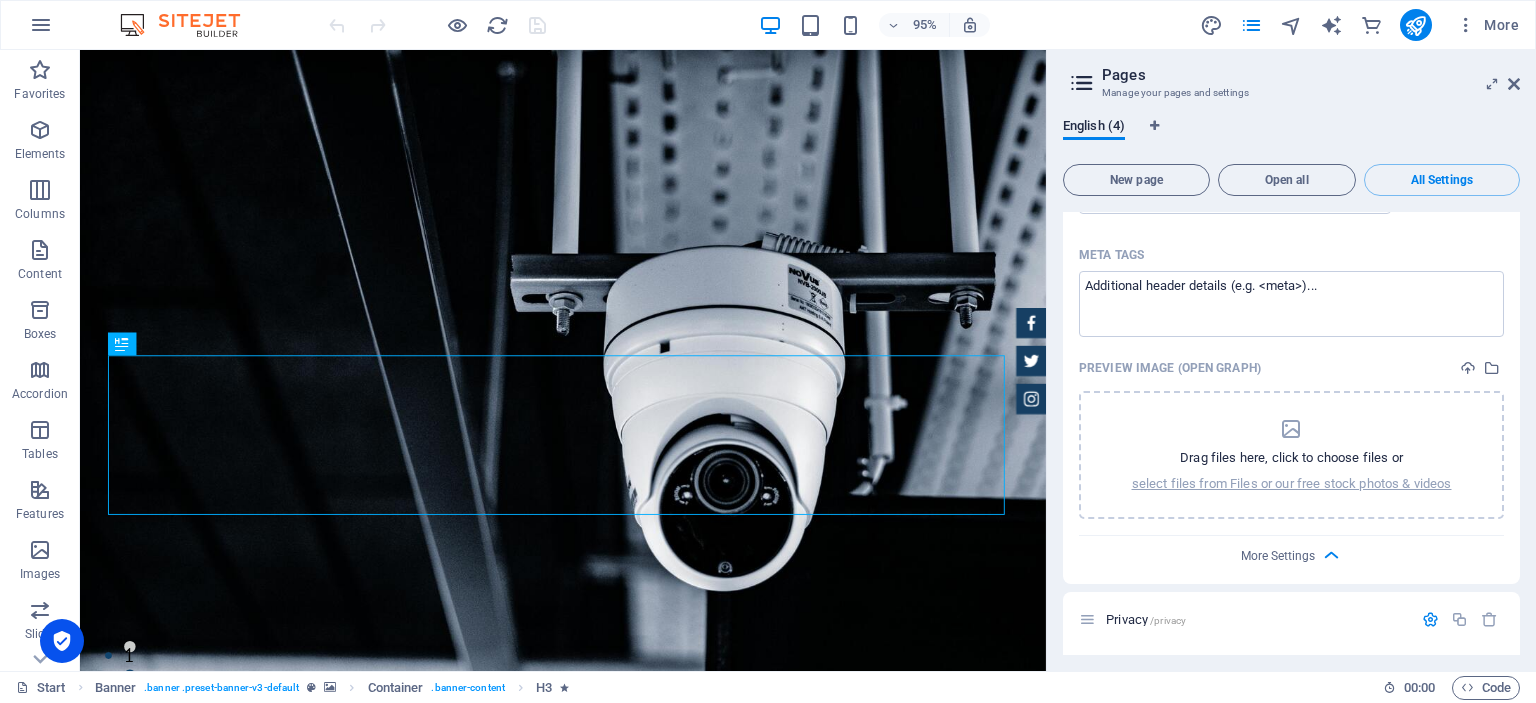 drag, startPoint x: 1520, startPoint y: 533, endPoint x: 1517, endPoint y: 570, distance: 37.12142 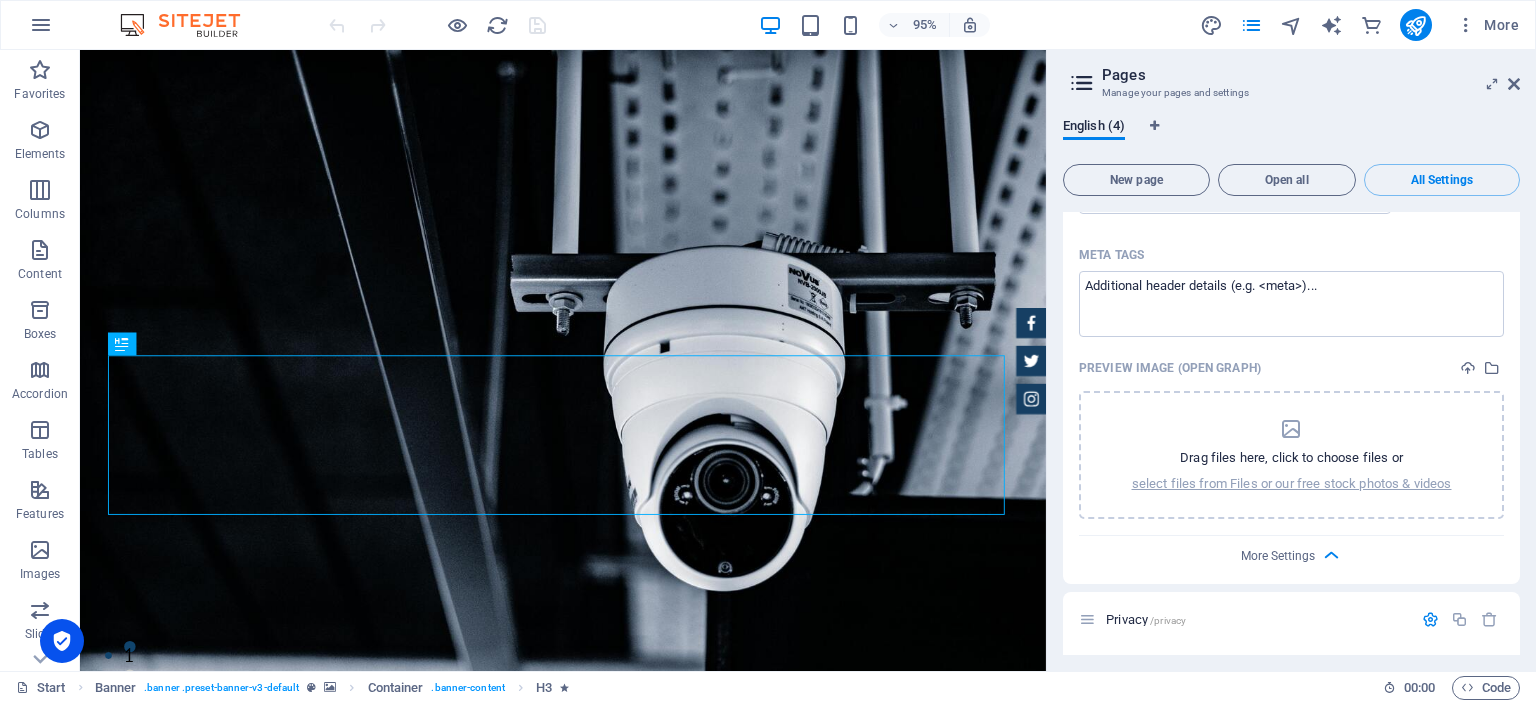 click at bounding box center (1082, 83) 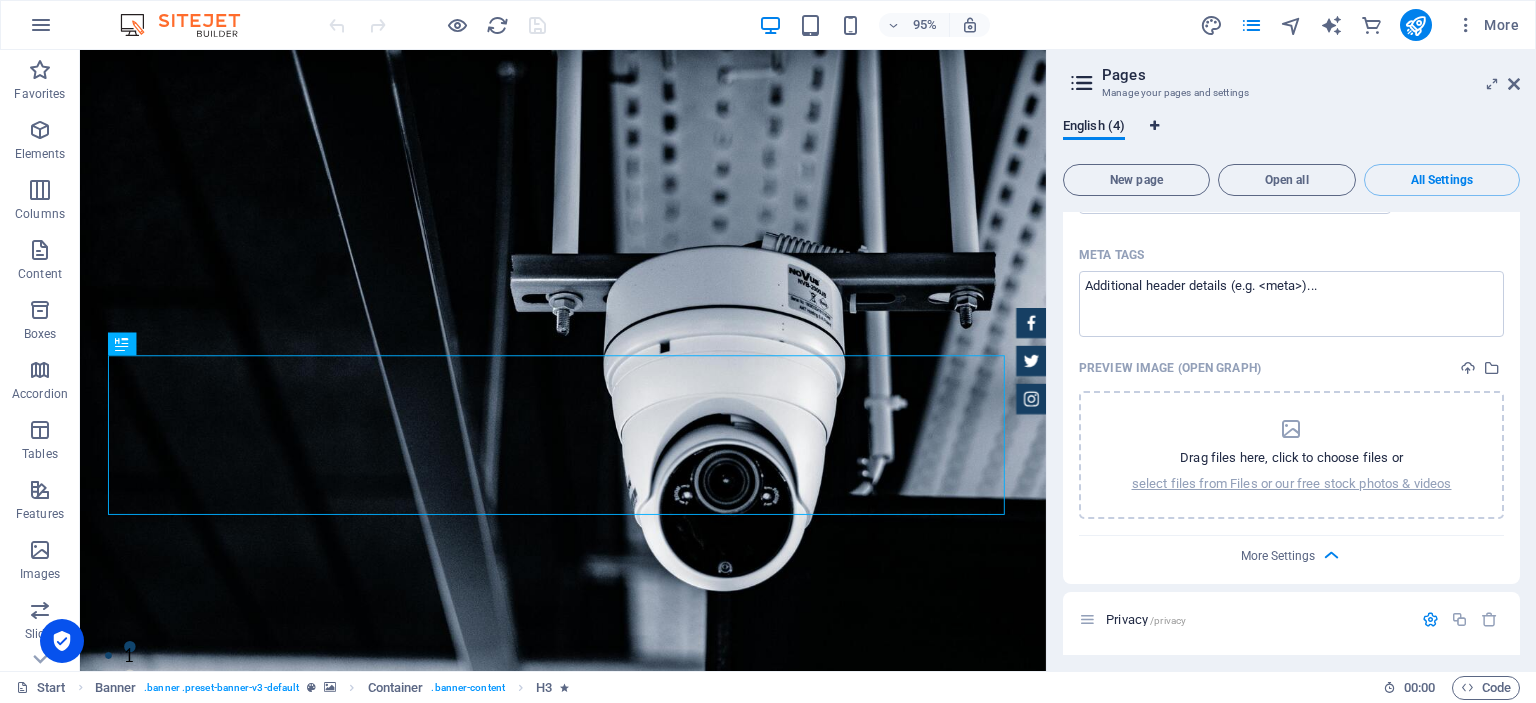 click at bounding box center (1154, 126) 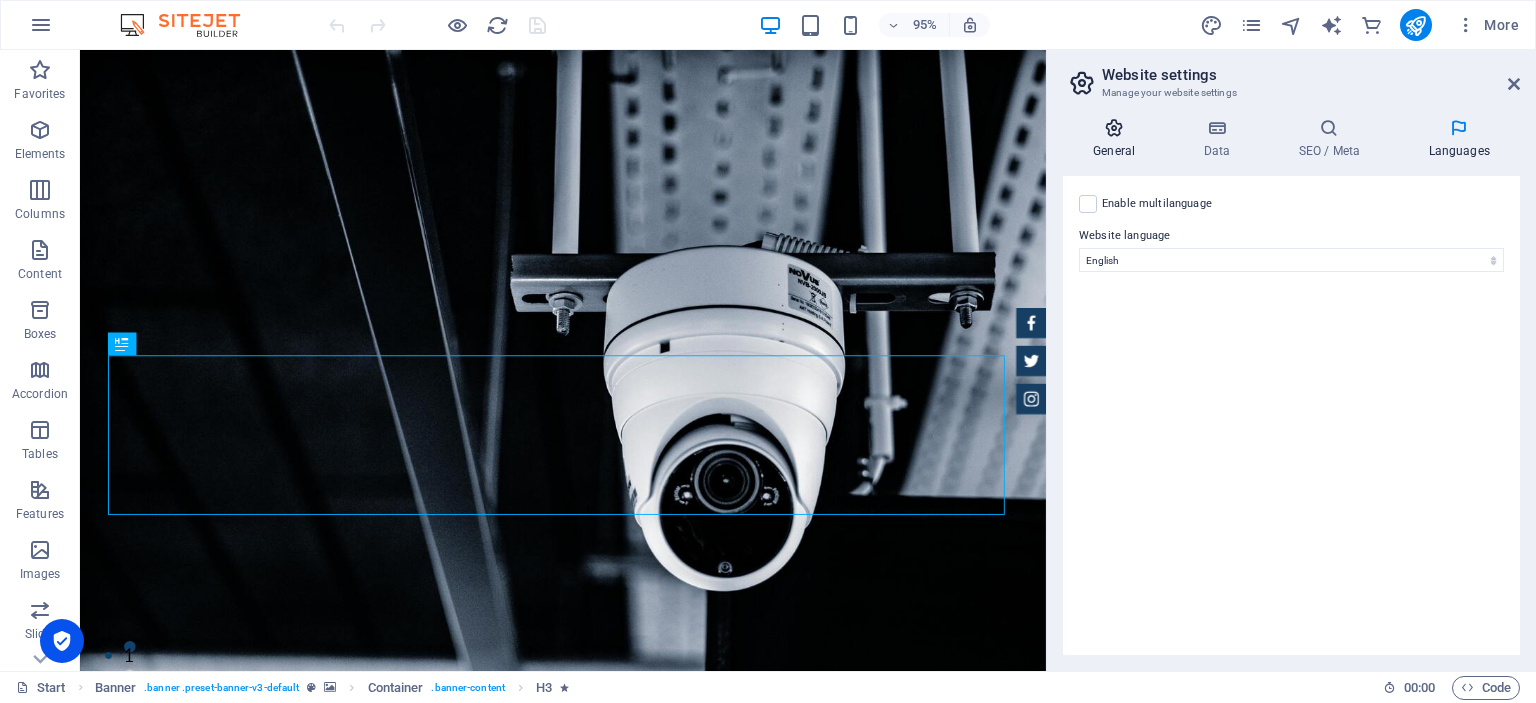 click at bounding box center [1114, 128] 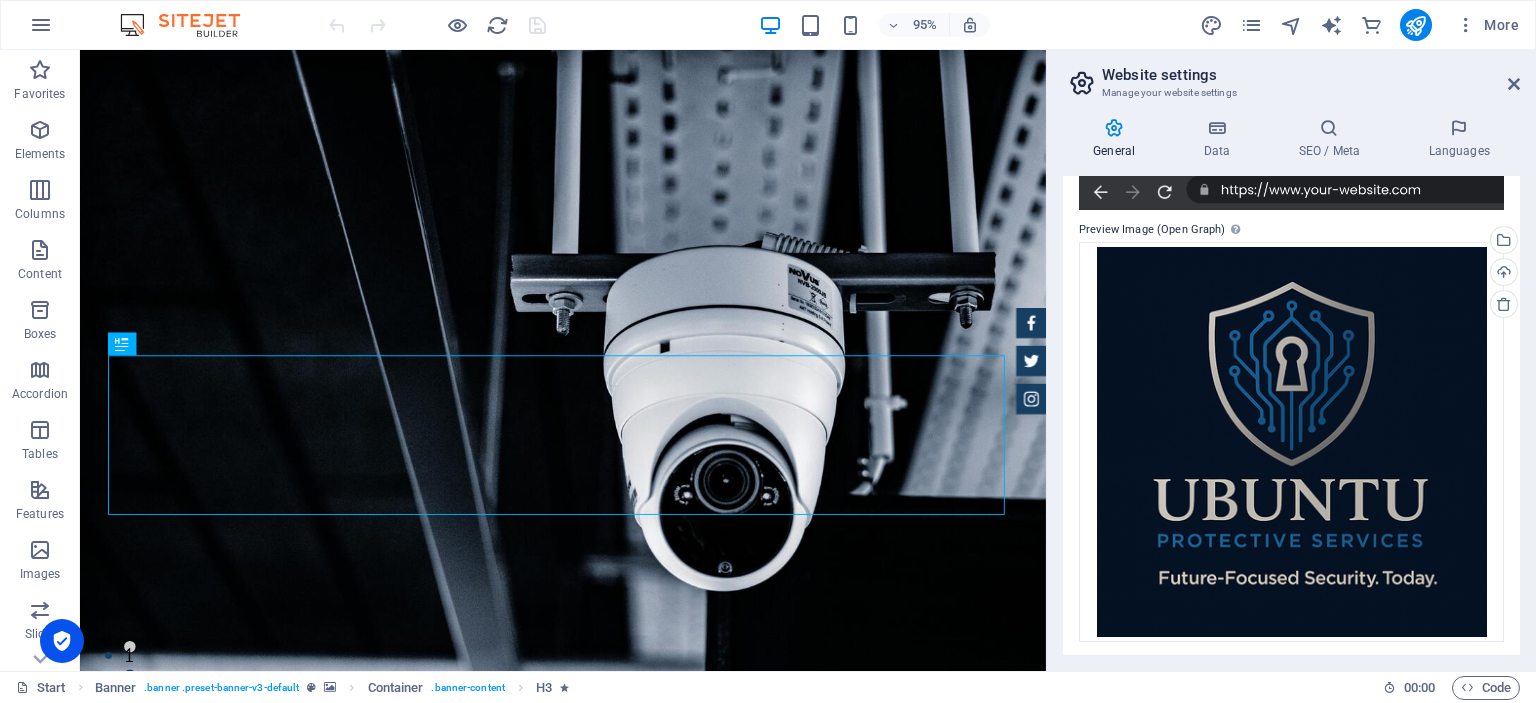 scroll, scrollTop: 504, scrollLeft: 0, axis: vertical 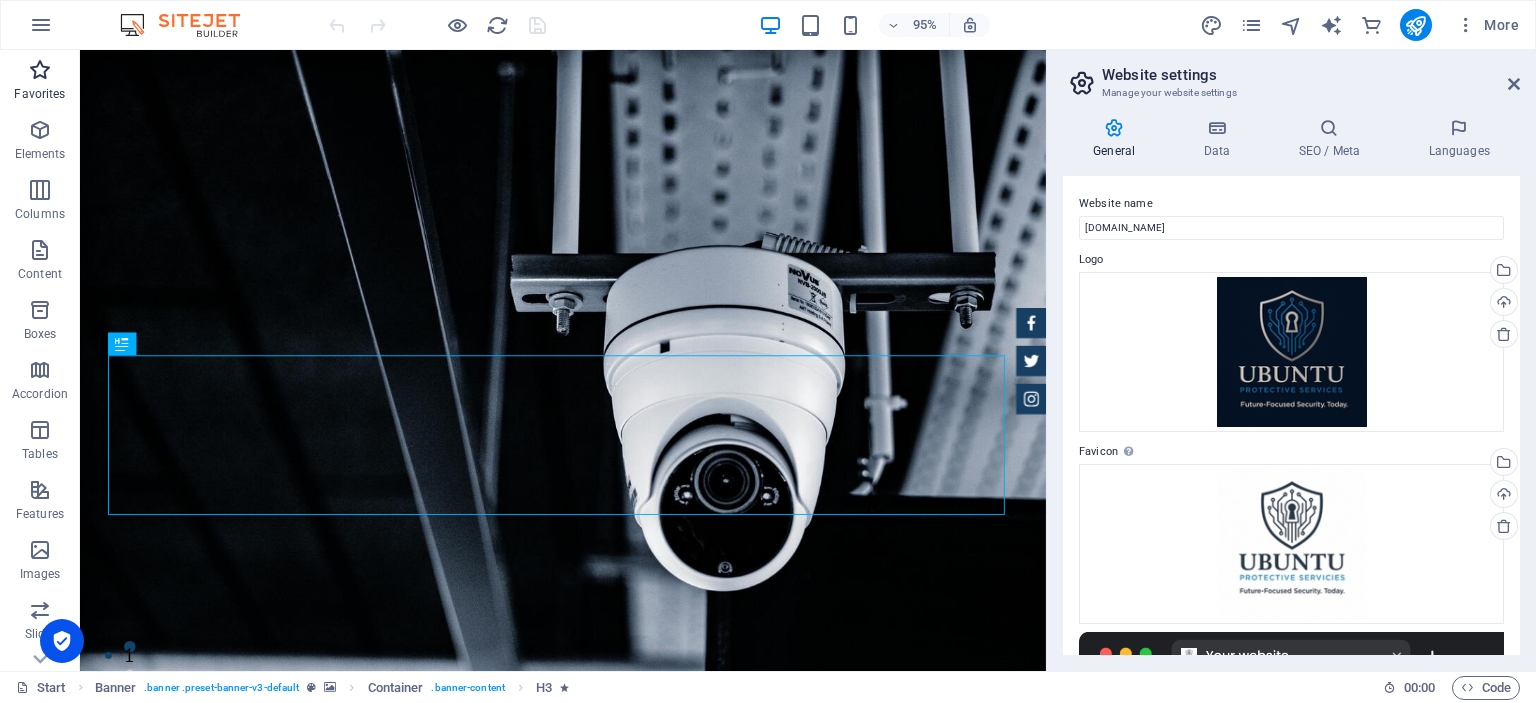 click at bounding box center [40, 70] 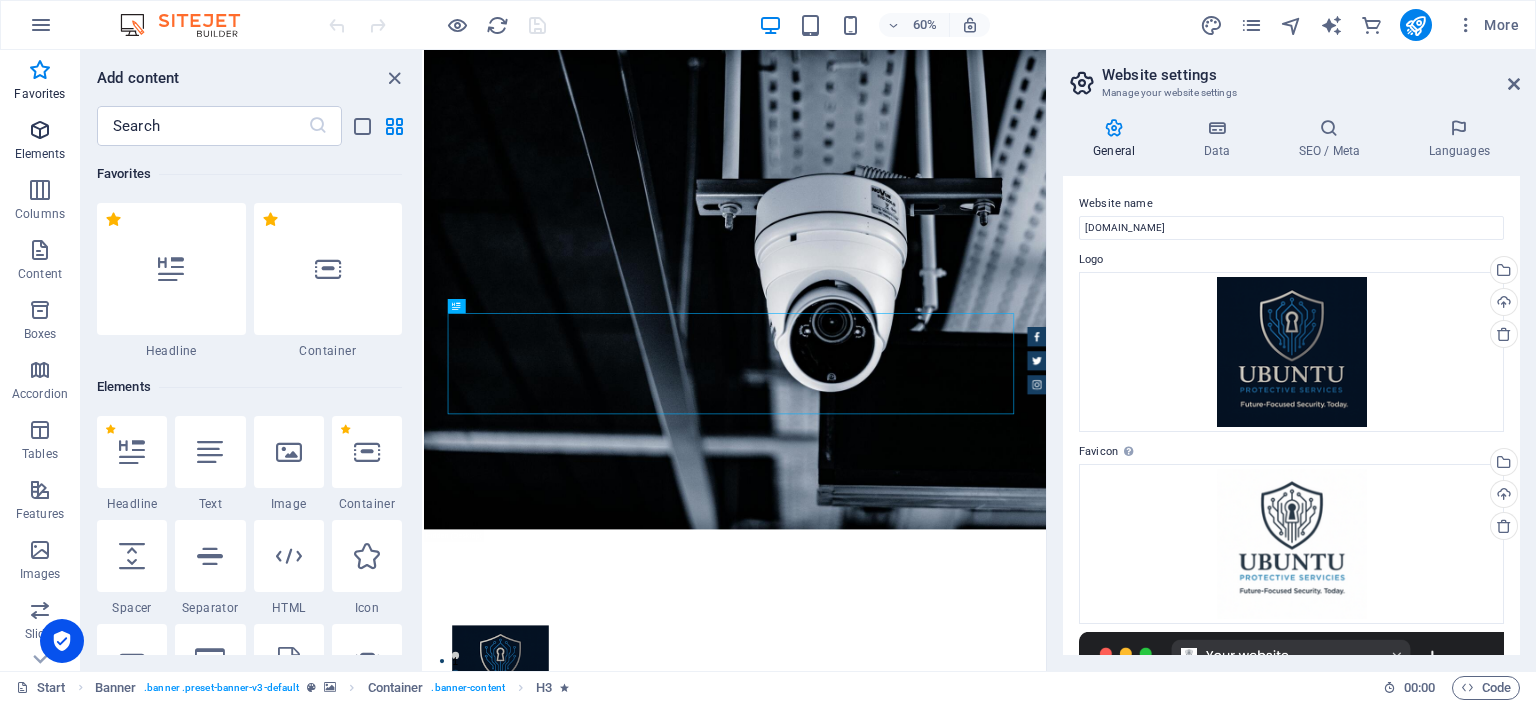 click at bounding box center [40, 130] 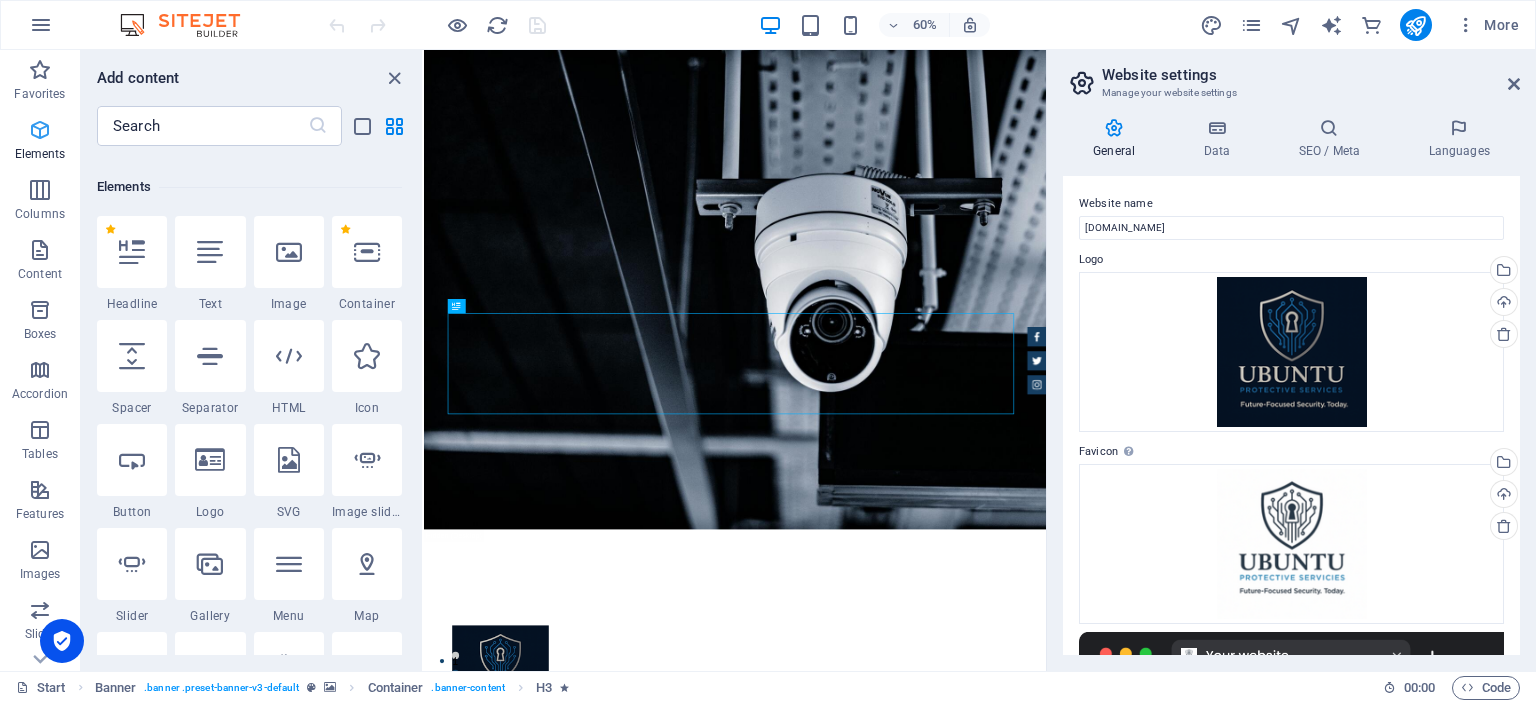 scroll, scrollTop: 212, scrollLeft: 0, axis: vertical 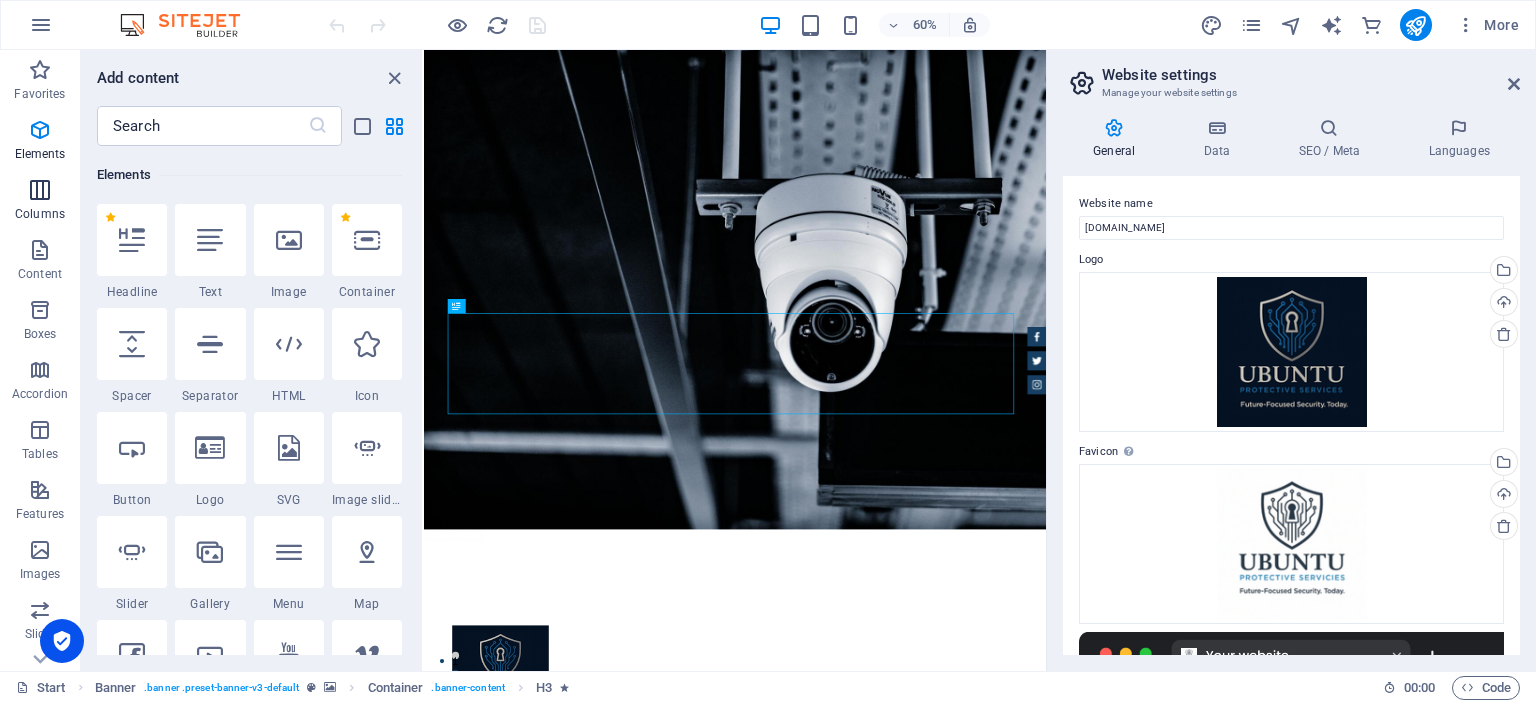 click at bounding box center [40, 190] 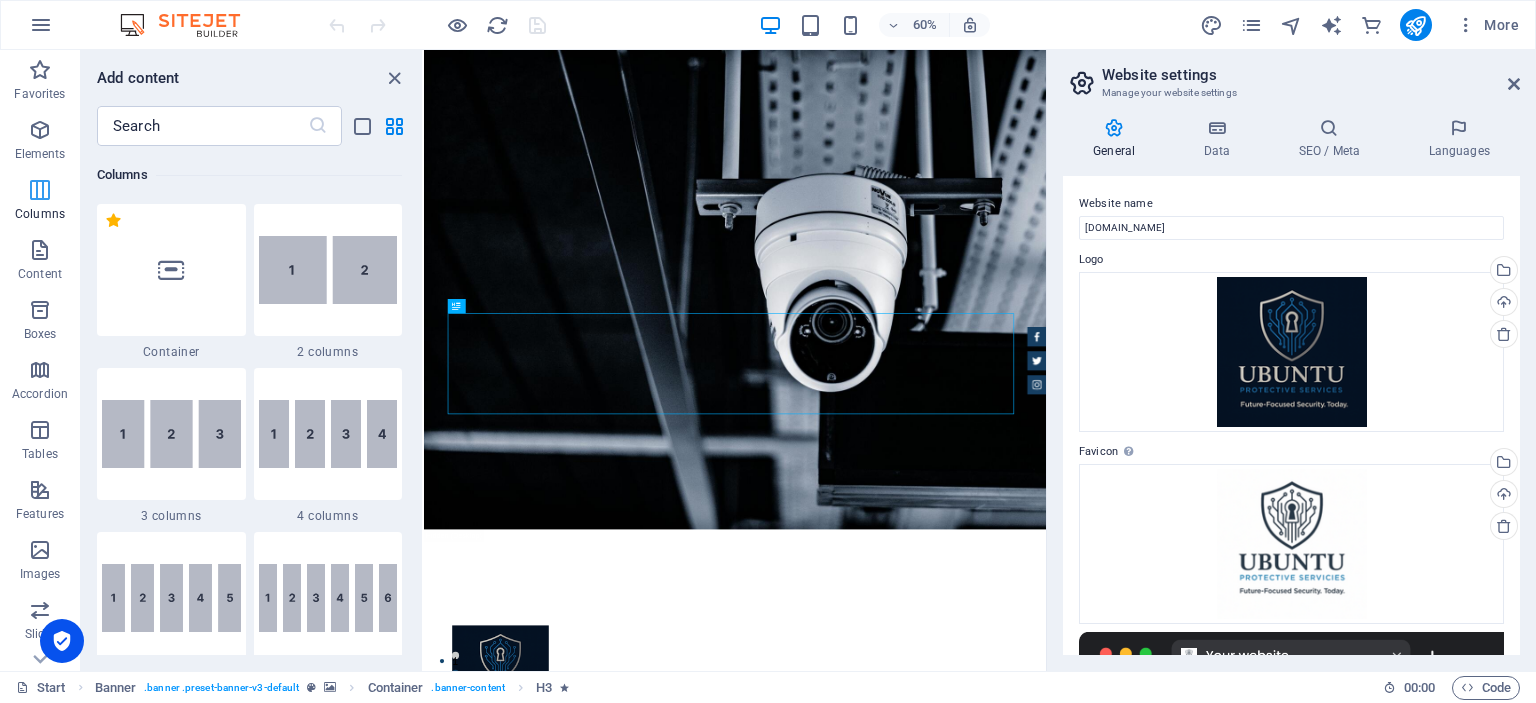 scroll, scrollTop: 989, scrollLeft: 0, axis: vertical 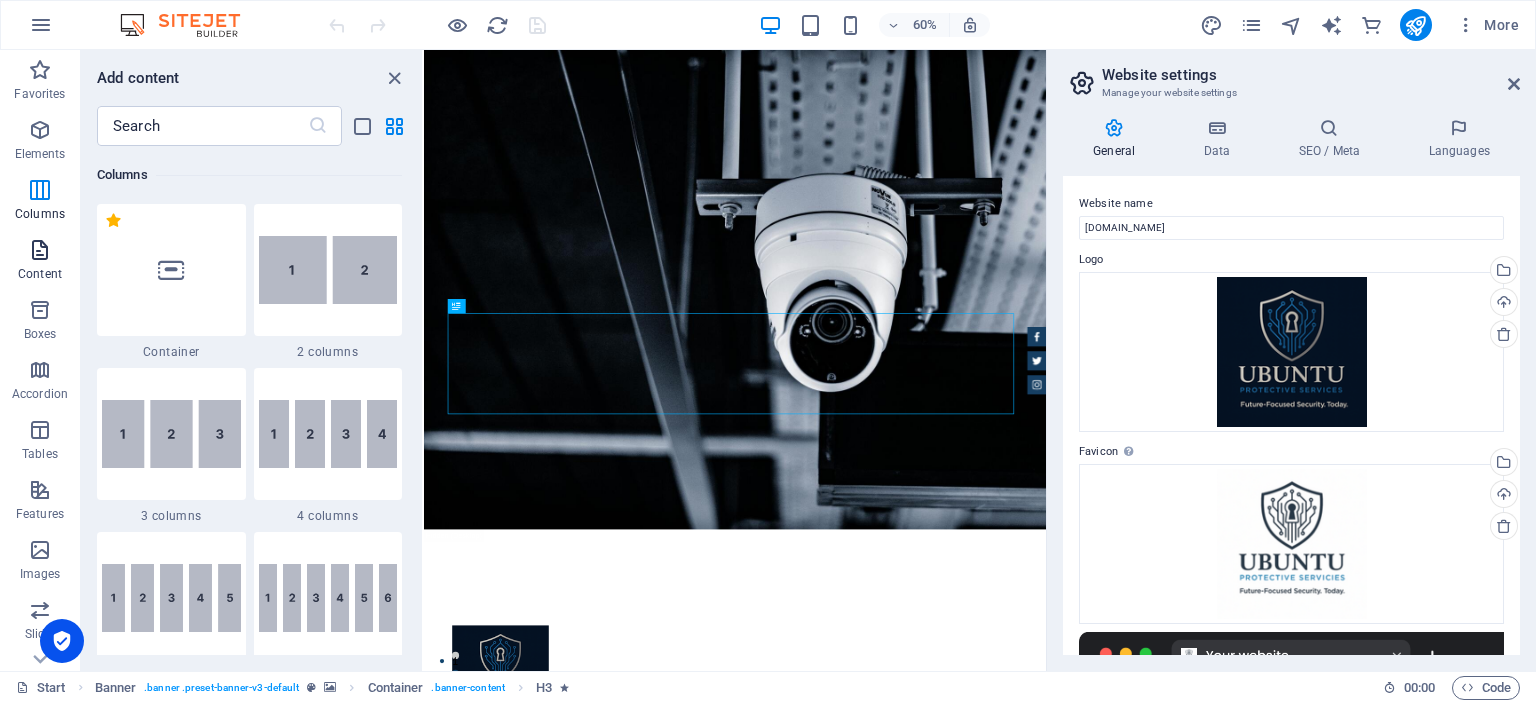 click at bounding box center (40, 250) 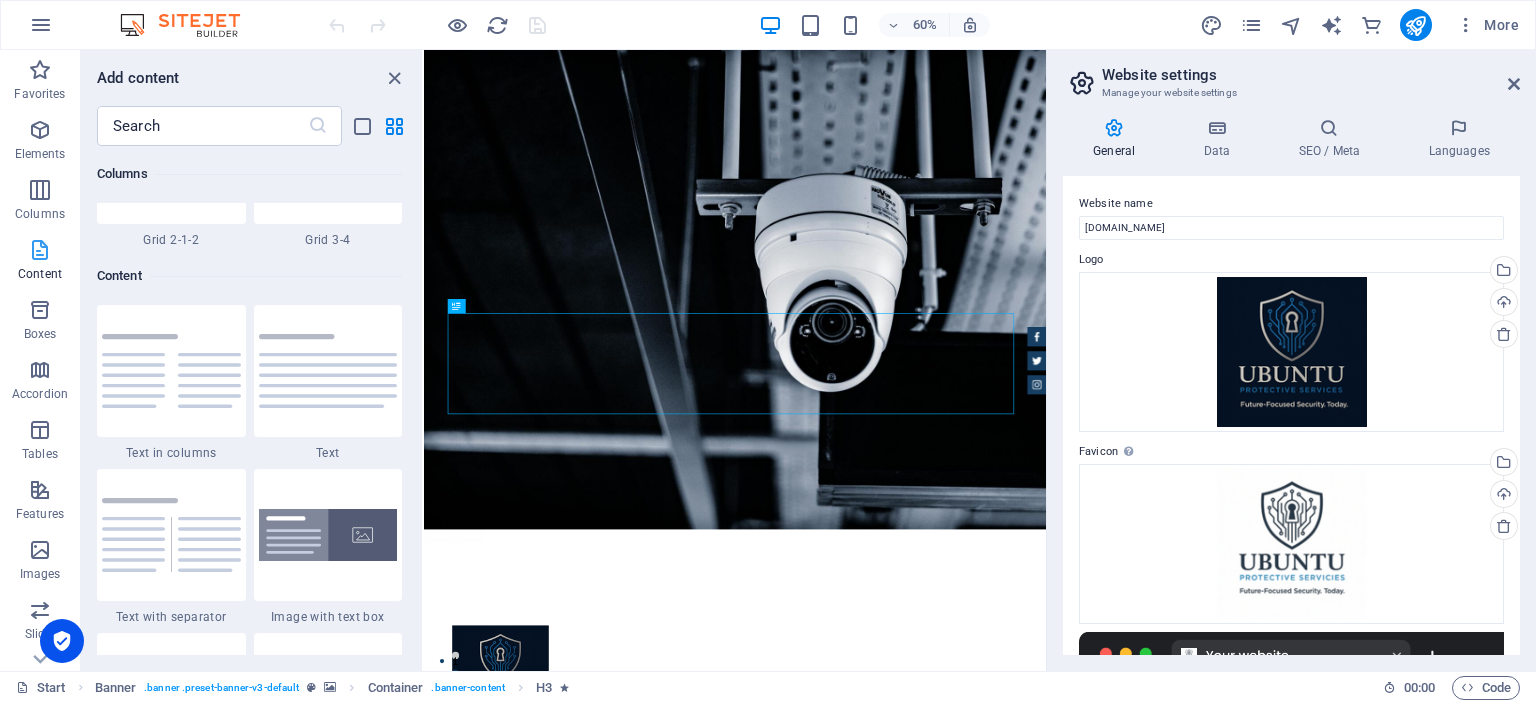 scroll, scrollTop: 3498, scrollLeft: 0, axis: vertical 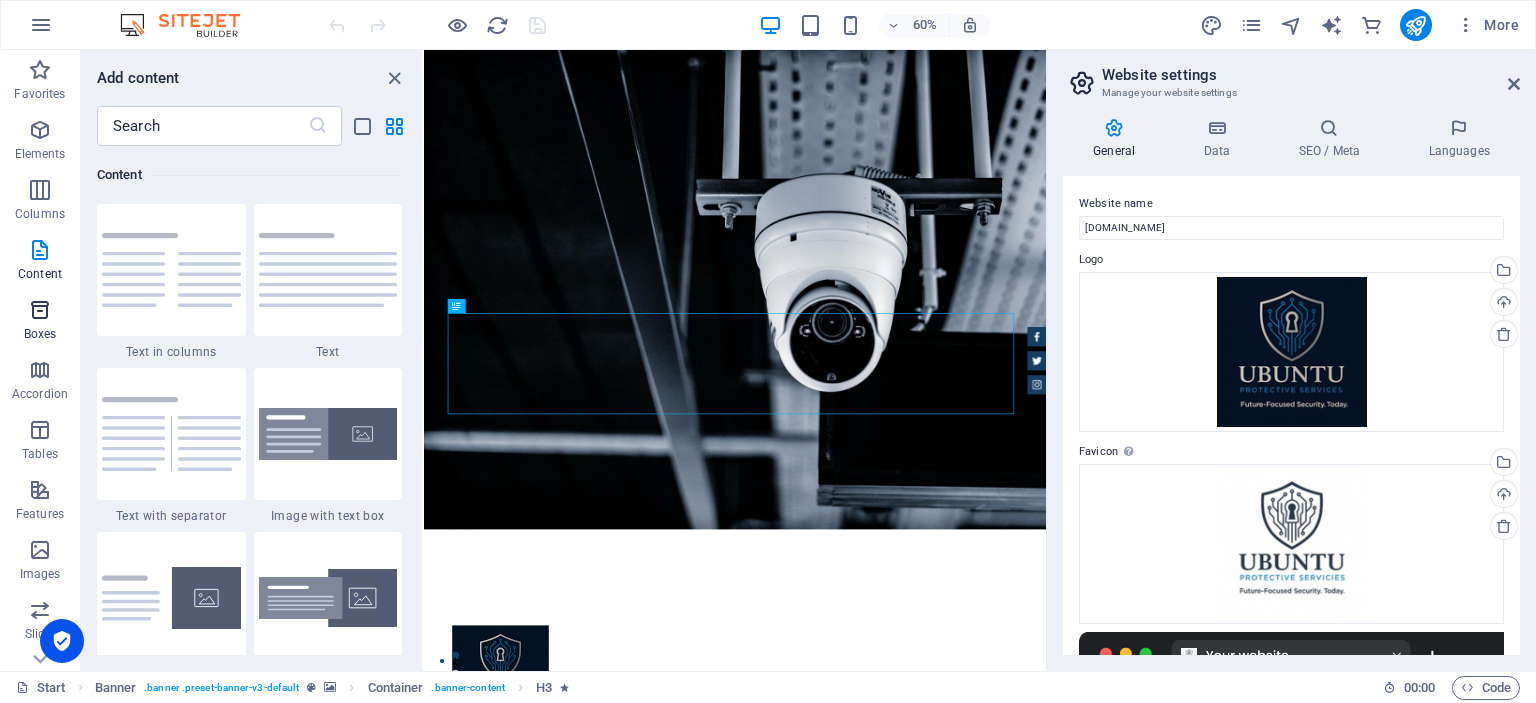 click at bounding box center [40, 310] 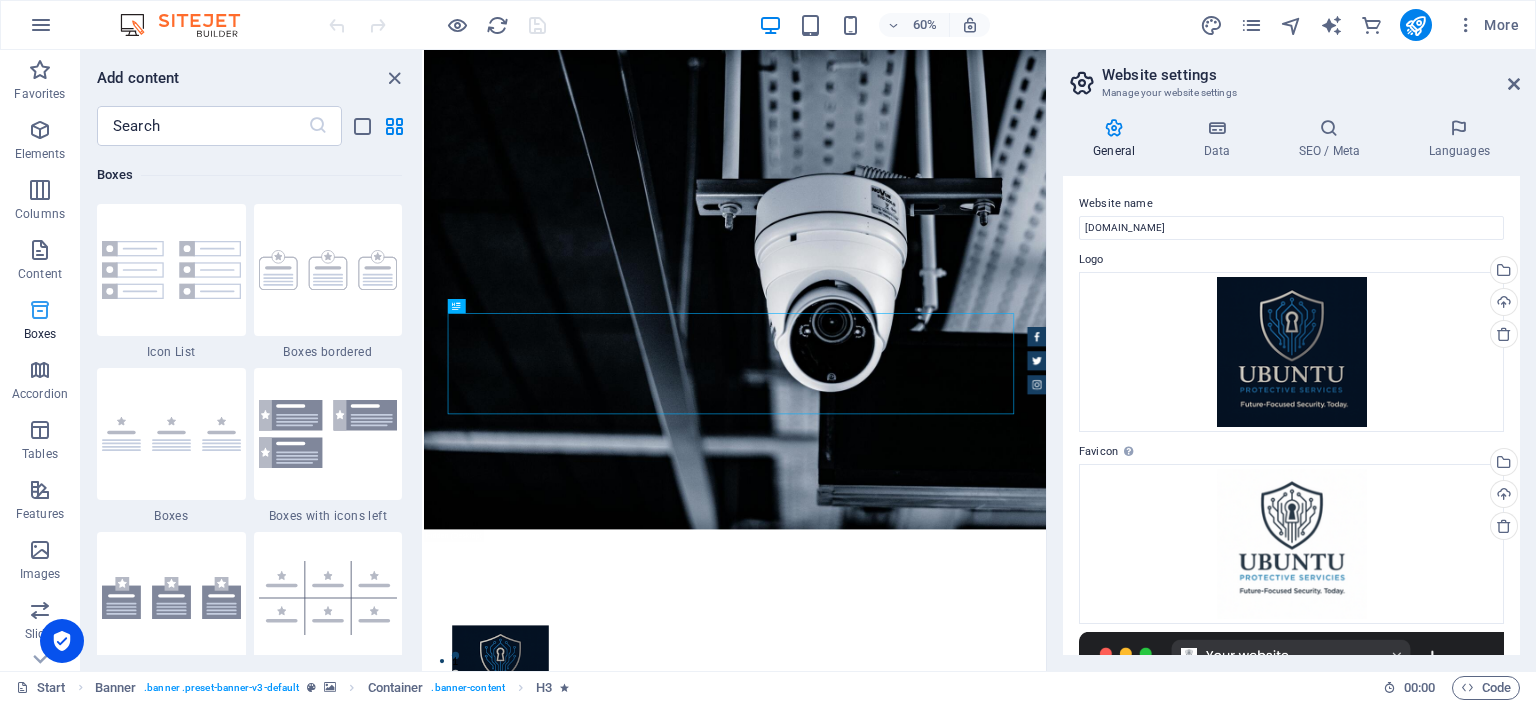 scroll, scrollTop: 5352, scrollLeft: 0, axis: vertical 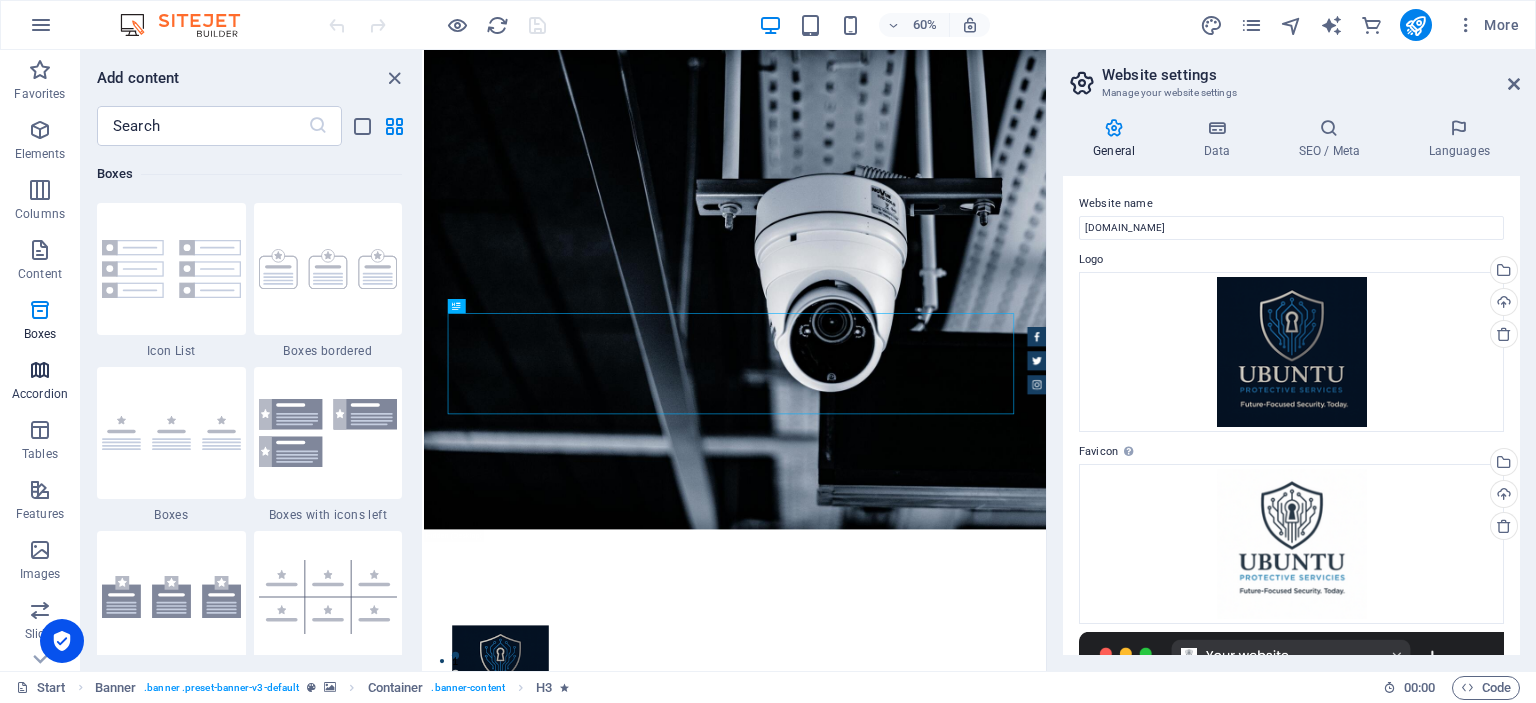 click on "Accordion" at bounding box center [40, 380] 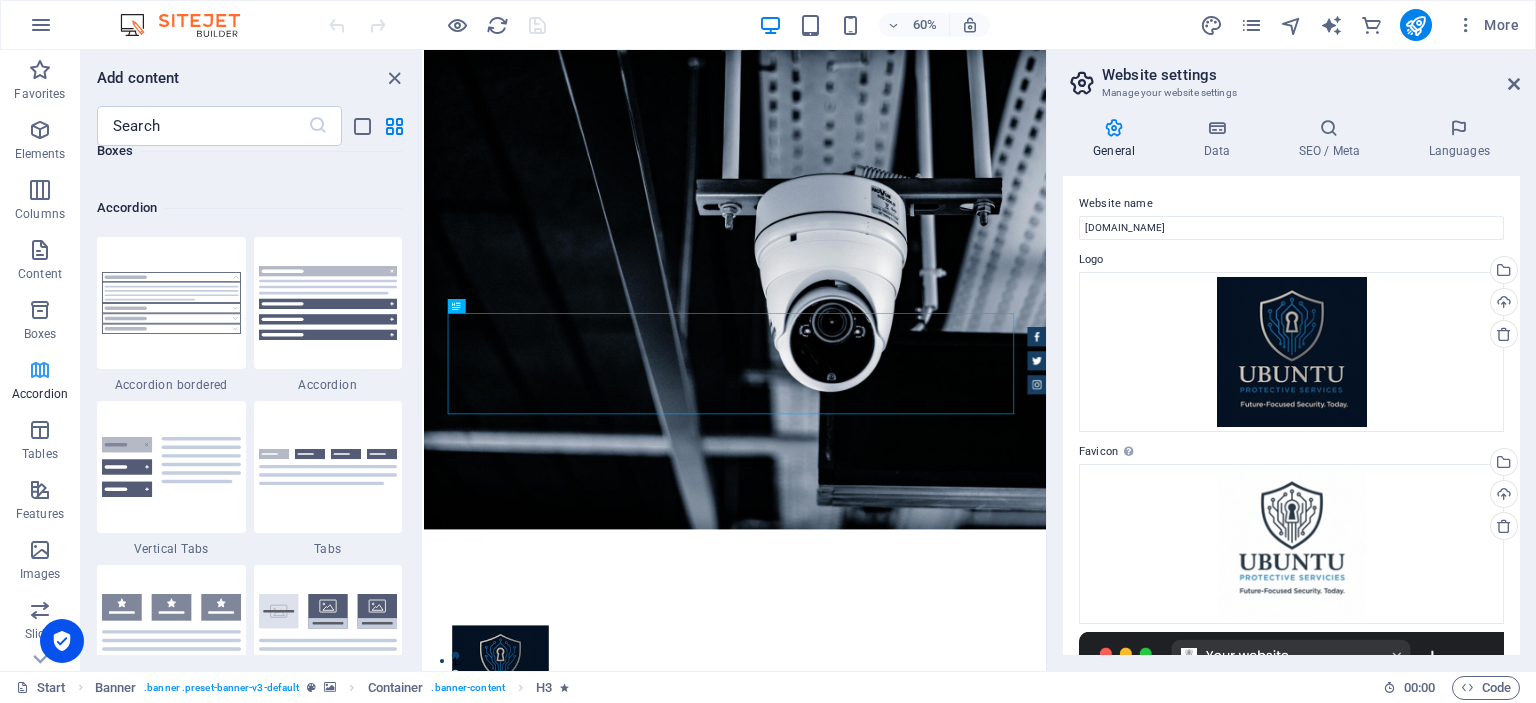 scroll, scrollTop: 6220, scrollLeft: 0, axis: vertical 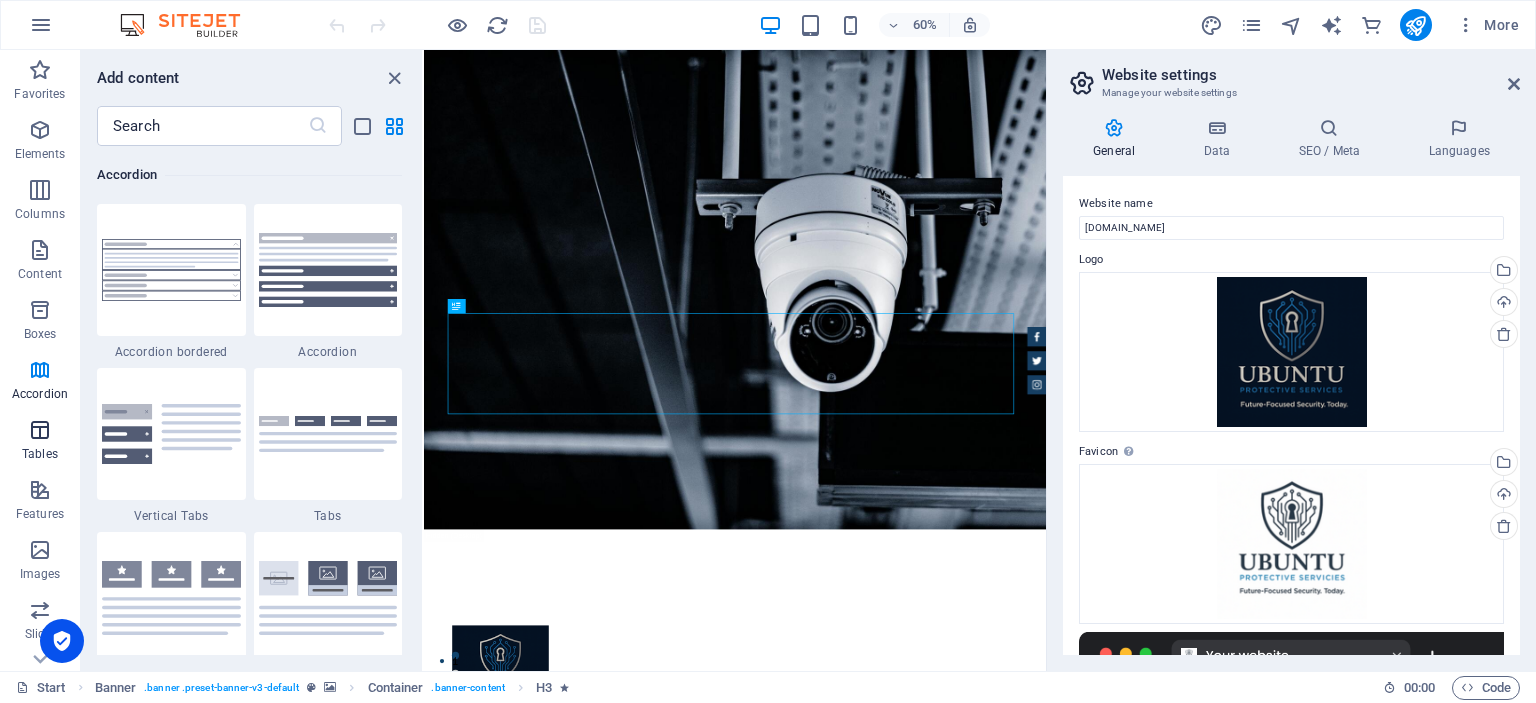 click at bounding box center (40, 430) 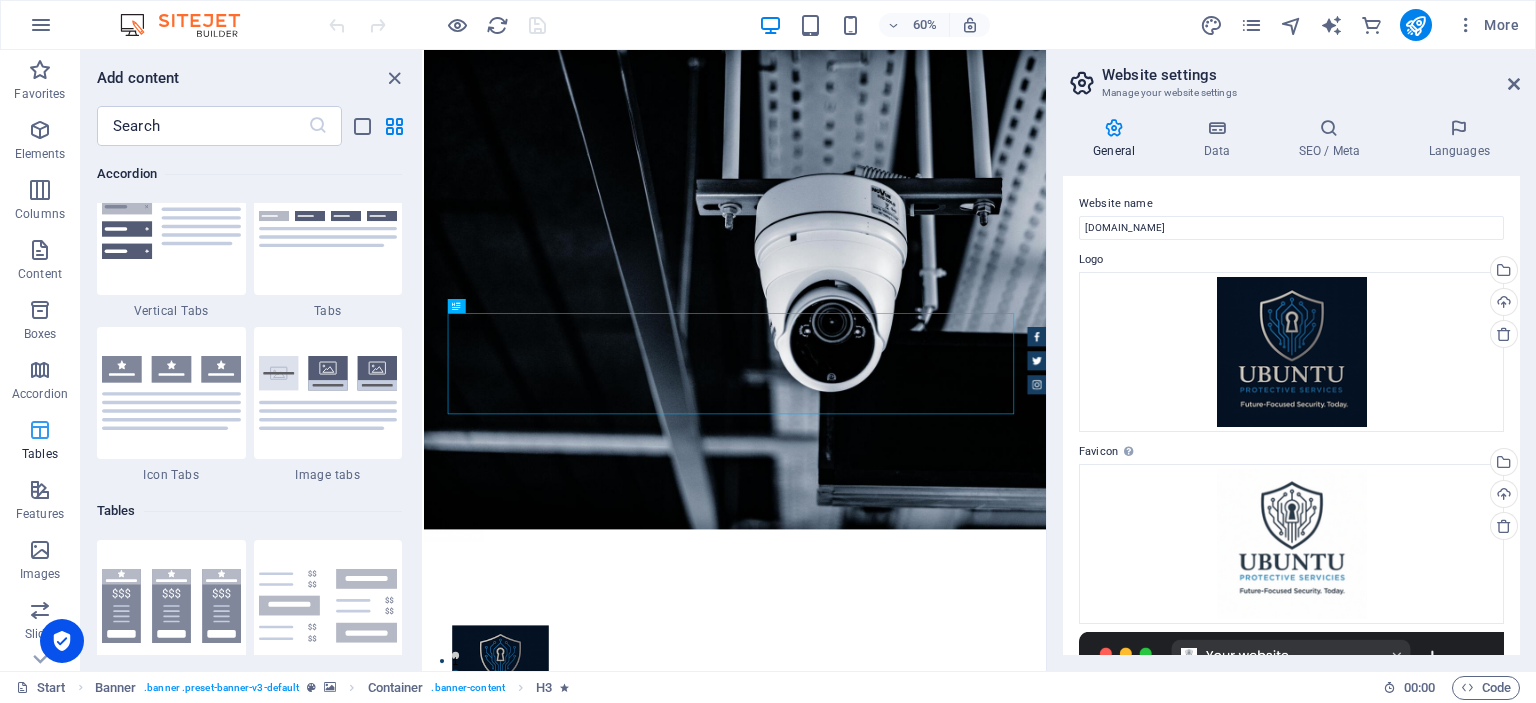 scroll, scrollTop: 6761, scrollLeft: 0, axis: vertical 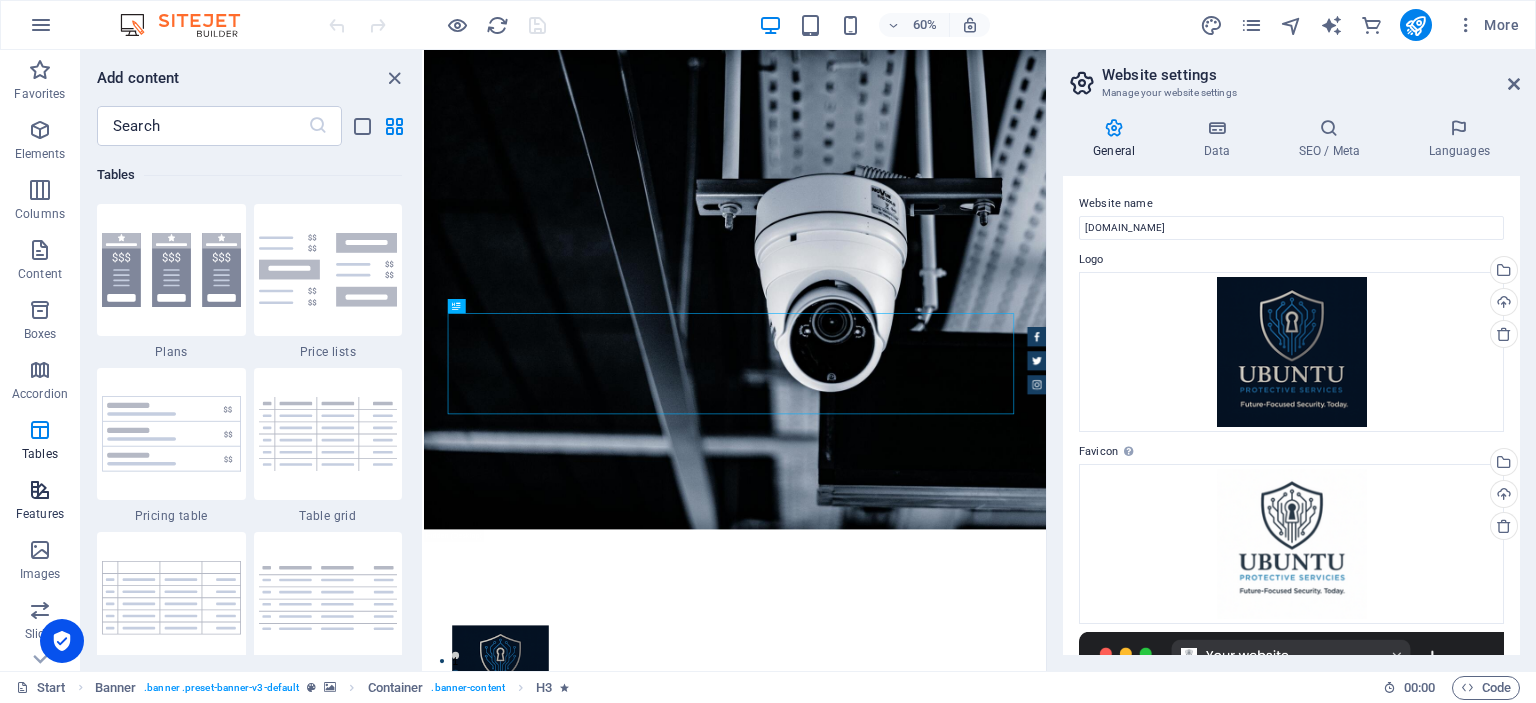 click at bounding box center [40, 490] 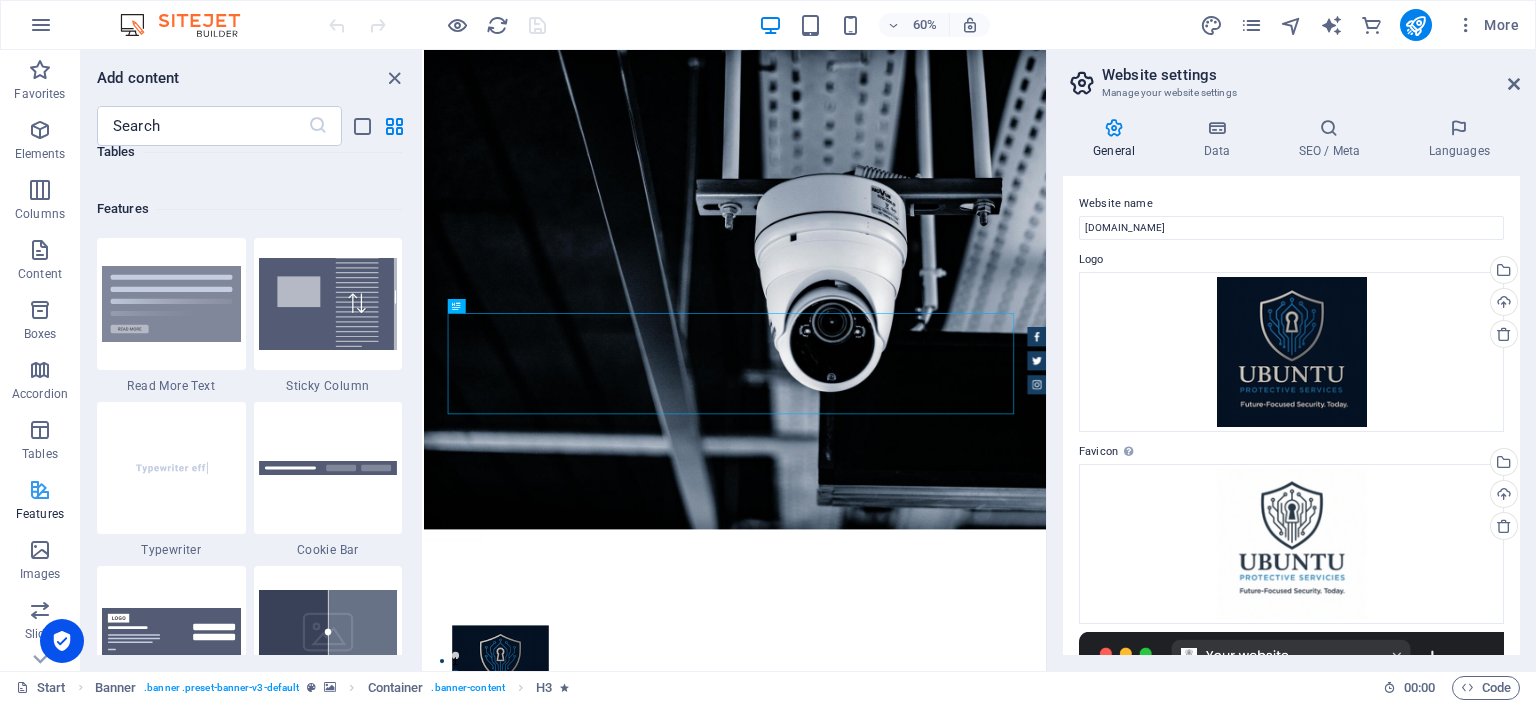 scroll, scrollTop: 7630, scrollLeft: 0, axis: vertical 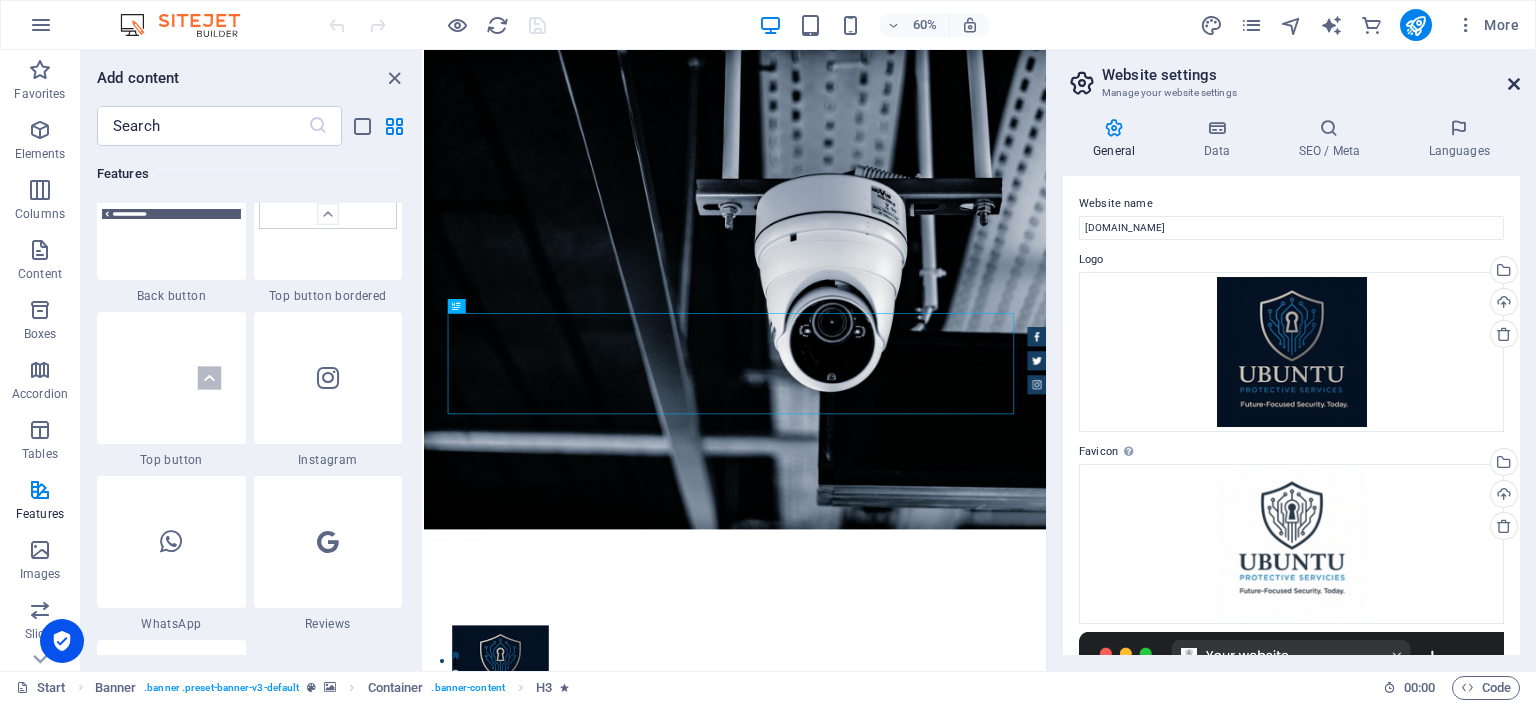 click at bounding box center [1514, 84] 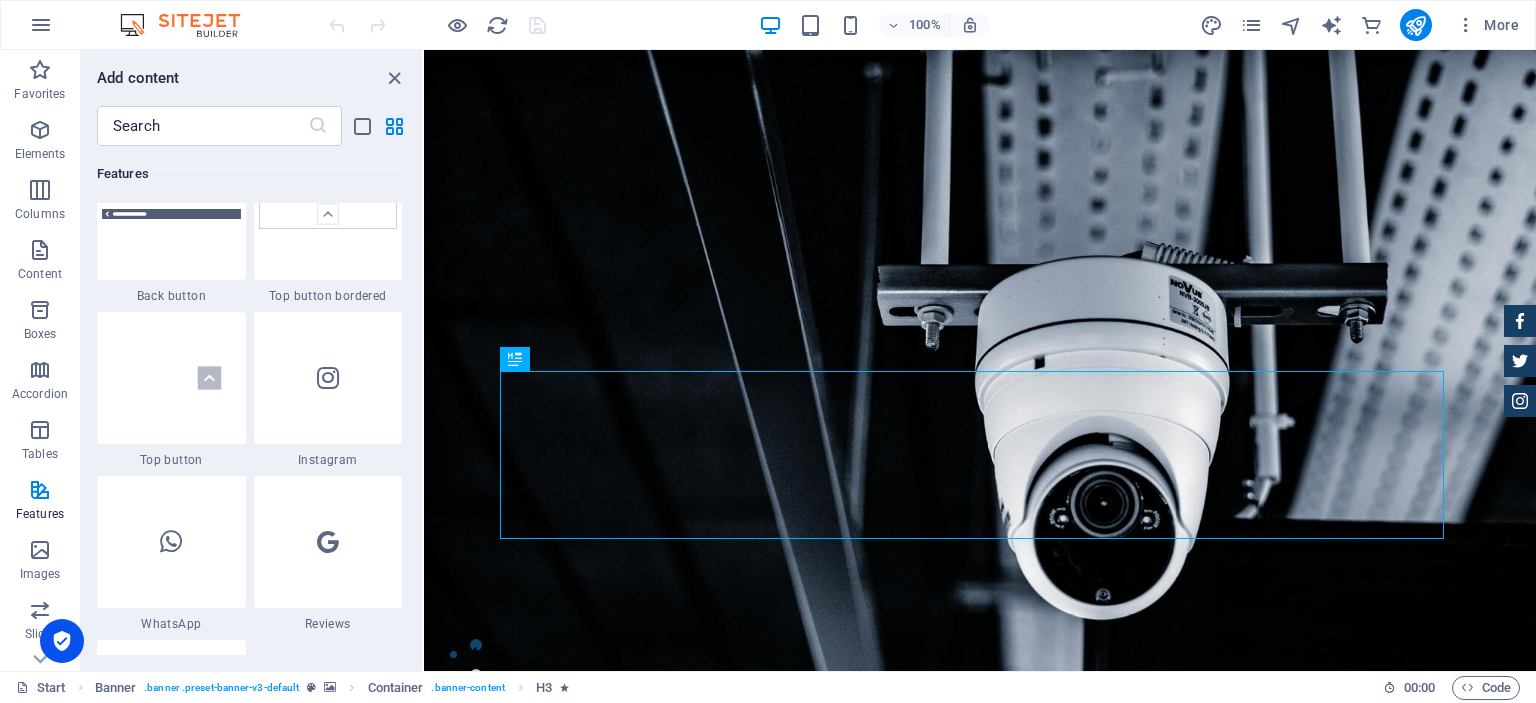drag, startPoint x: 417, startPoint y: 391, endPoint x: 407, endPoint y: 416, distance: 26.925823 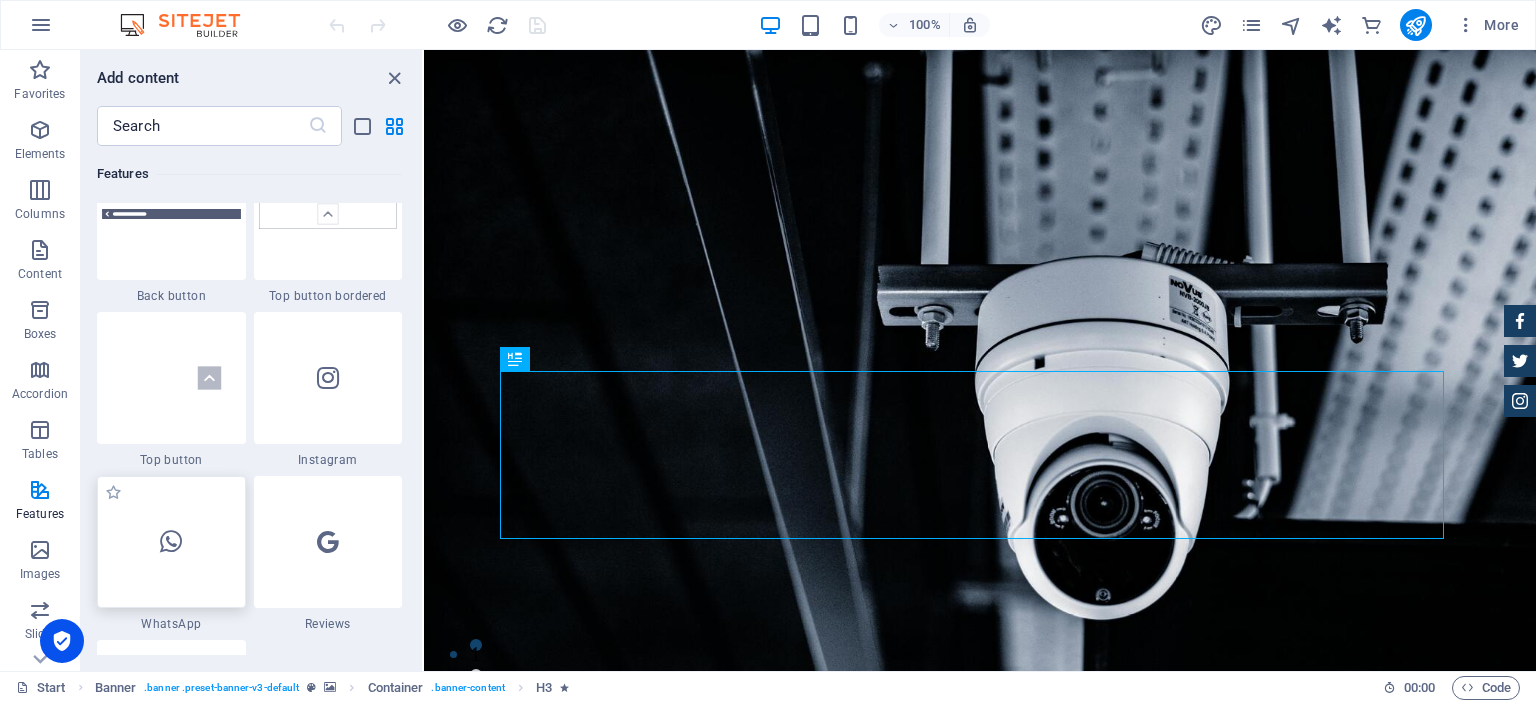 click at bounding box center (171, 542) 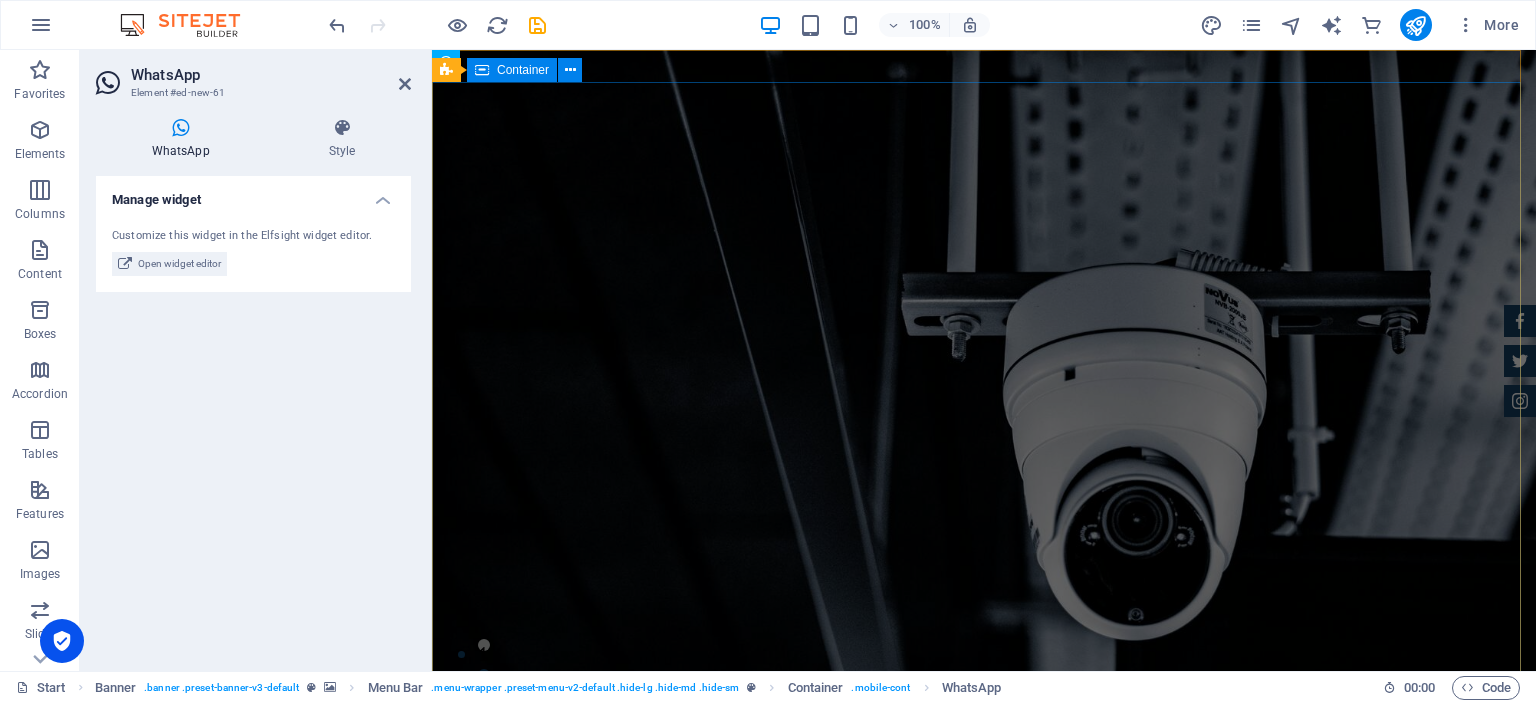 click on "integrated security solutions that harness the power of automation, AI-driven surveillance, and cutting-edge technology AI-powered surveillance, and seamless technology integration to deliver smarter, faster, and more affordable security Future-Focused Security, [DATE]." at bounding box center (984, 1293) 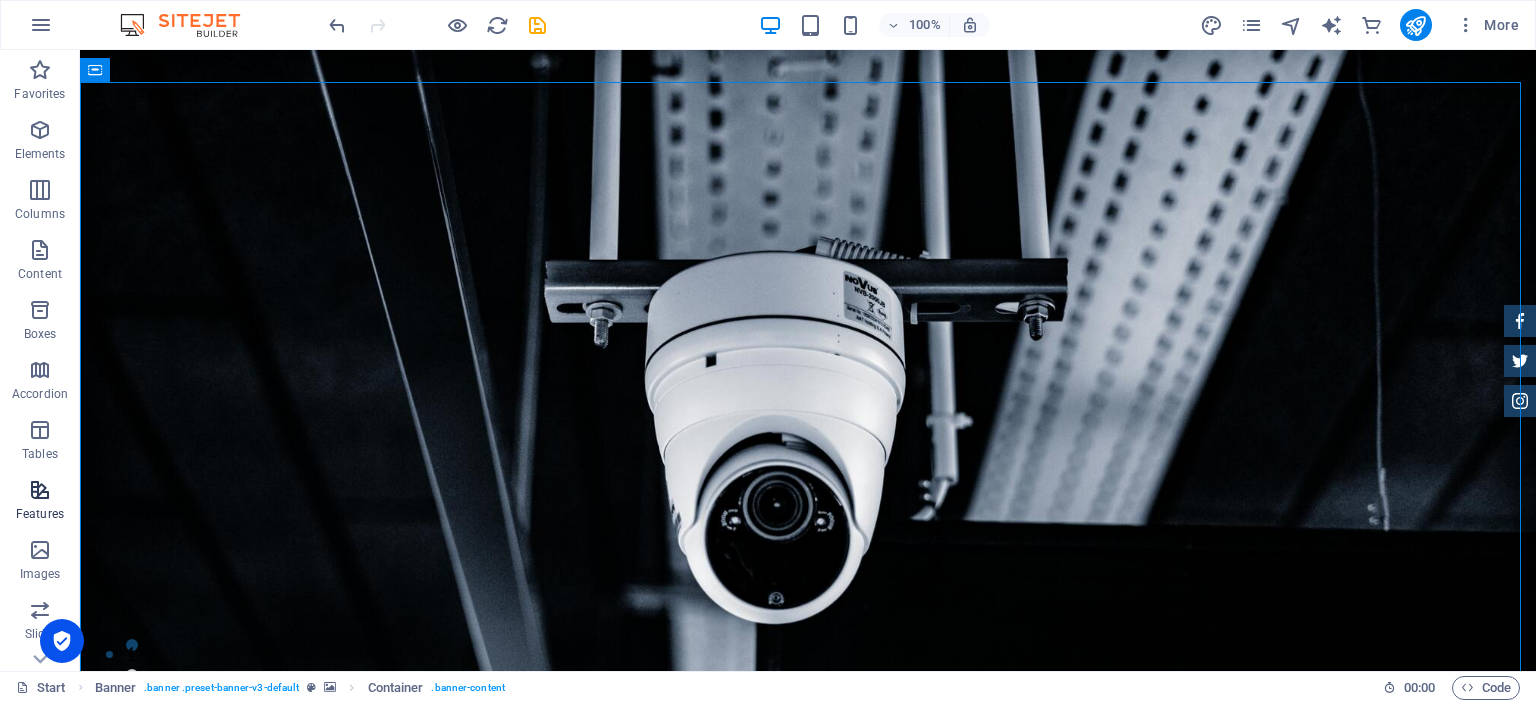 click at bounding box center [40, 490] 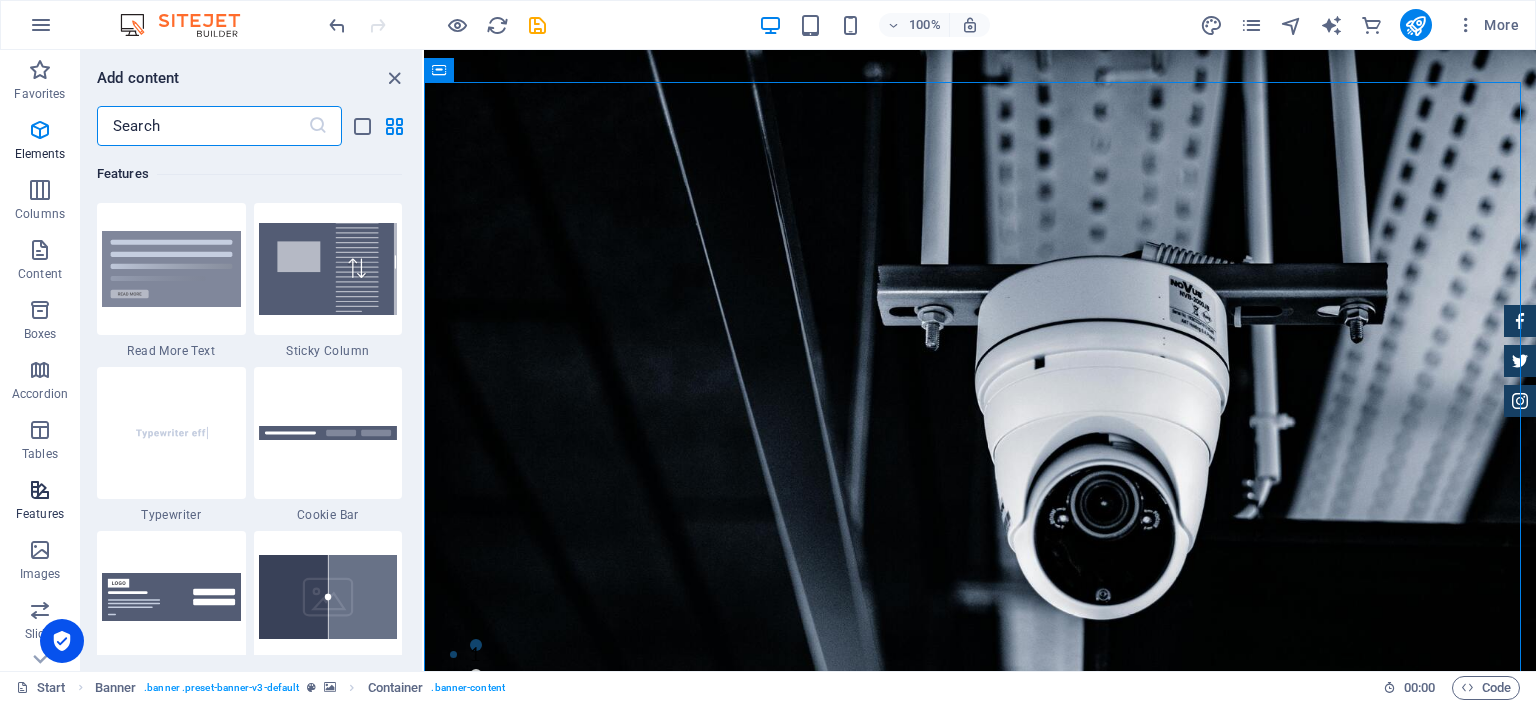 scroll, scrollTop: 7631, scrollLeft: 0, axis: vertical 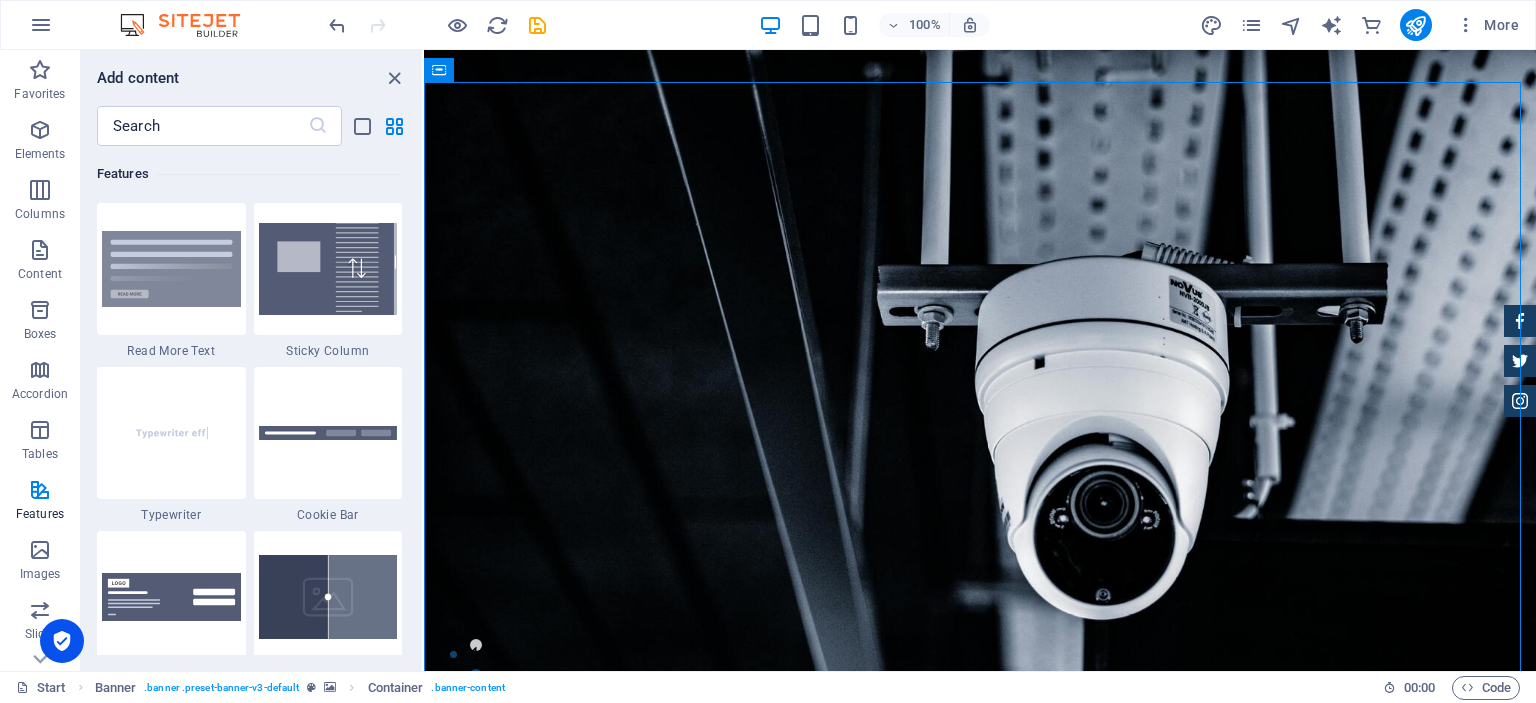 drag, startPoint x: 417, startPoint y: 348, endPoint x: 411, endPoint y: 375, distance: 27.658634 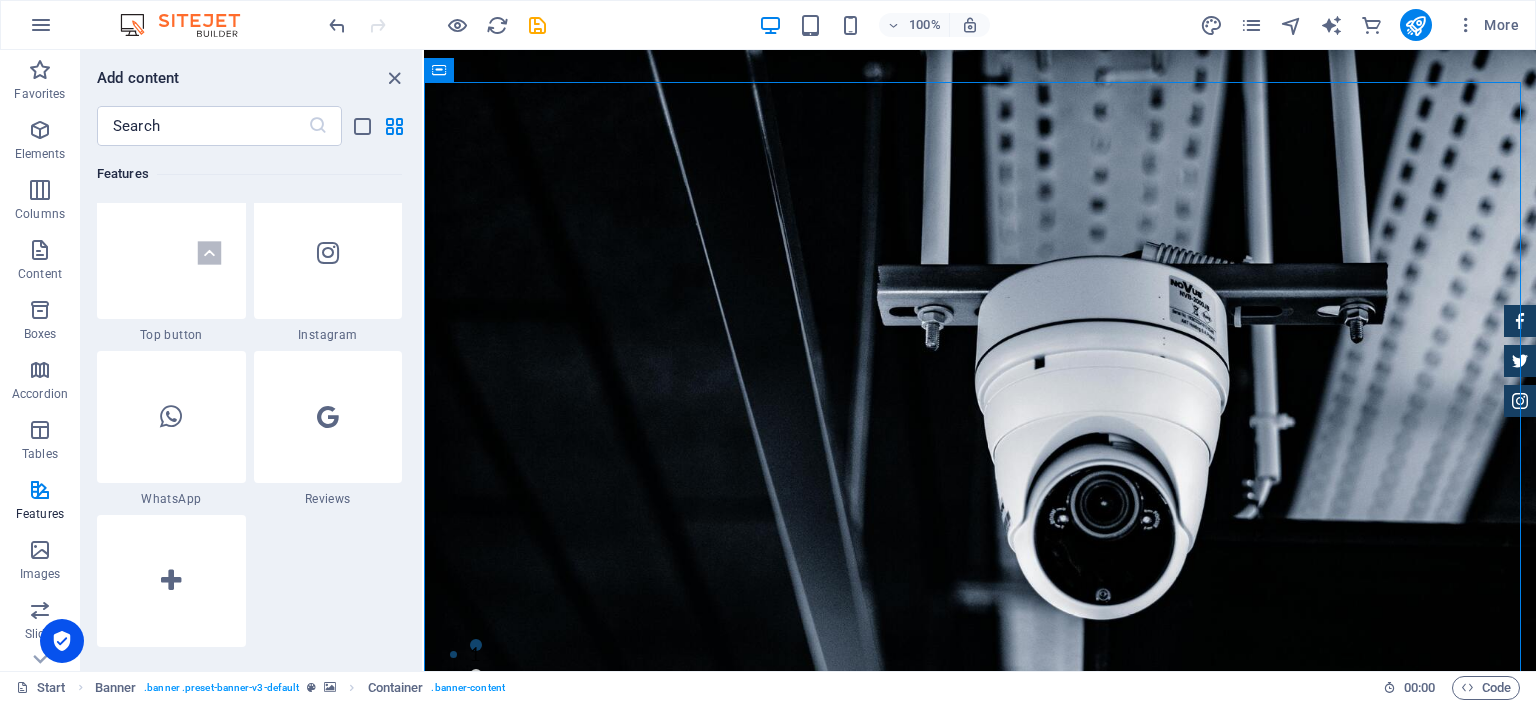 scroll, scrollTop: 9357, scrollLeft: 0, axis: vertical 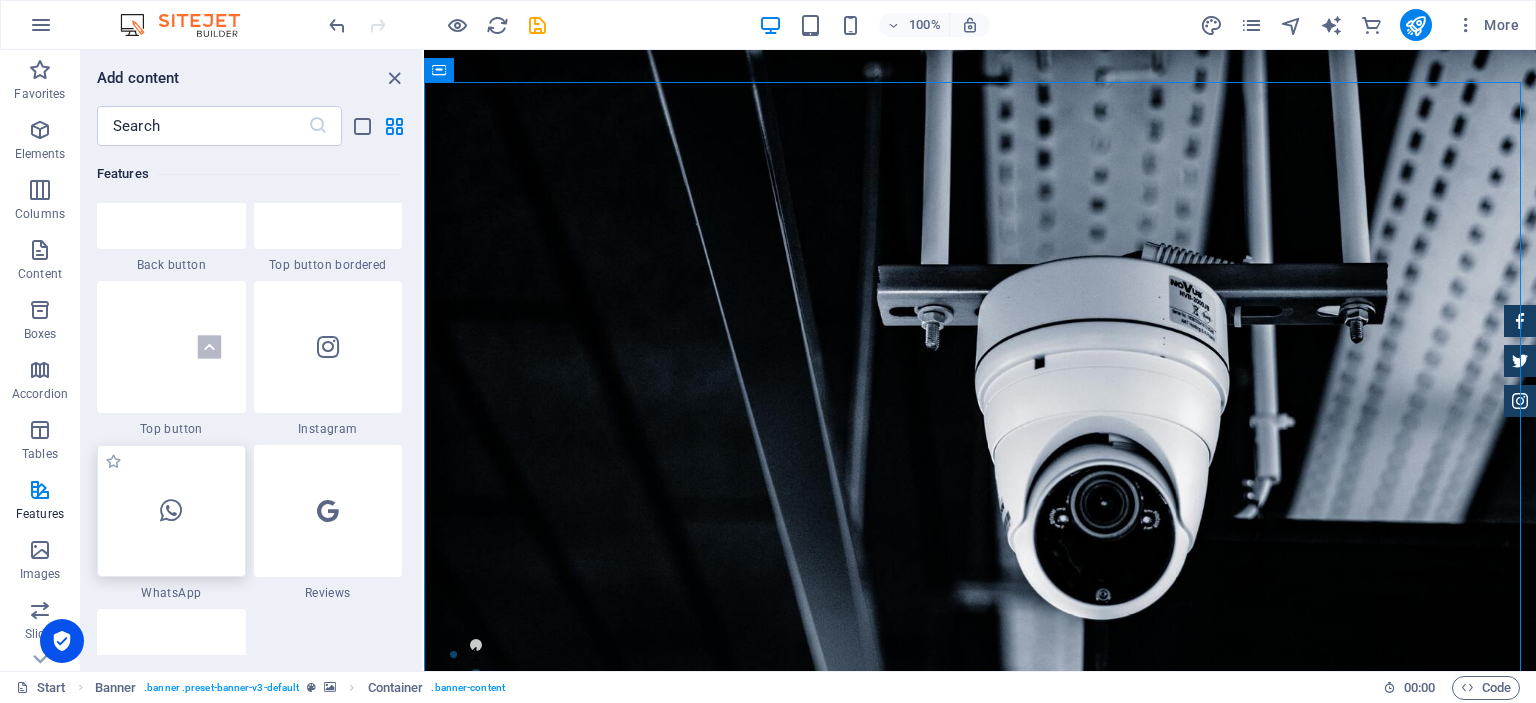 click at bounding box center [171, 511] 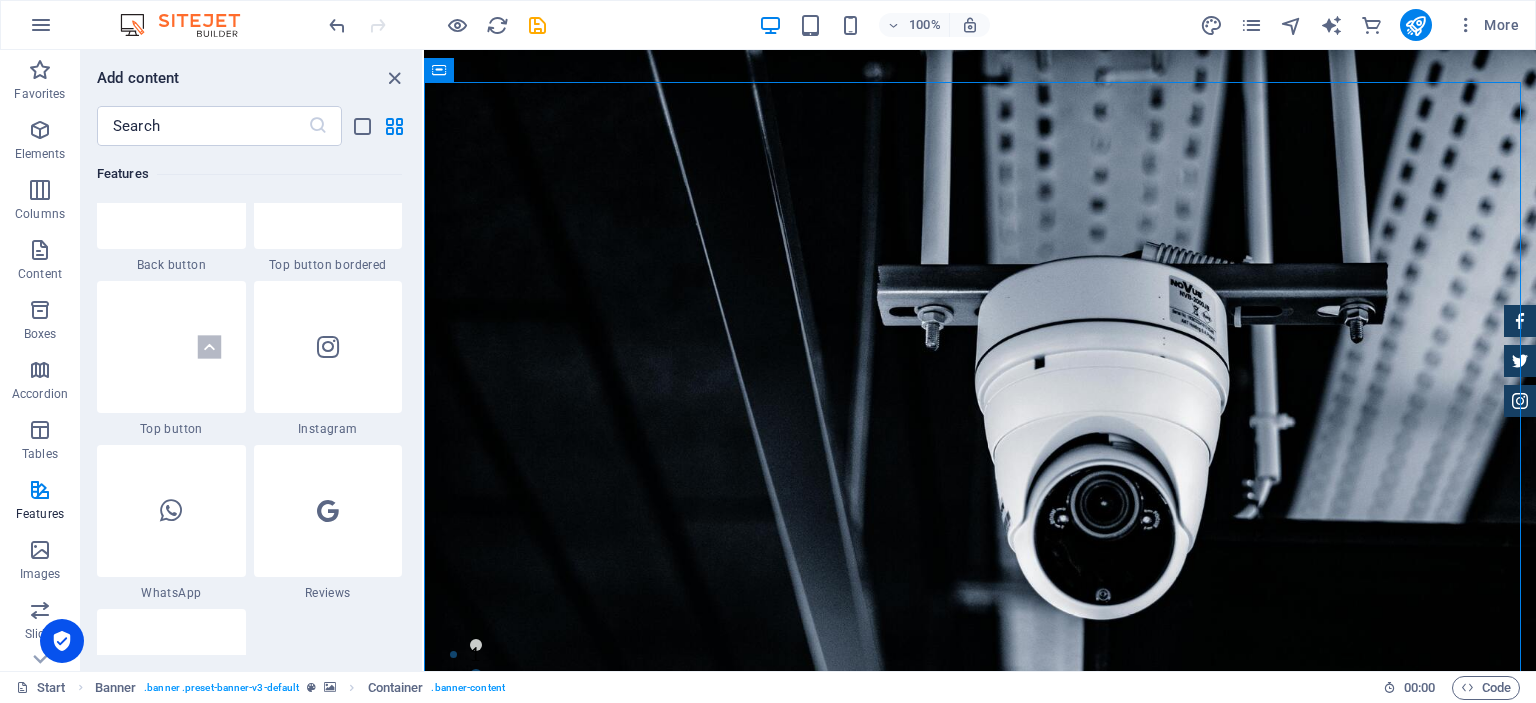 click on "H3   Banner   Banner   Container   Banner   Menu Bar   Banner   WhatsApp   Container   Image" at bounding box center [980, 360] 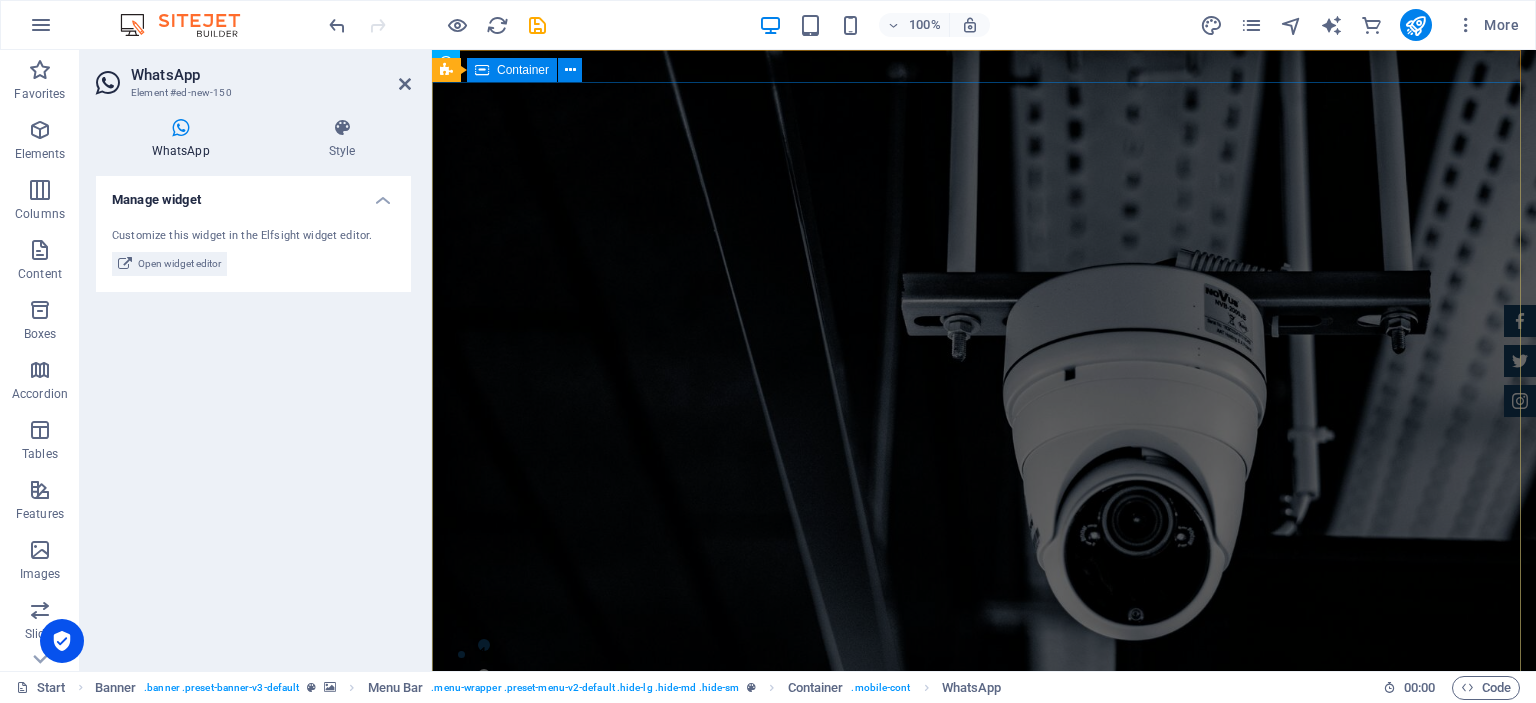 click on "integrated security solutions that harness the power of automation, AI-driven surveillance, and cutting-edge technology AI-powered surveillance, and seamless technology integration to deliver smarter, faster, and more affordable security Future-Focused Security, [DATE]." at bounding box center (984, 1293) 